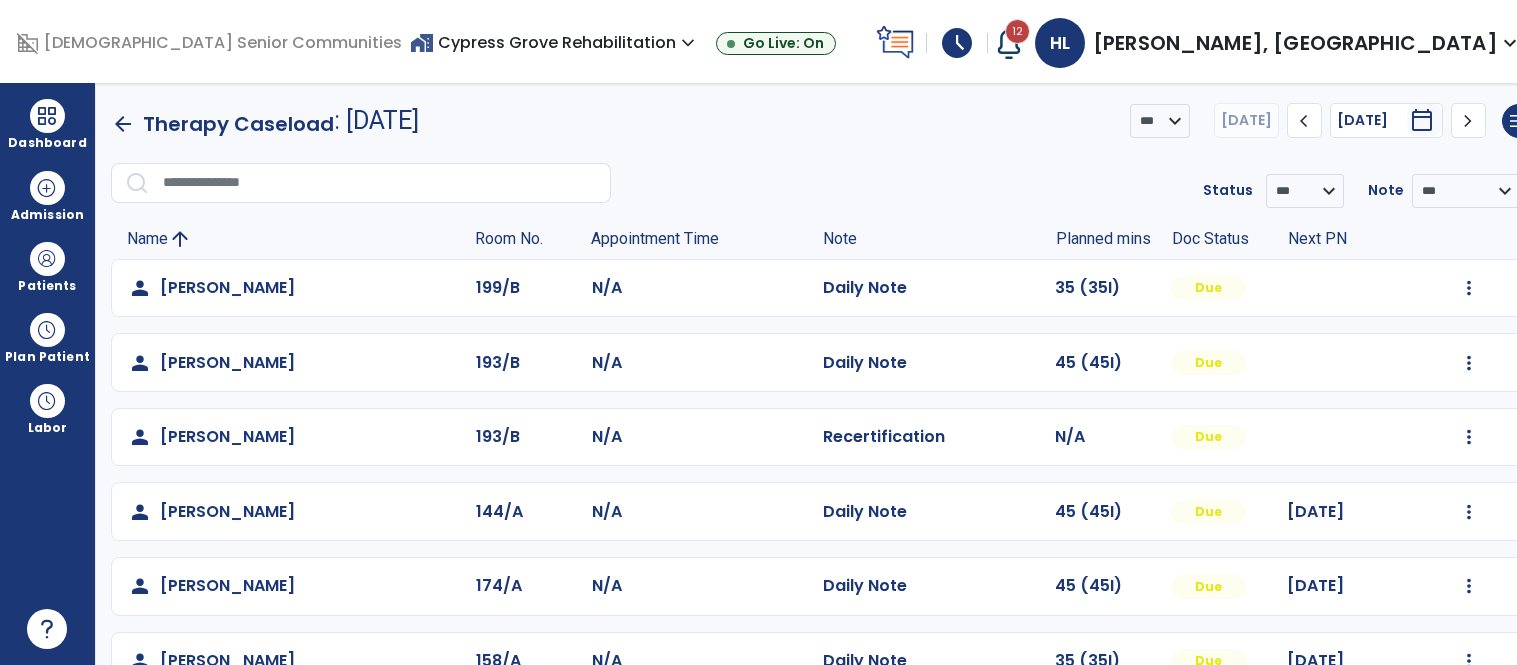 scroll, scrollTop: 0, scrollLeft: 0, axis: both 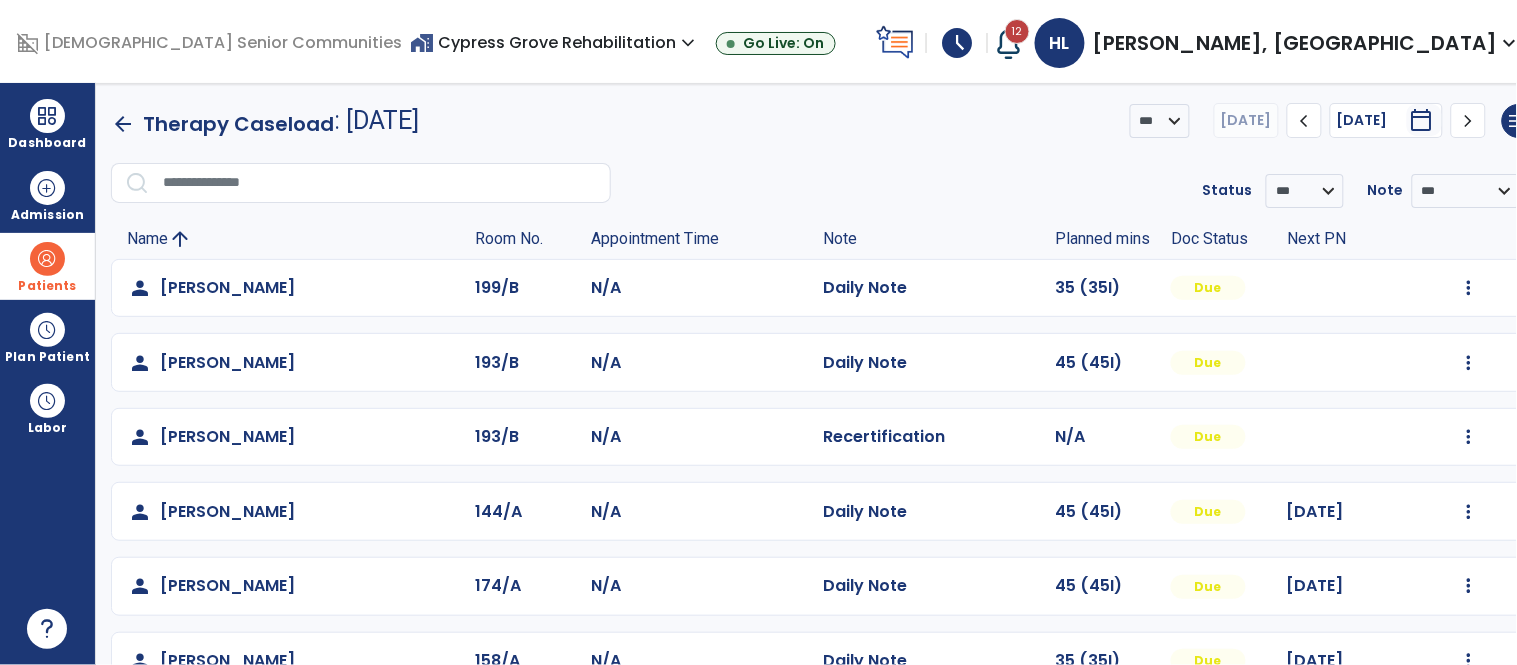 click on "Patients" at bounding box center (47, 266) 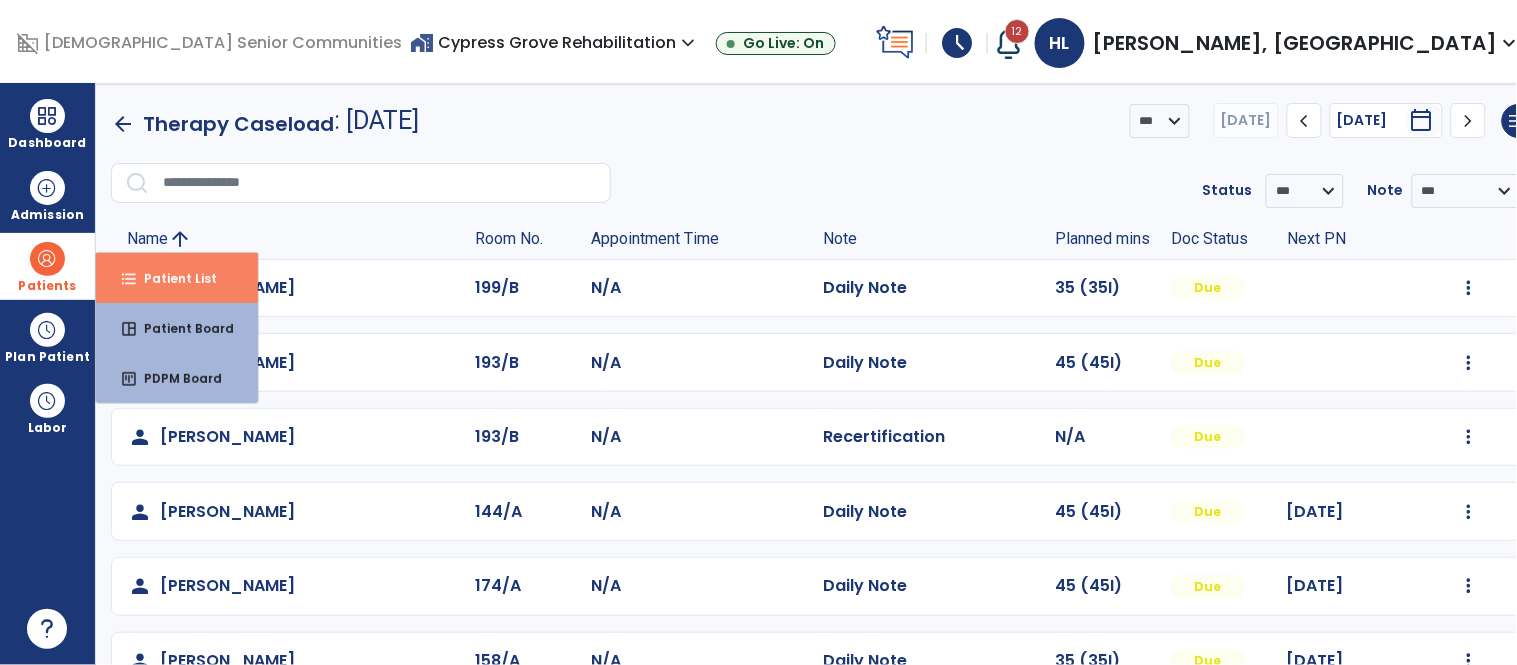 click on "format_list_bulleted  Patient List" at bounding box center [177, 278] 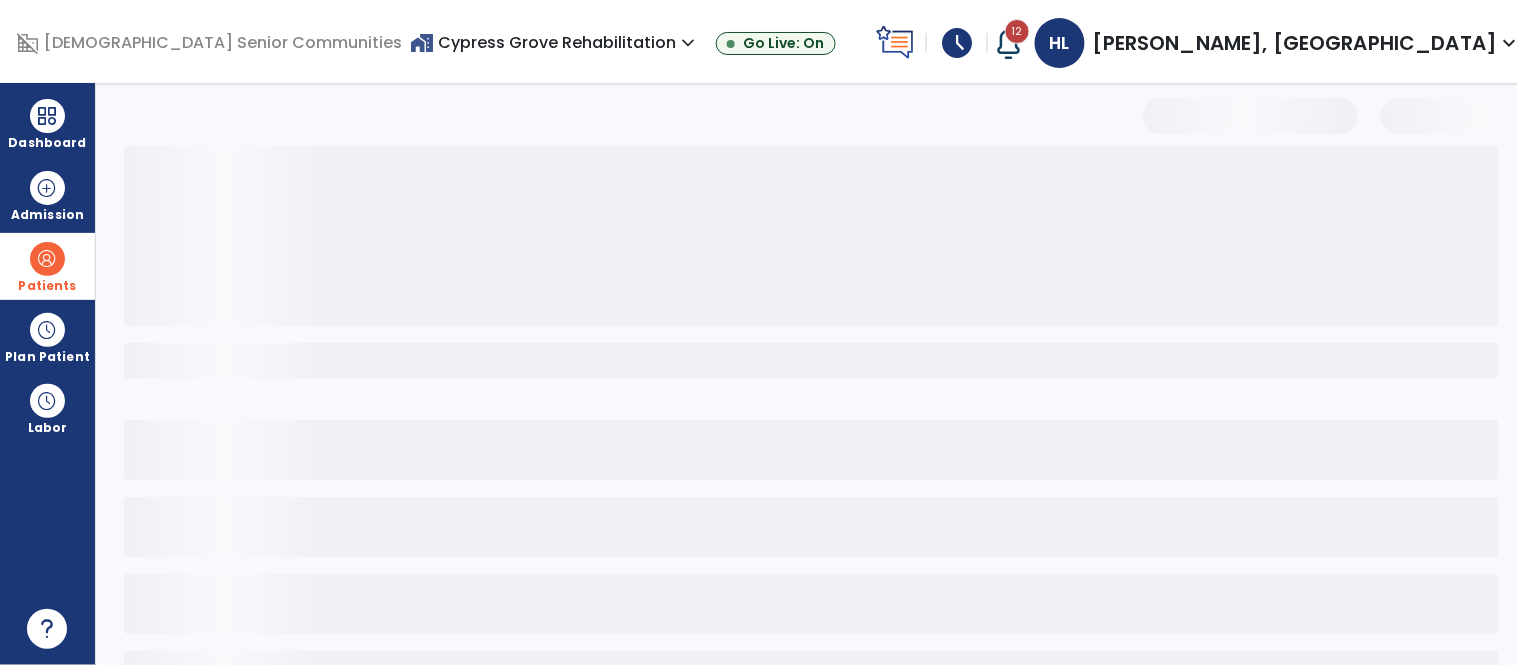 select on "***" 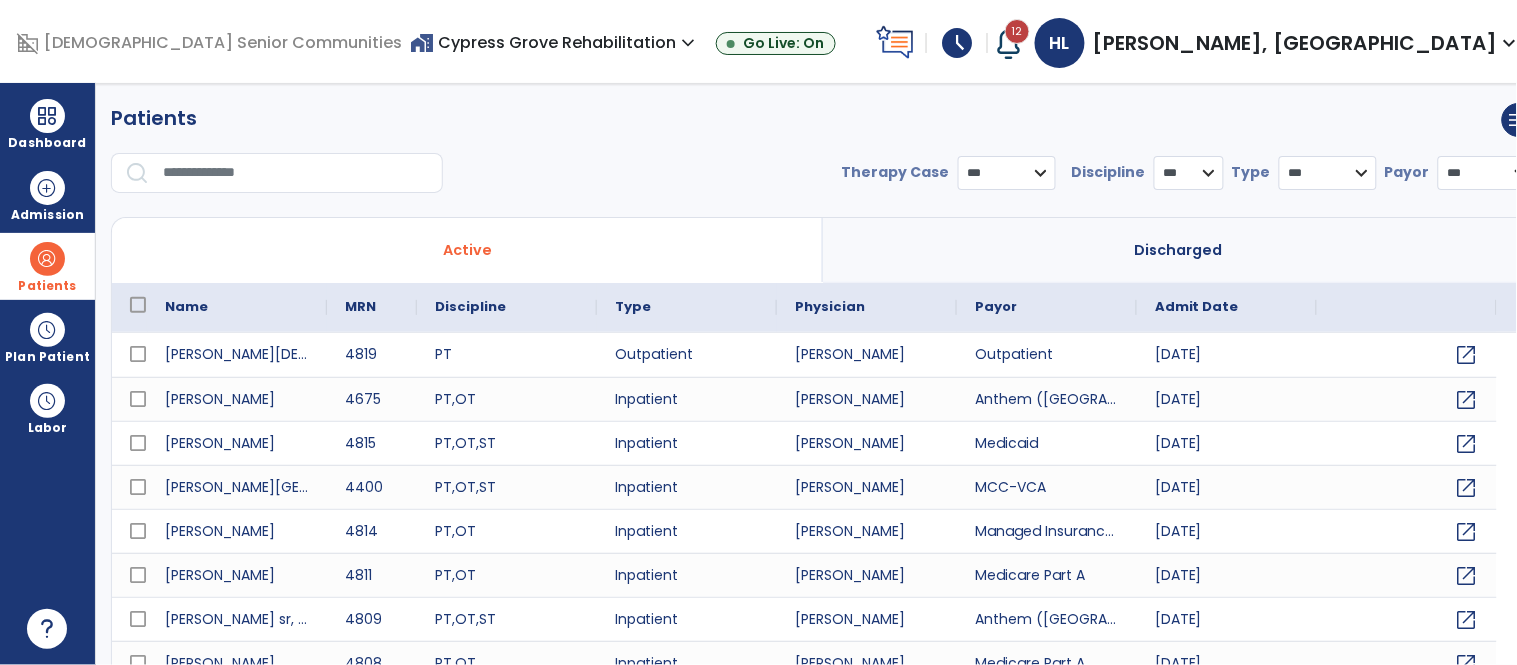 click at bounding box center (296, 173) 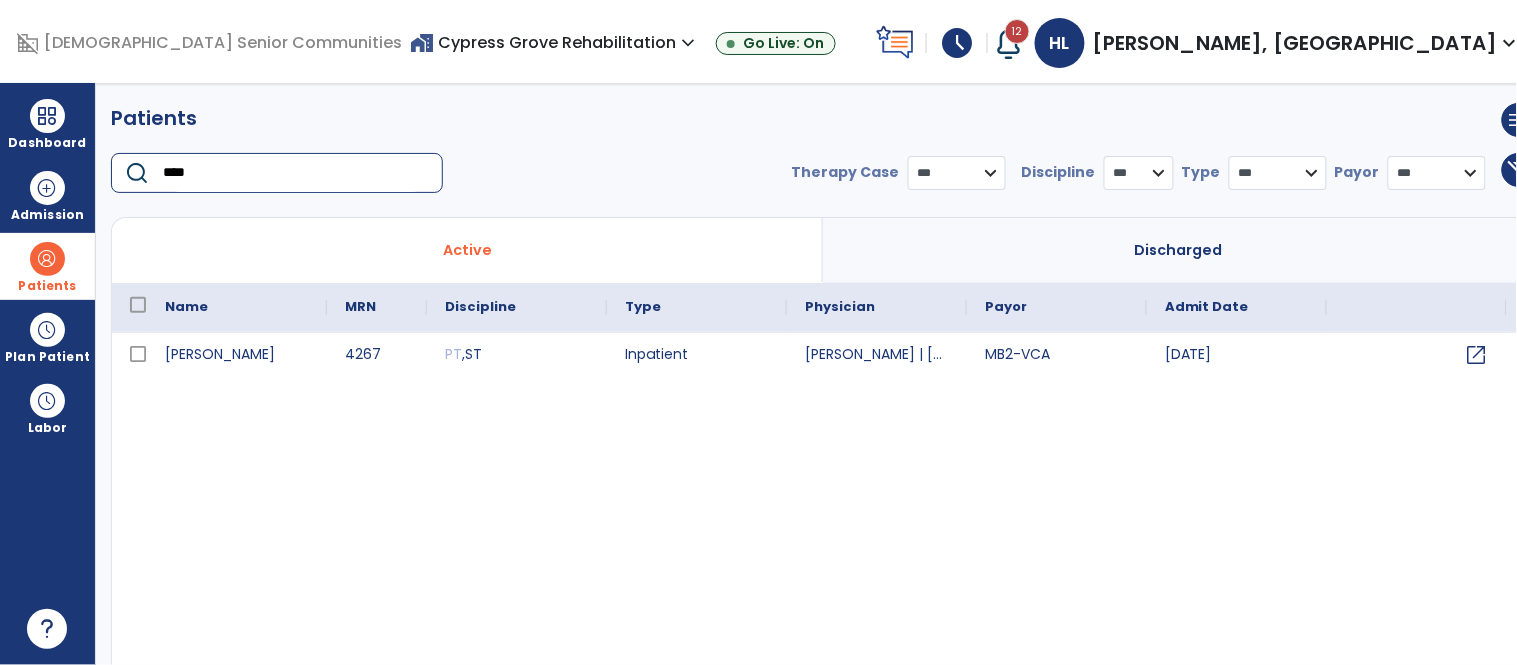 type on "****" 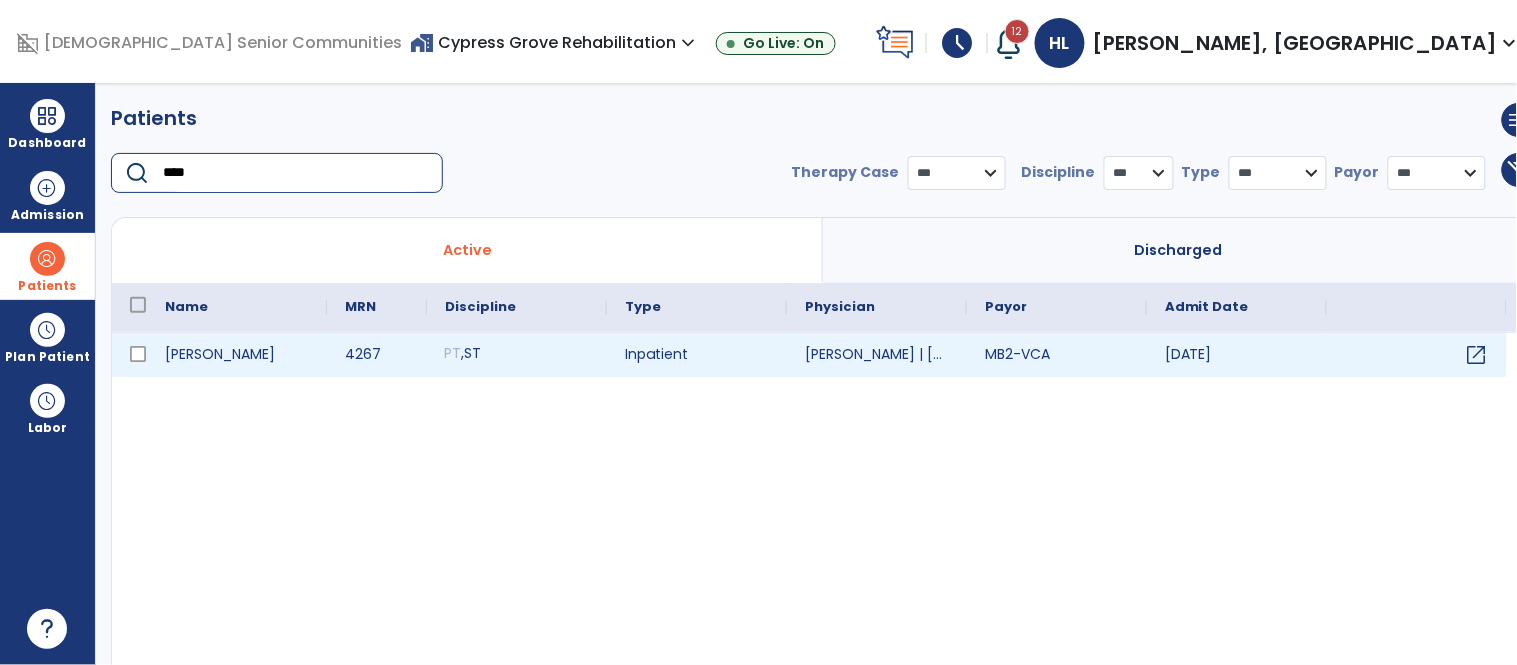 click on "PT , ST" at bounding box center (517, 355) 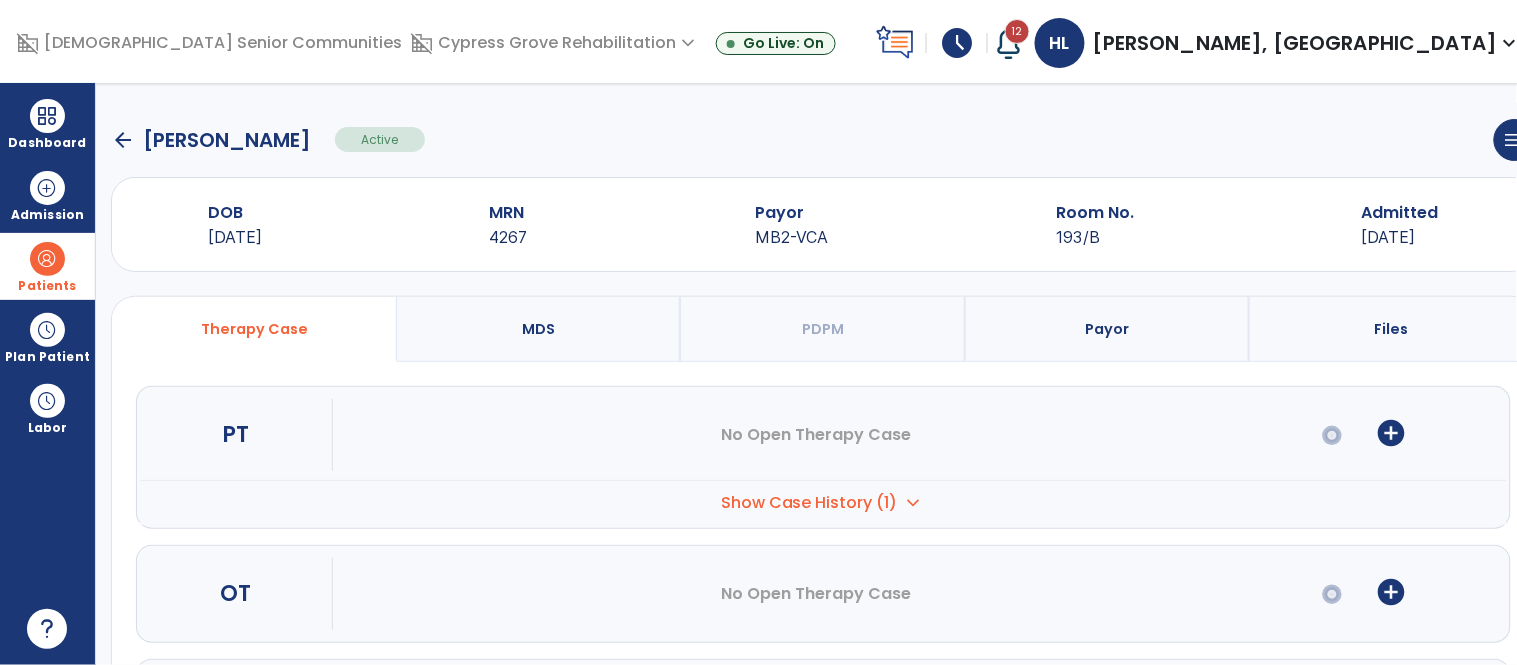 scroll, scrollTop: 141, scrollLeft: 0, axis: vertical 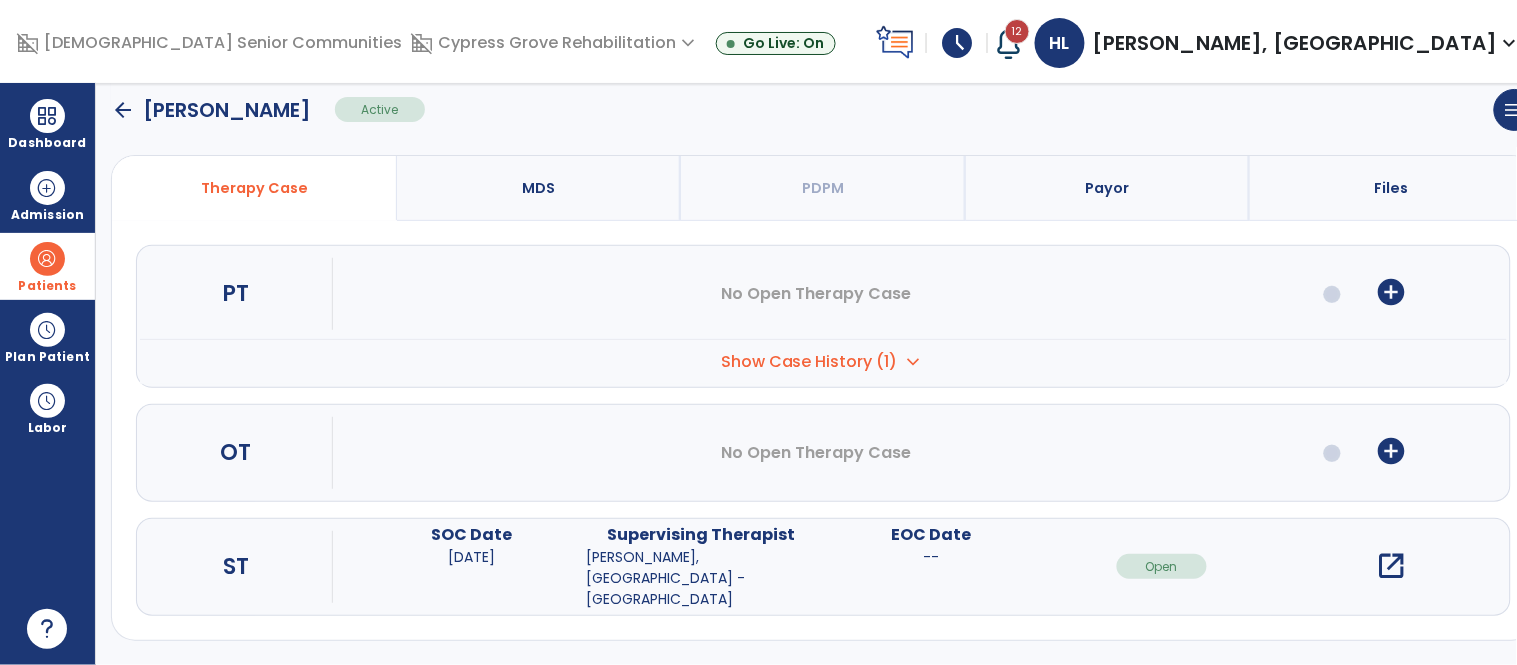 click on "open_in_new" at bounding box center [1392, 566] 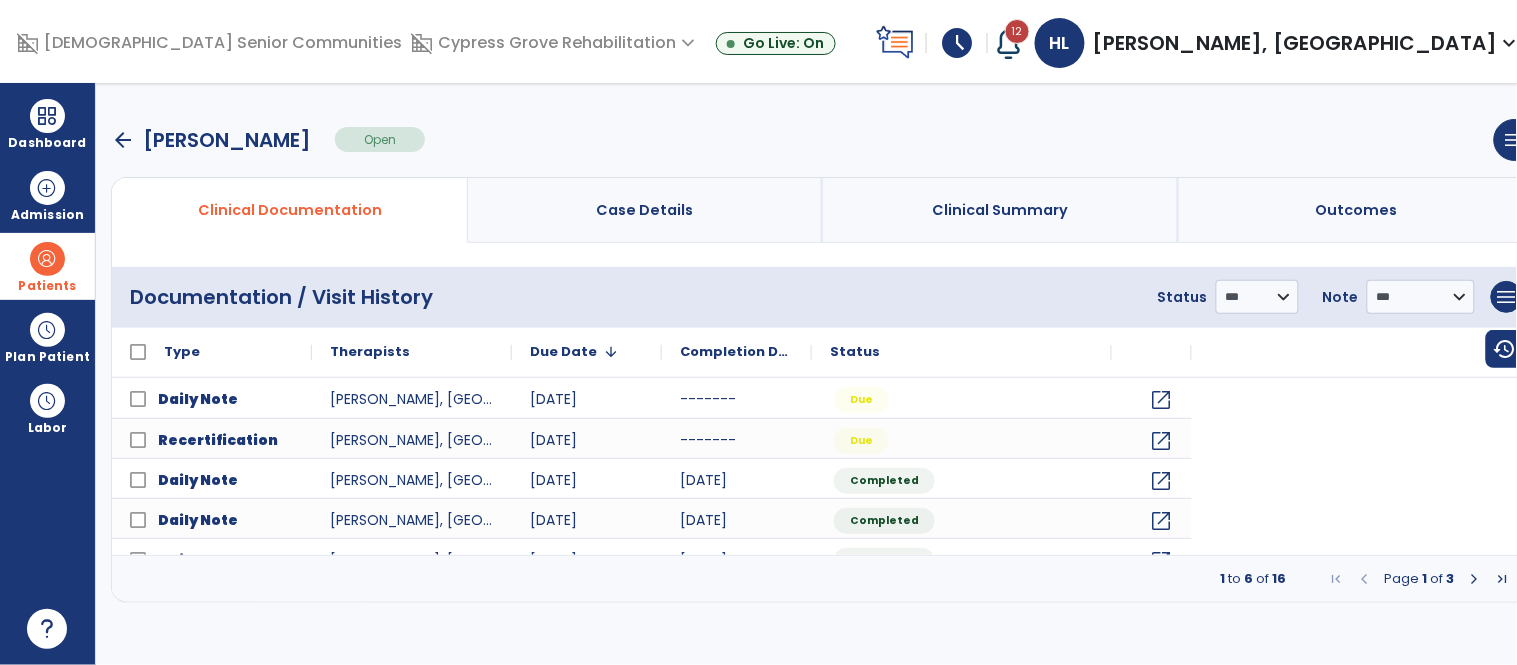 scroll, scrollTop: 0, scrollLeft: 0, axis: both 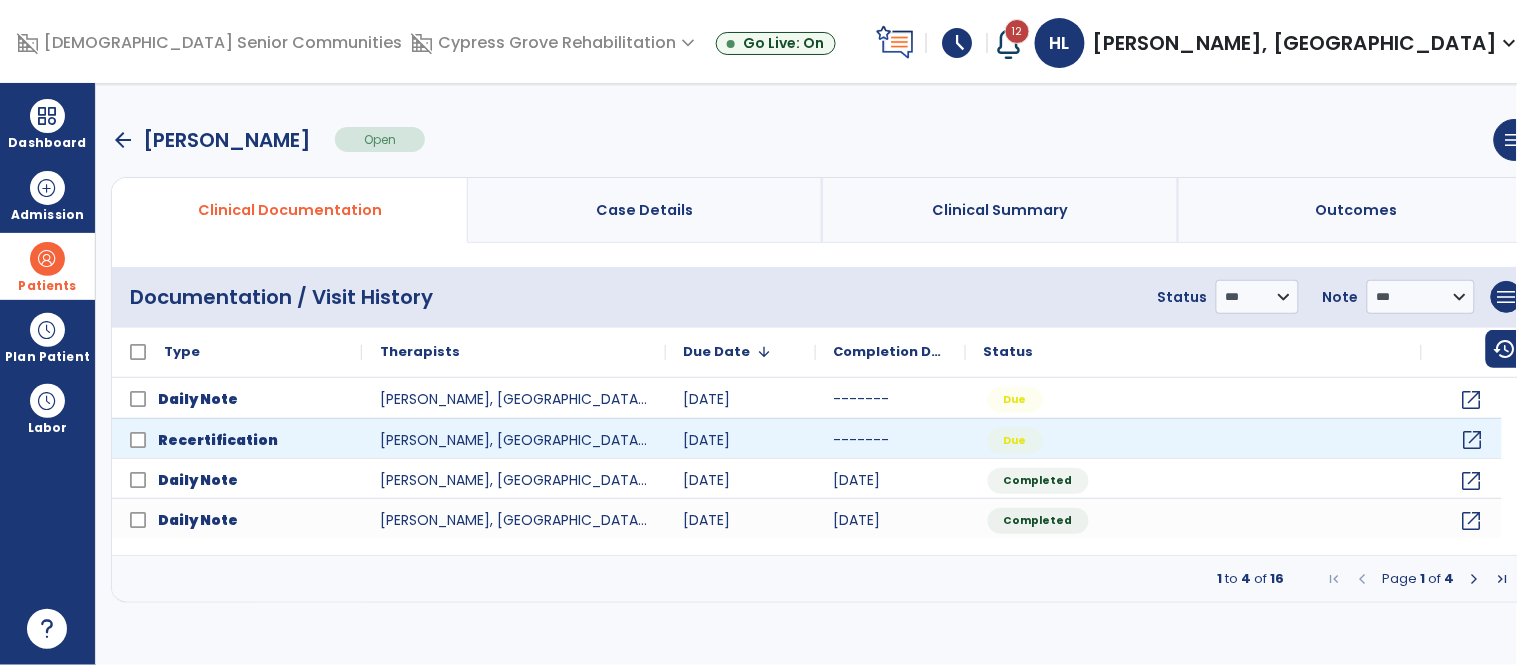 click on "open_in_new" 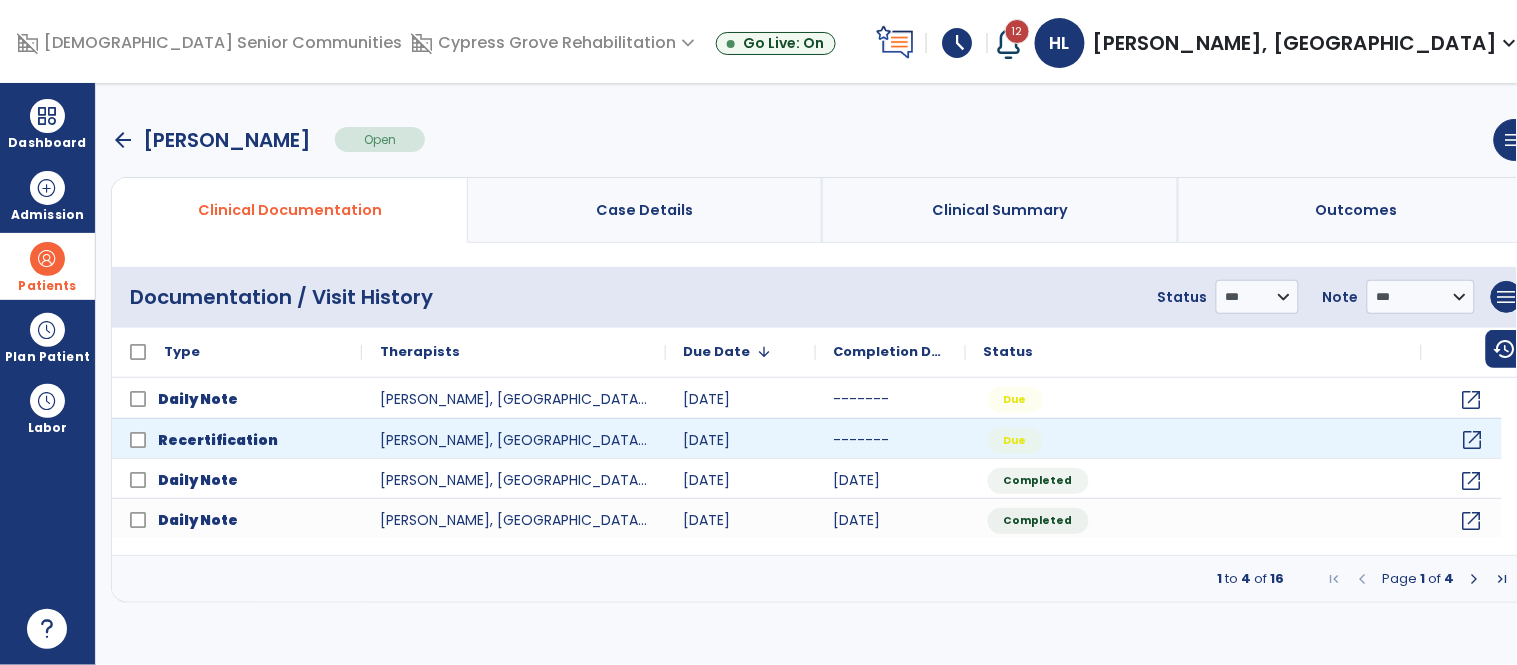 select on "**" 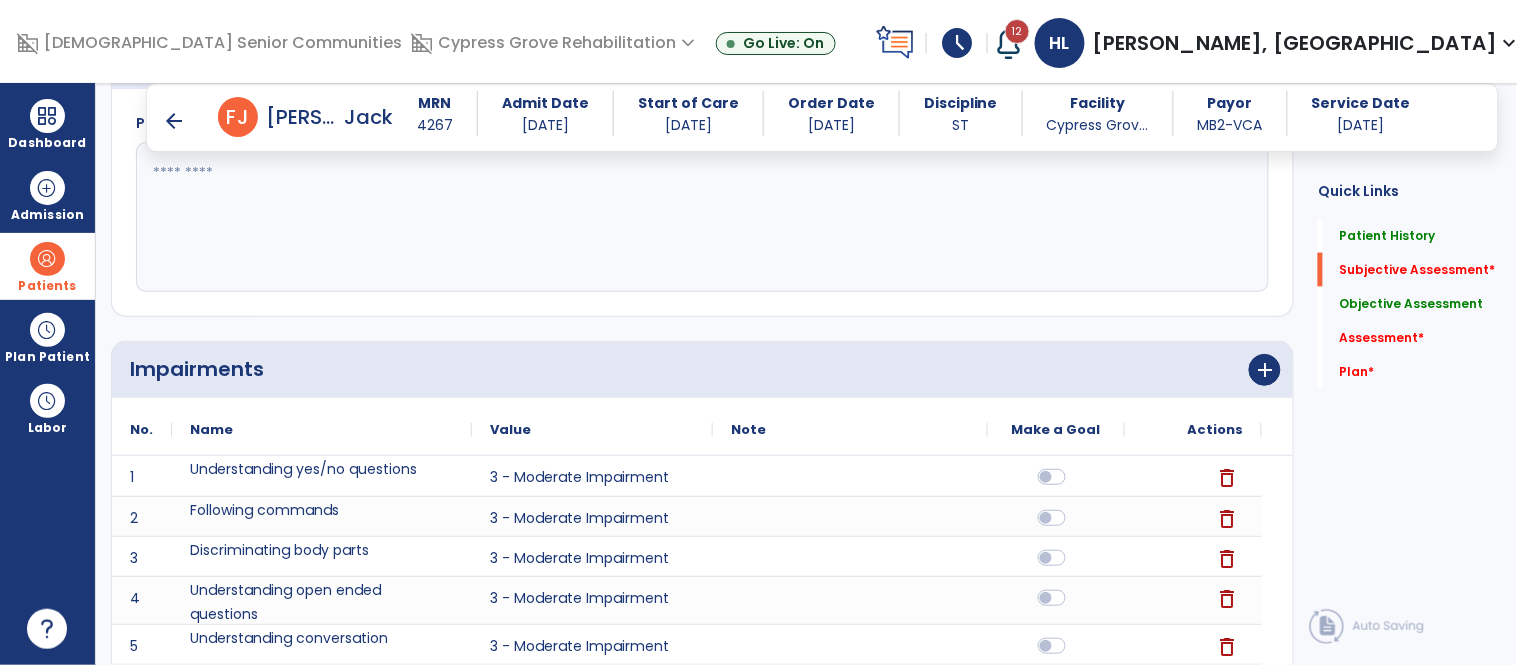 scroll, scrollTop: 495, scrollLeft: 0, axis: vertical 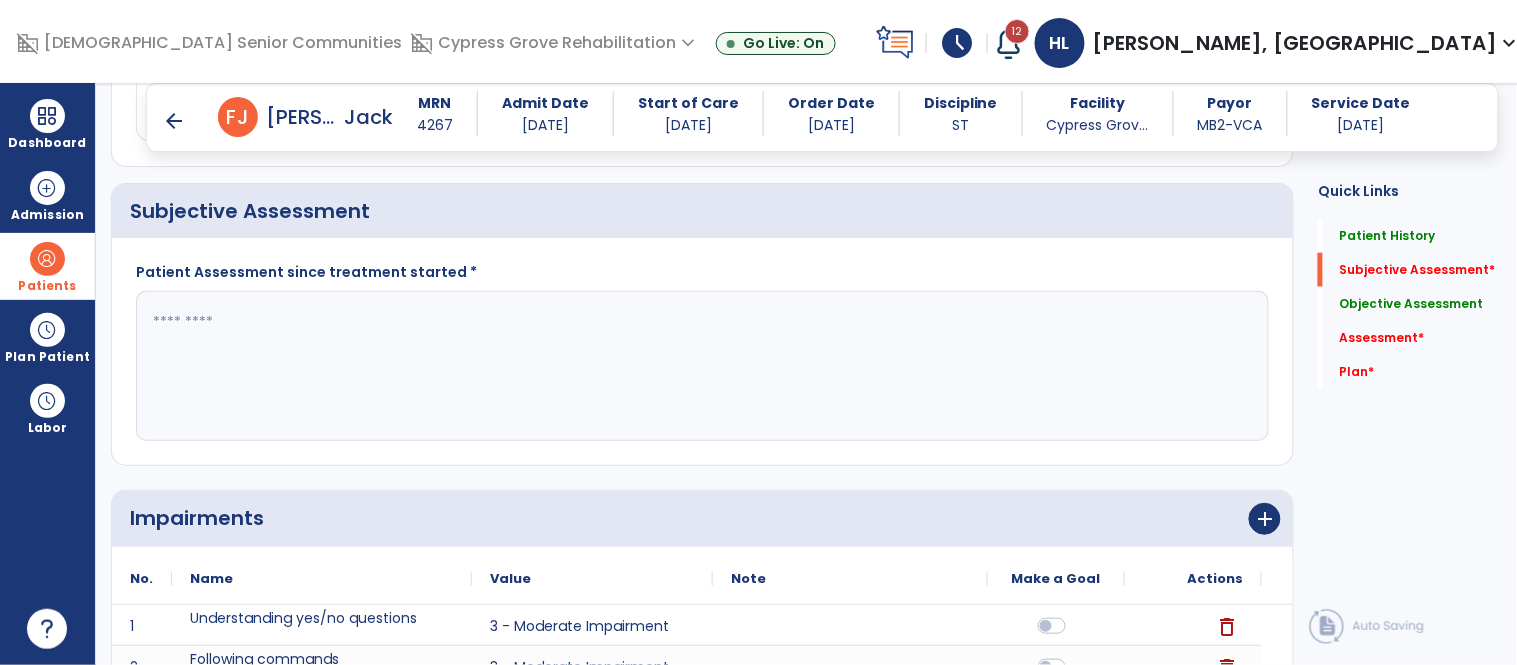 click 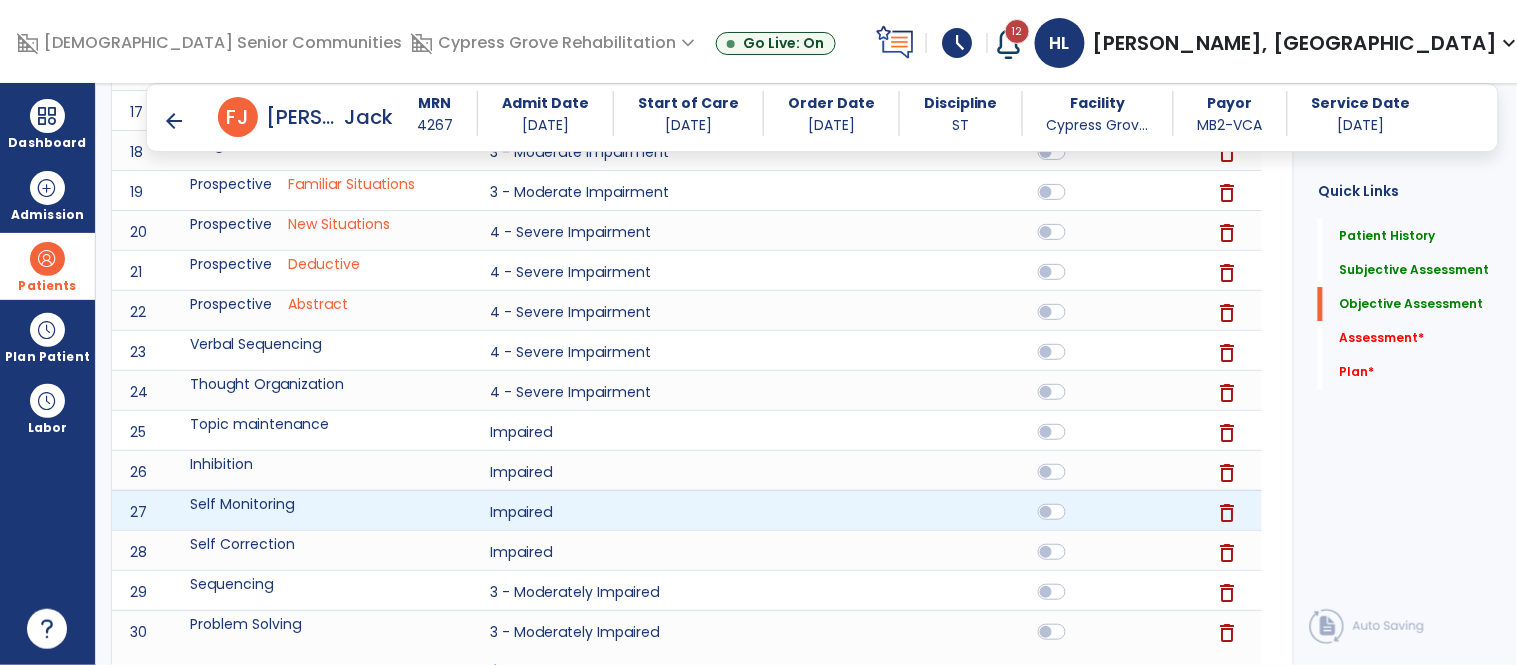 scroll, scrollTop: 1730, scrollLeft: 0, axis: vertical 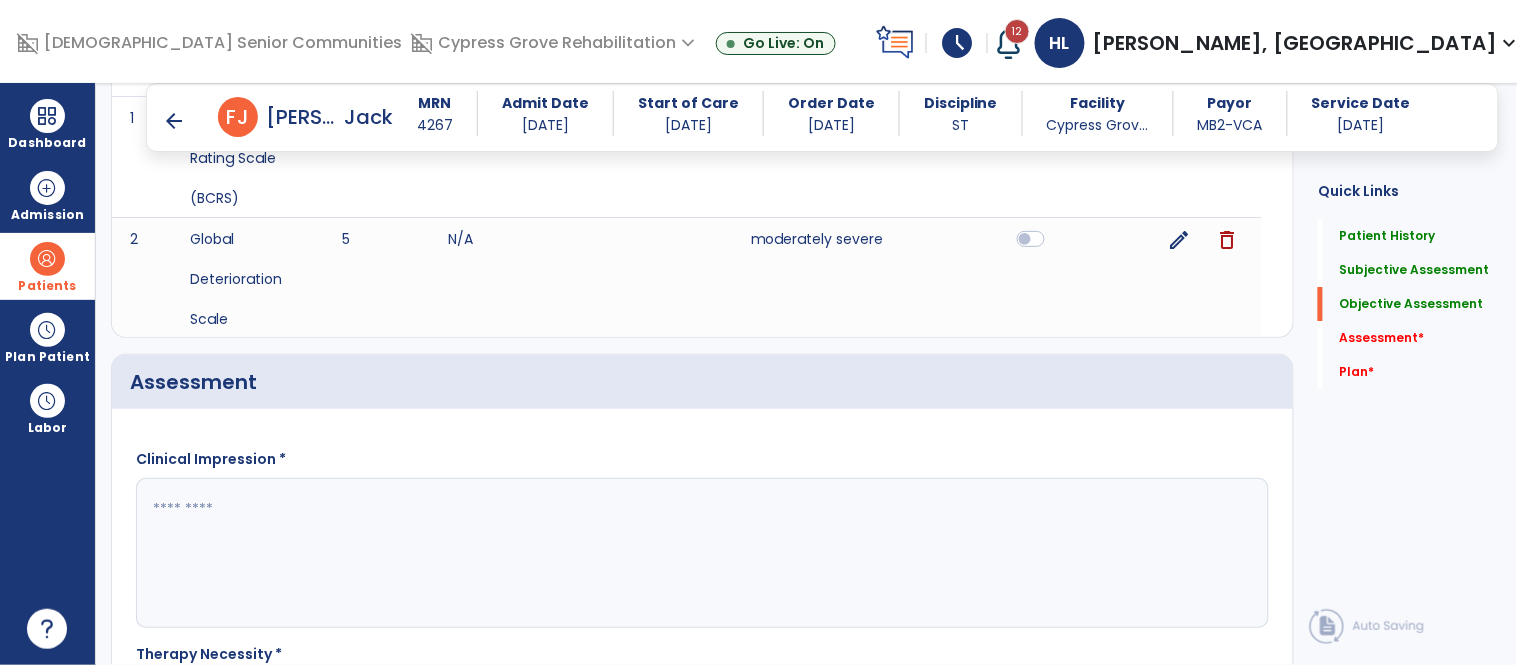 type on "**********" 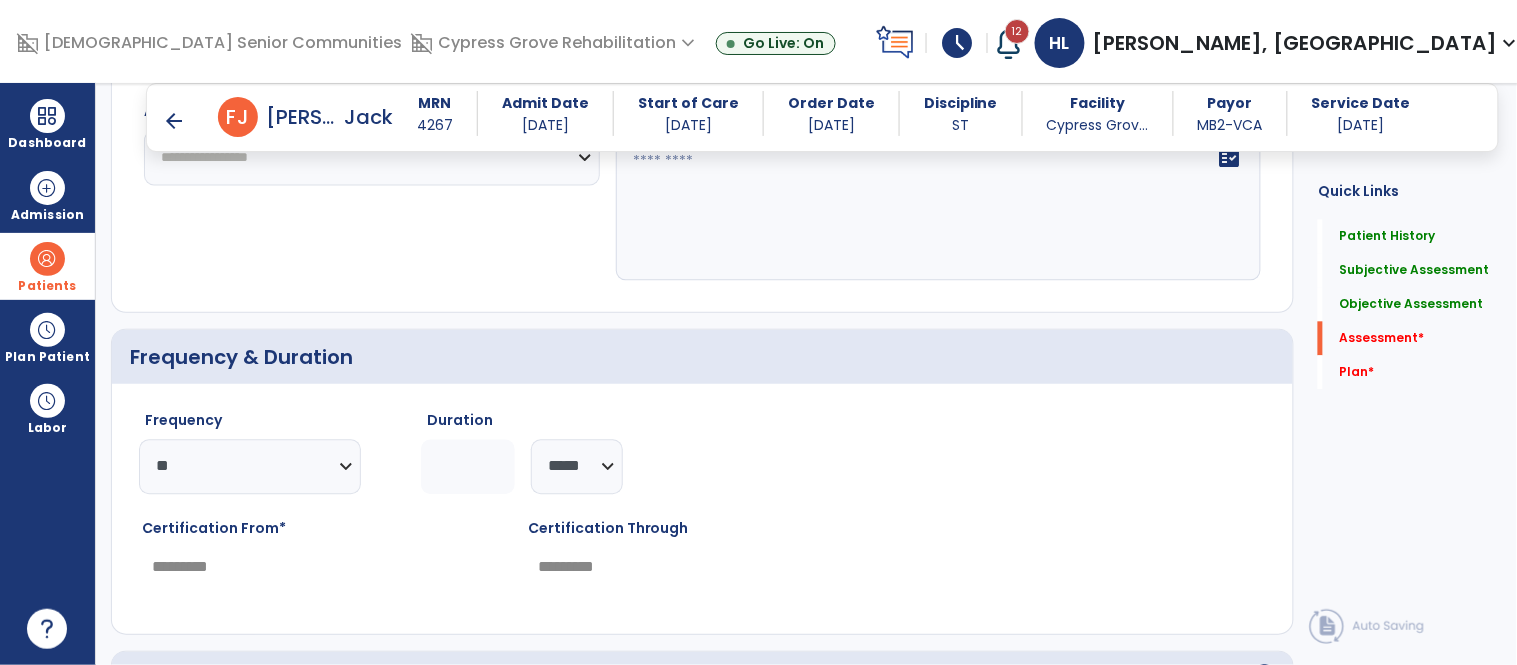 scroll, scrollTop: 4991, scrollLeft: 0, axis: vertical 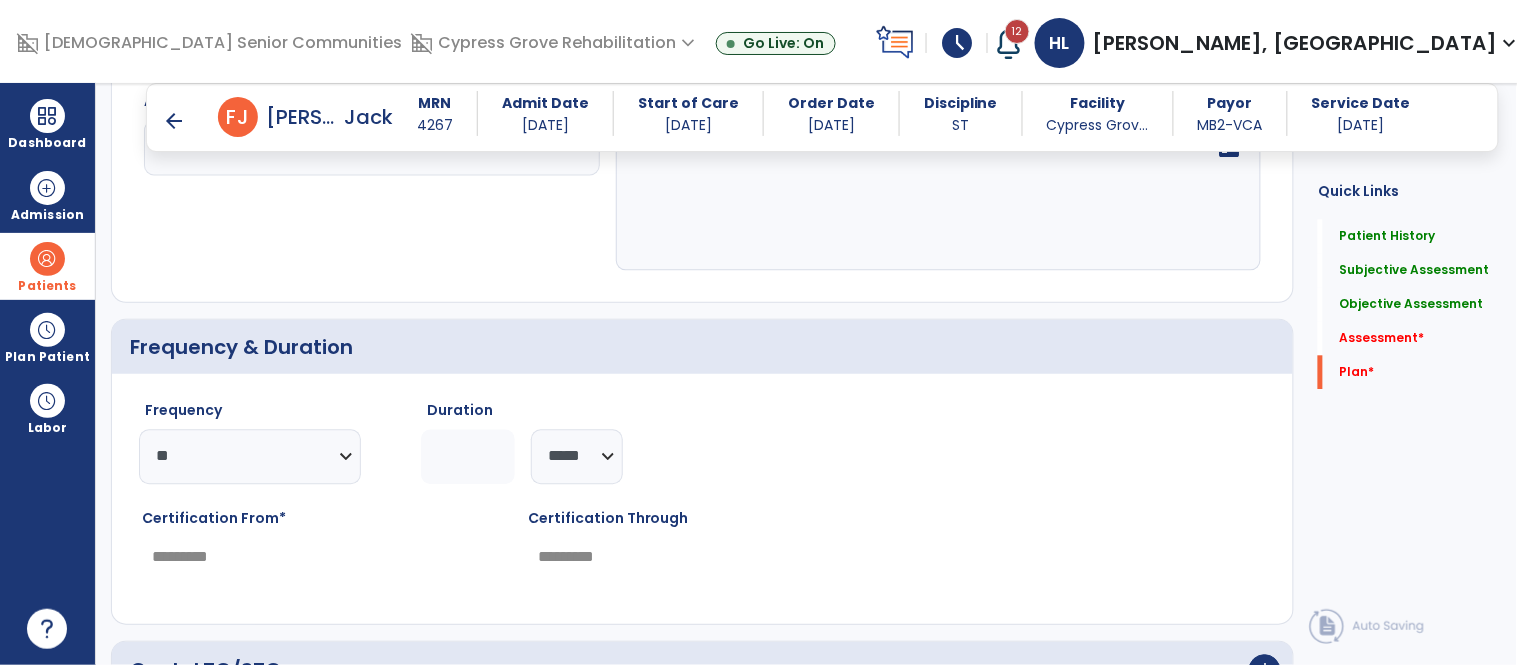 click on "*" 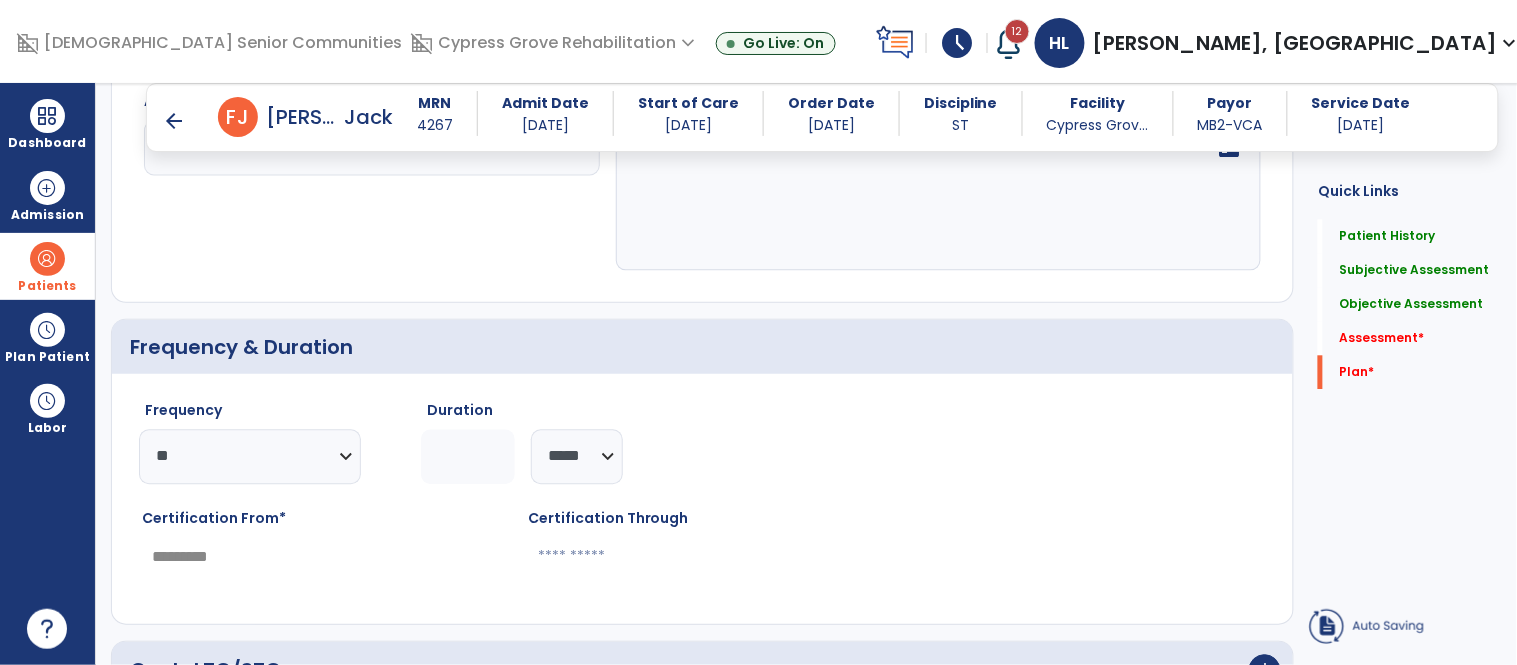 type on "*" 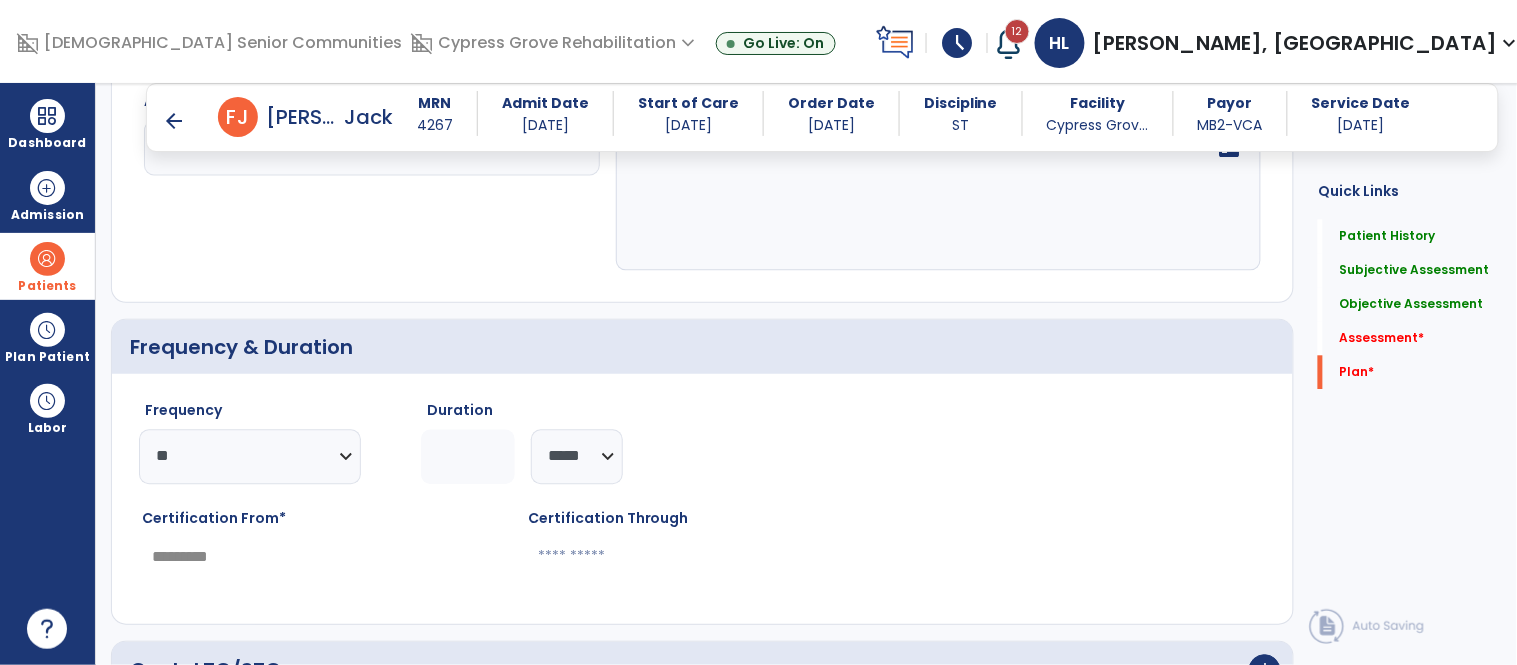 type on "*********" 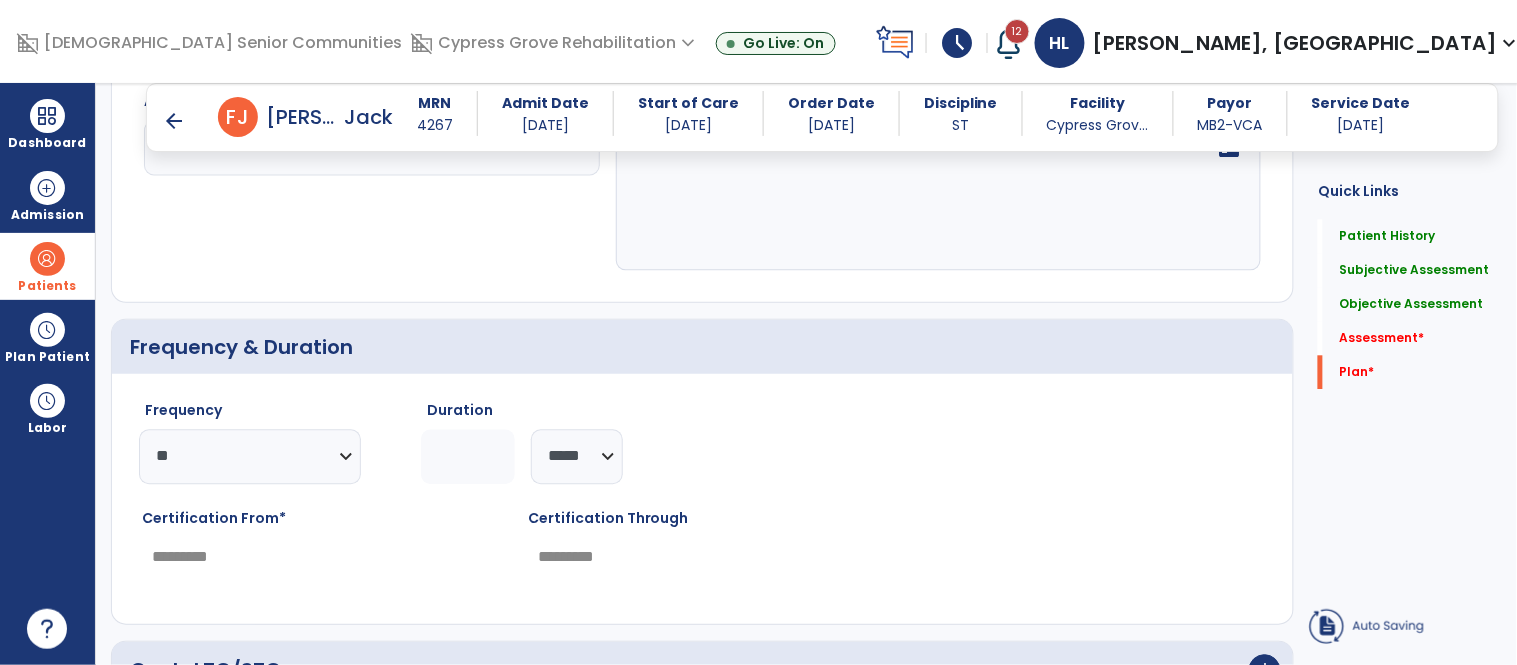 type on "*" 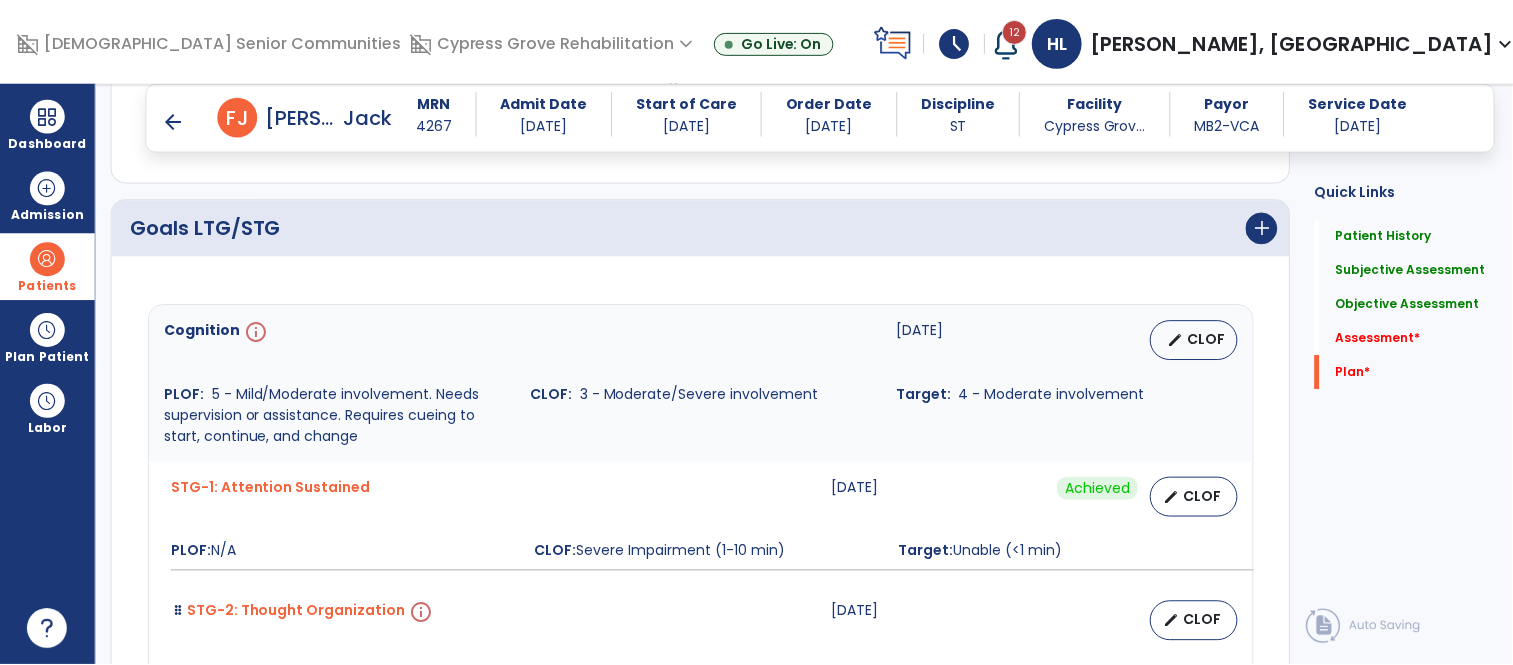 scroll, scrollTop: 5447, scrollLeft: 0, axis: vertical 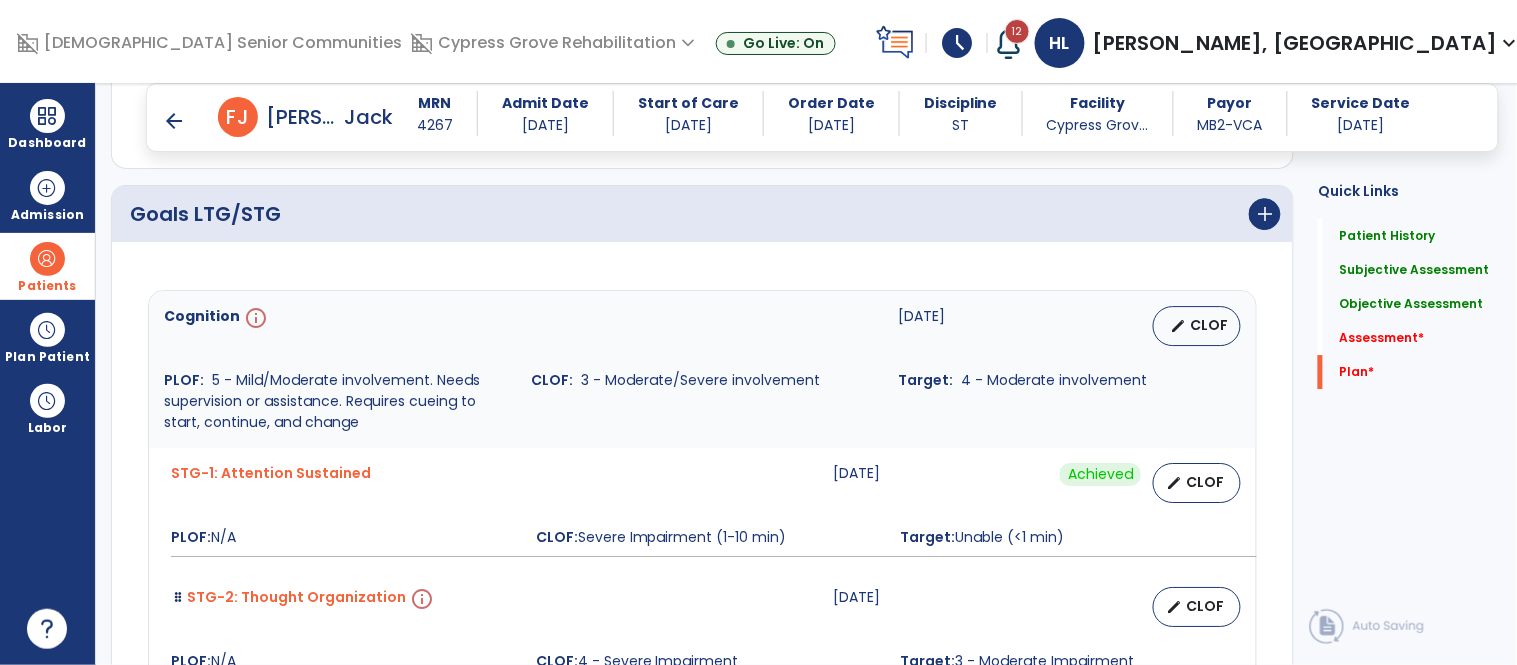 click on "edit   CLOF" at bounding box center [1162, 326] 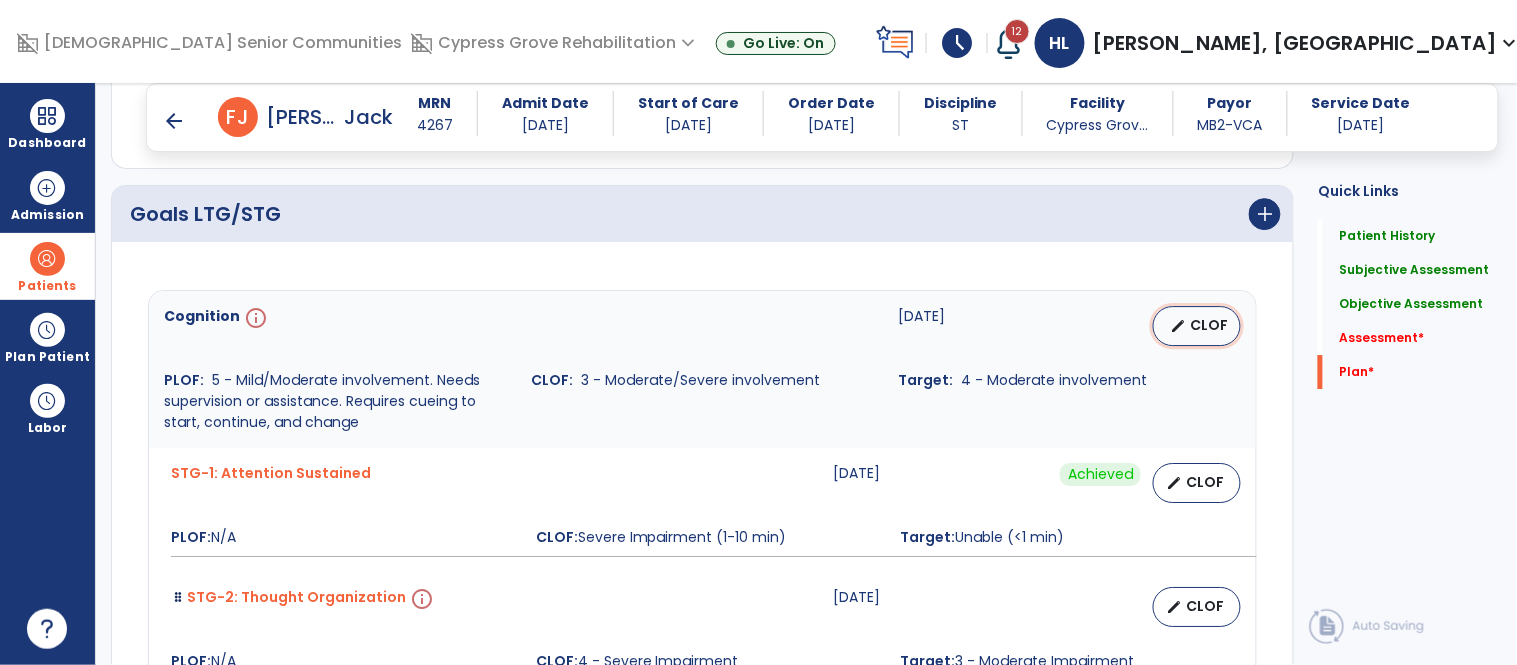 click on "edit" at bounding box center [1178, 326] 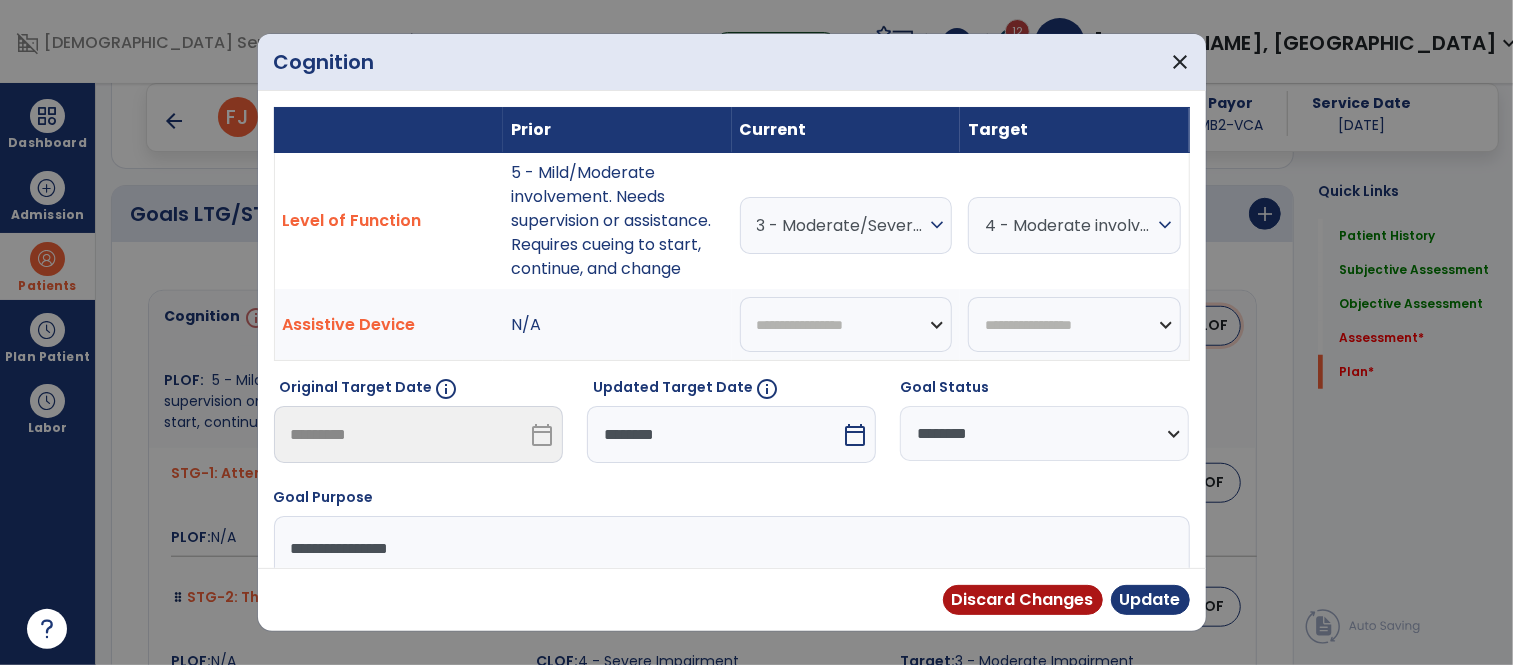 scroll, scrollTop: 5447, scrollLeft: 0, axis: vertical 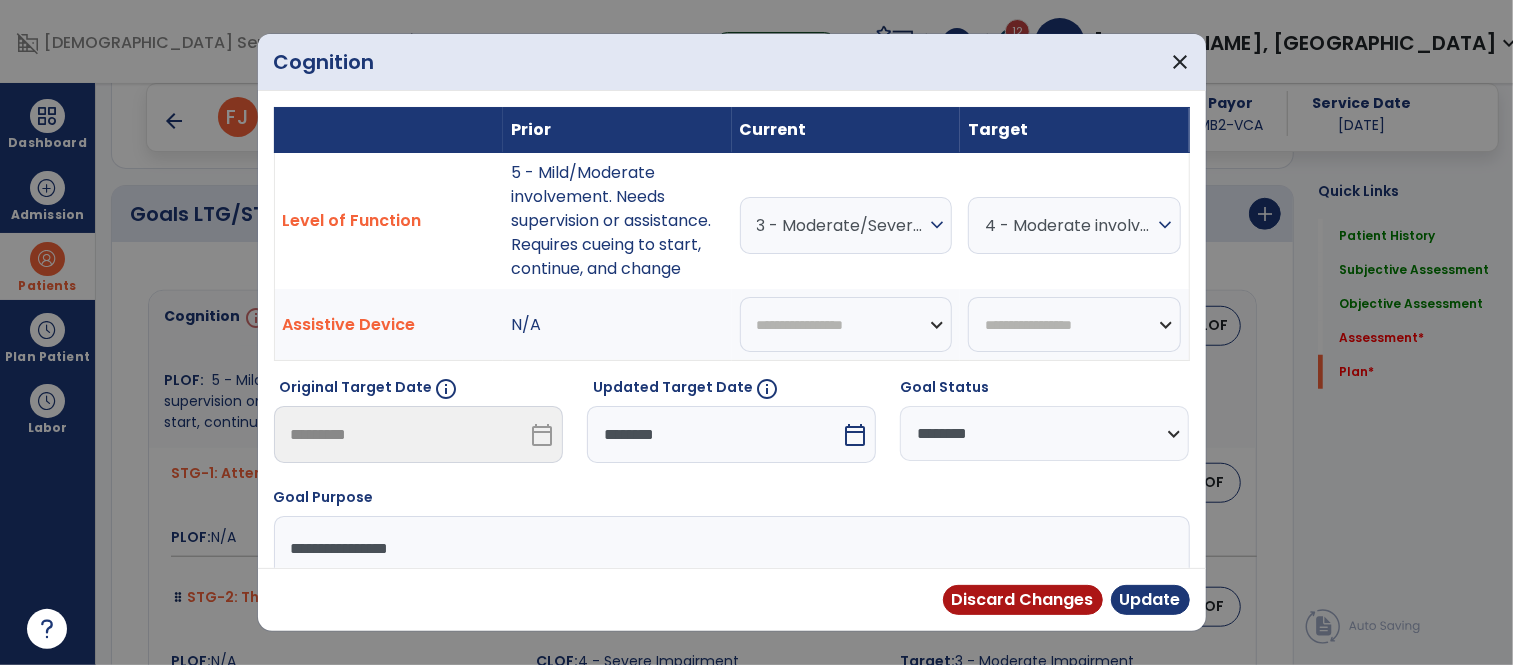 click on "********" at bounding box center [714, 434] 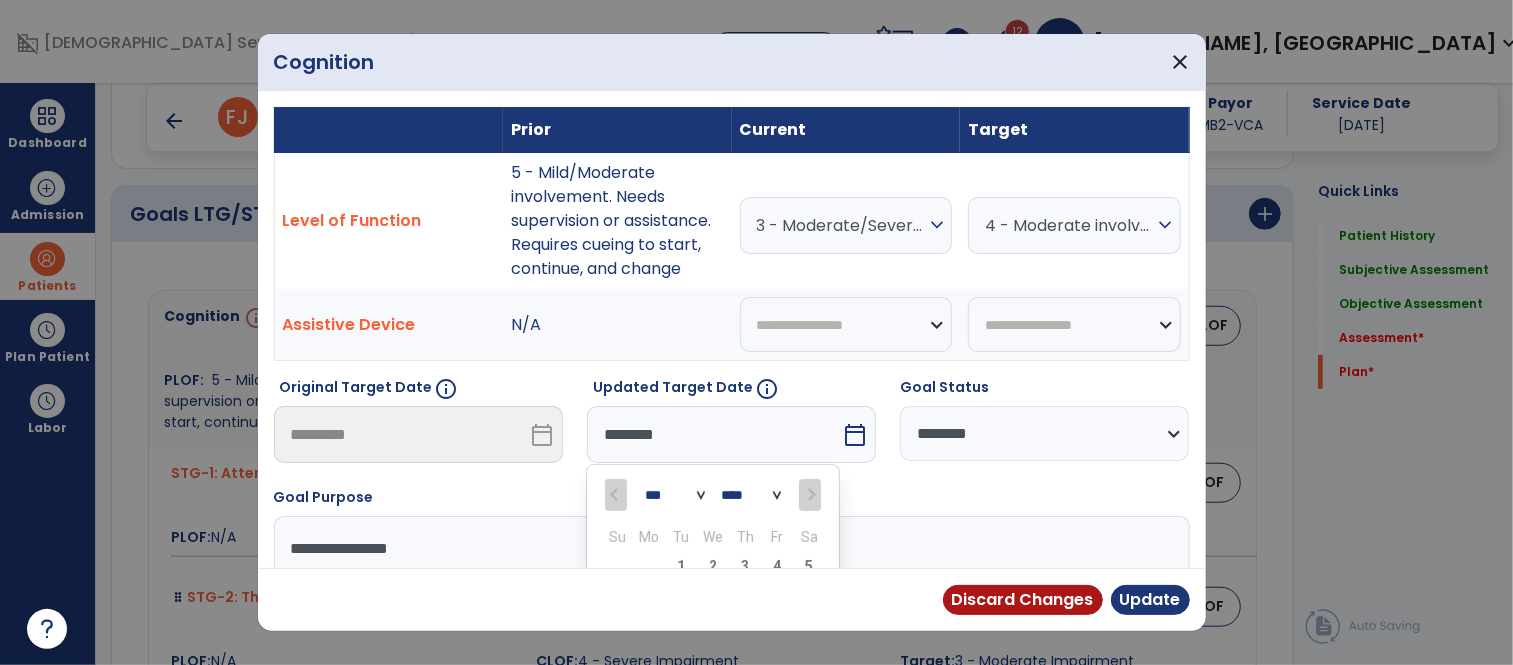 scroll, scrollTop: 193, scrollLeft: 0, axis: vertical 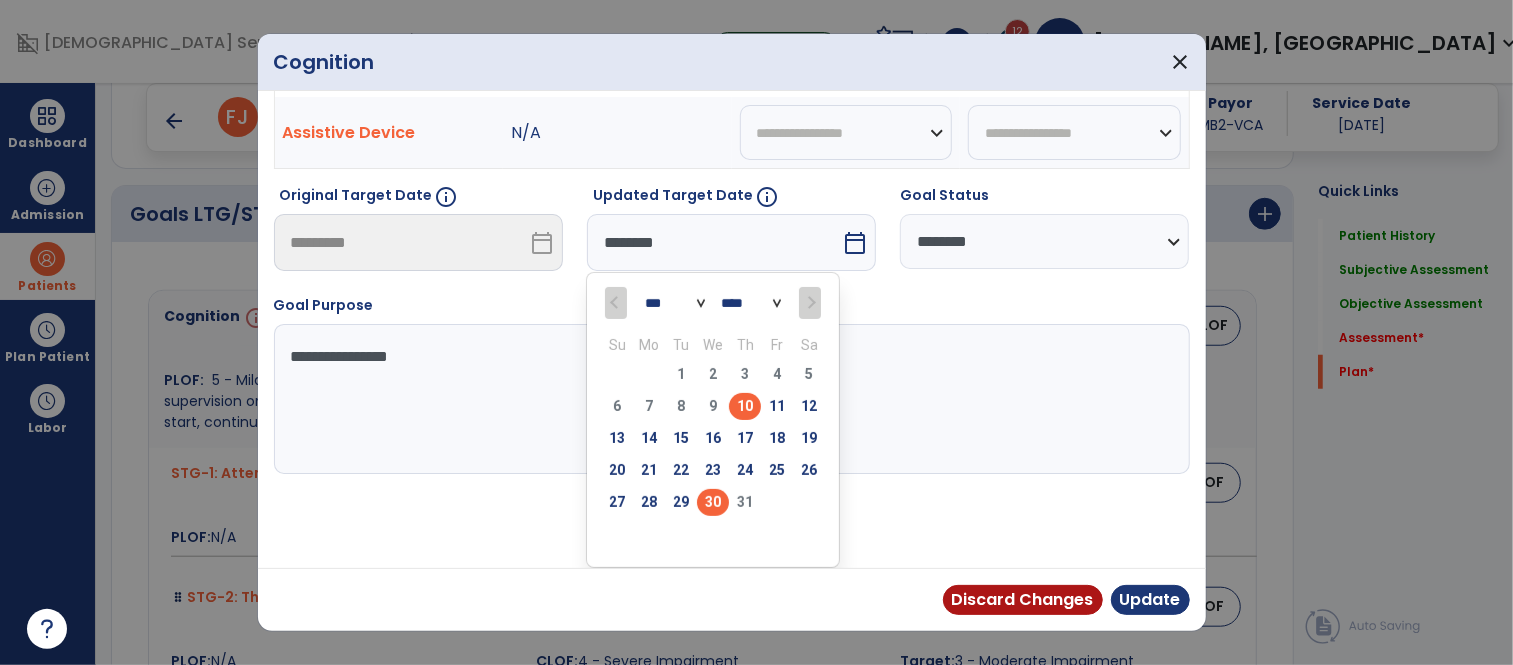 click on "30" at bounding box center (713, 502) 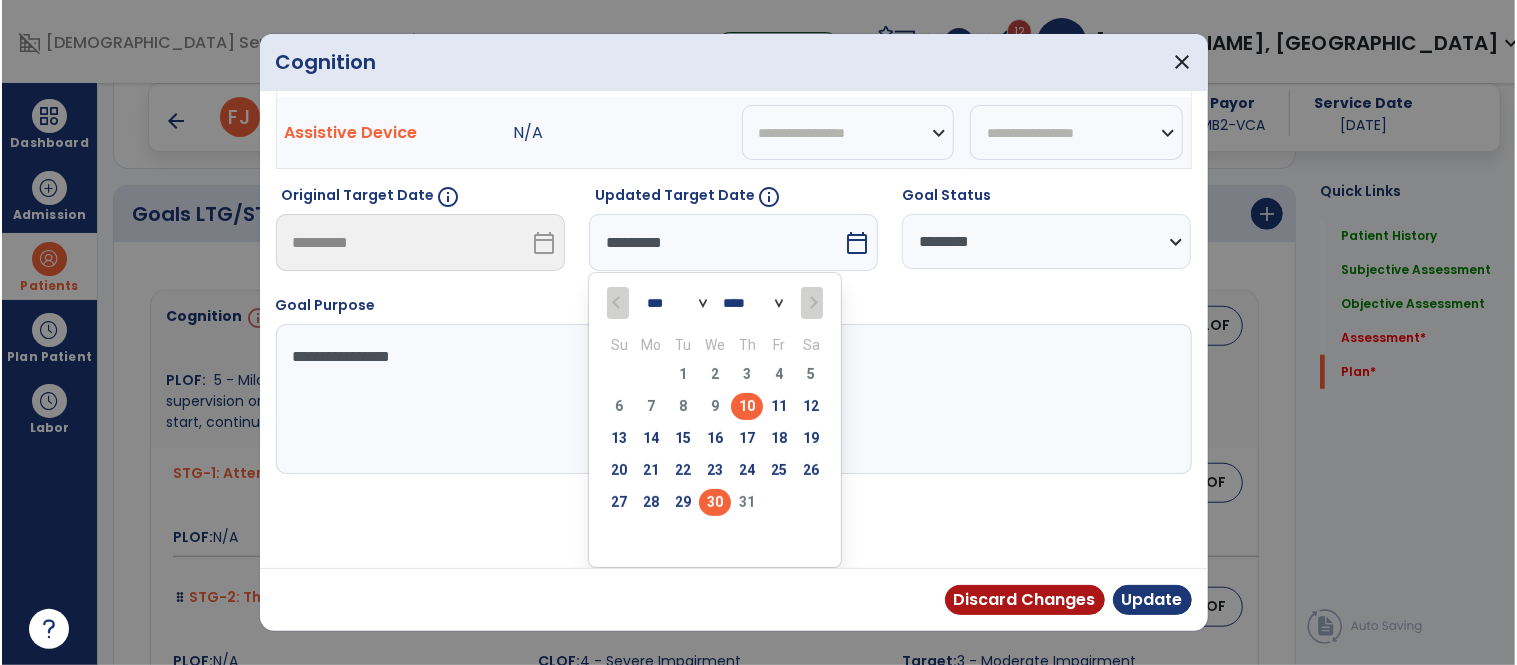 scroll, scrollTop: 114, scrollLeft: 0, axis: vertical 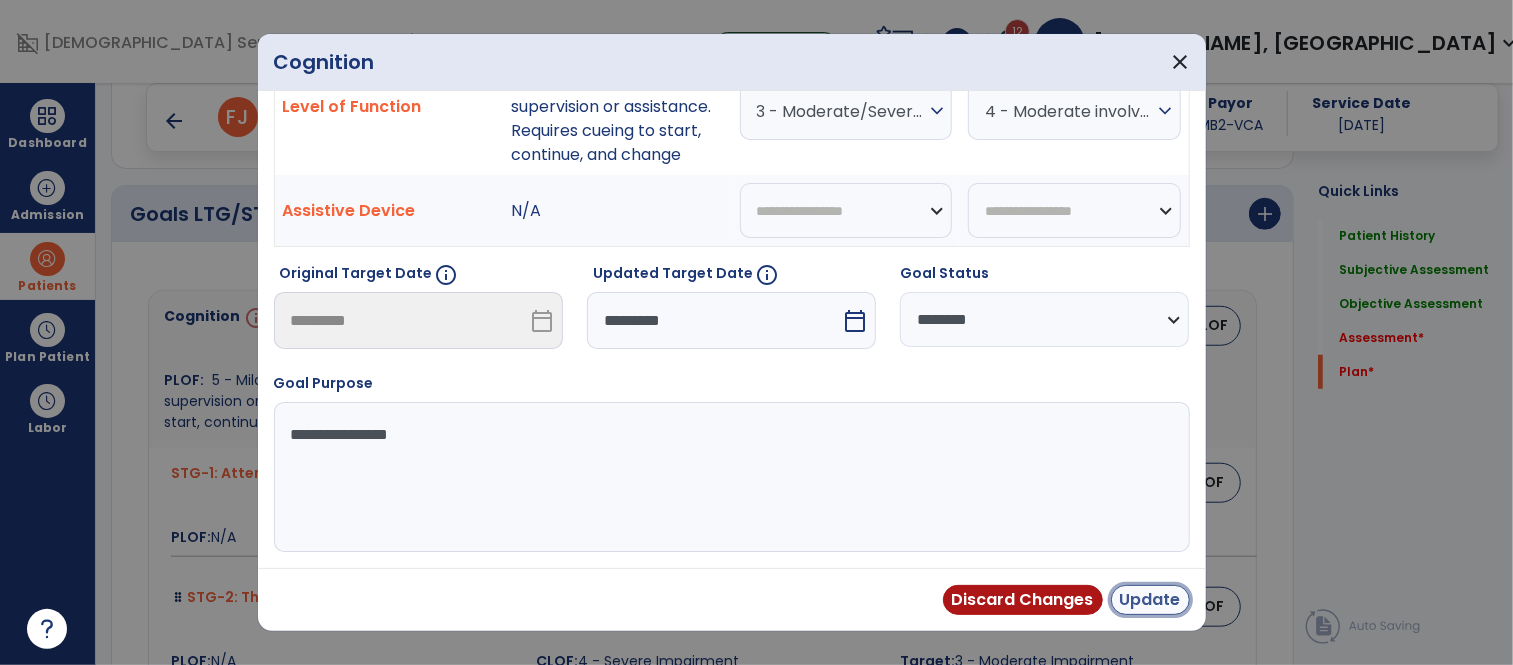 click on "Update" at bounding box center (1150, 600) 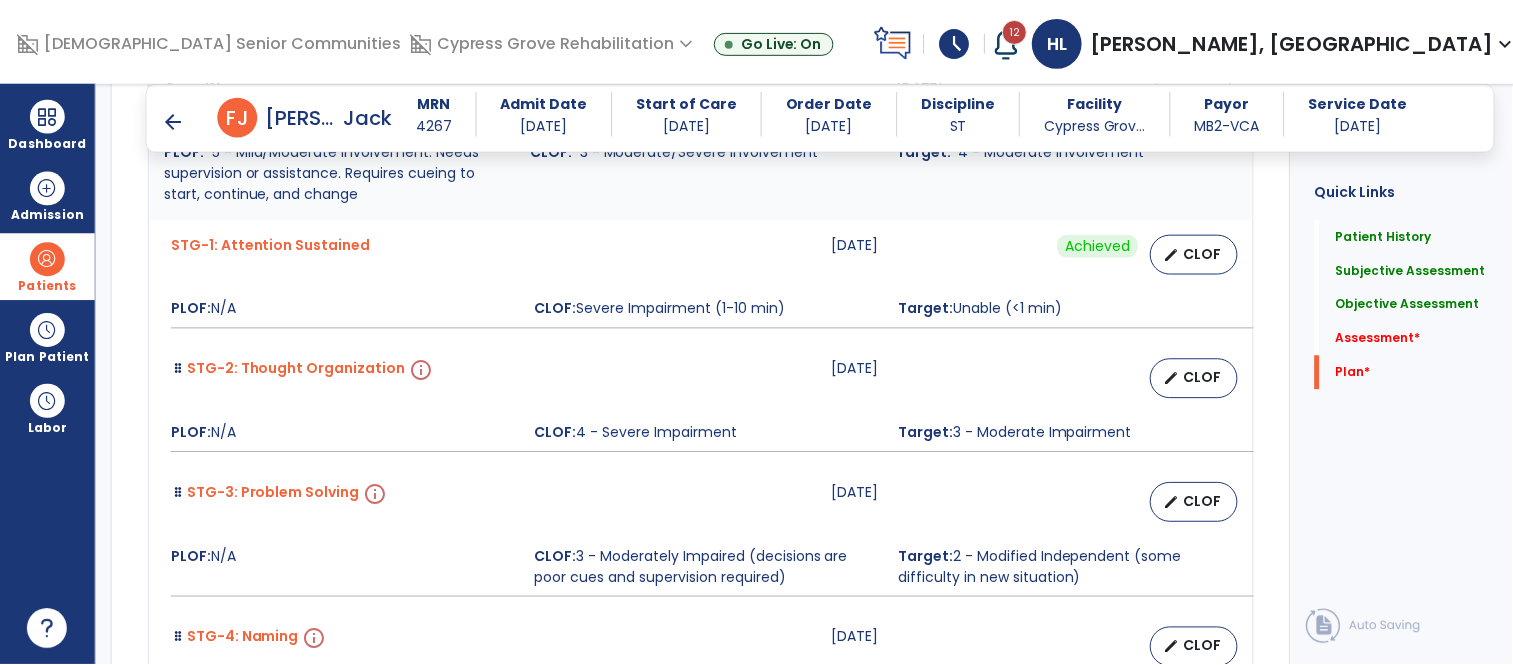 scroll, scrollTop: 5695, scrollLeft: 0, axis: vertical 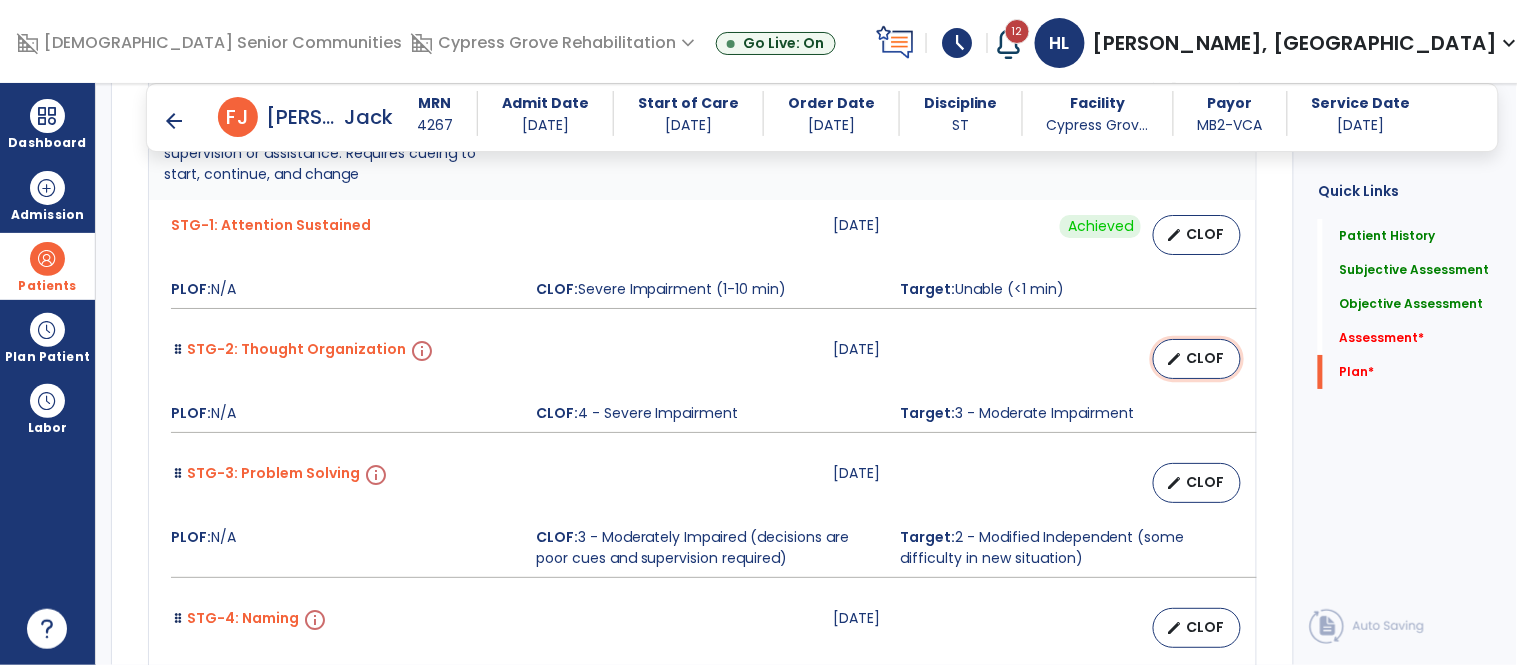 click on "edit   CLOF" at bounding box center [1197, 359] 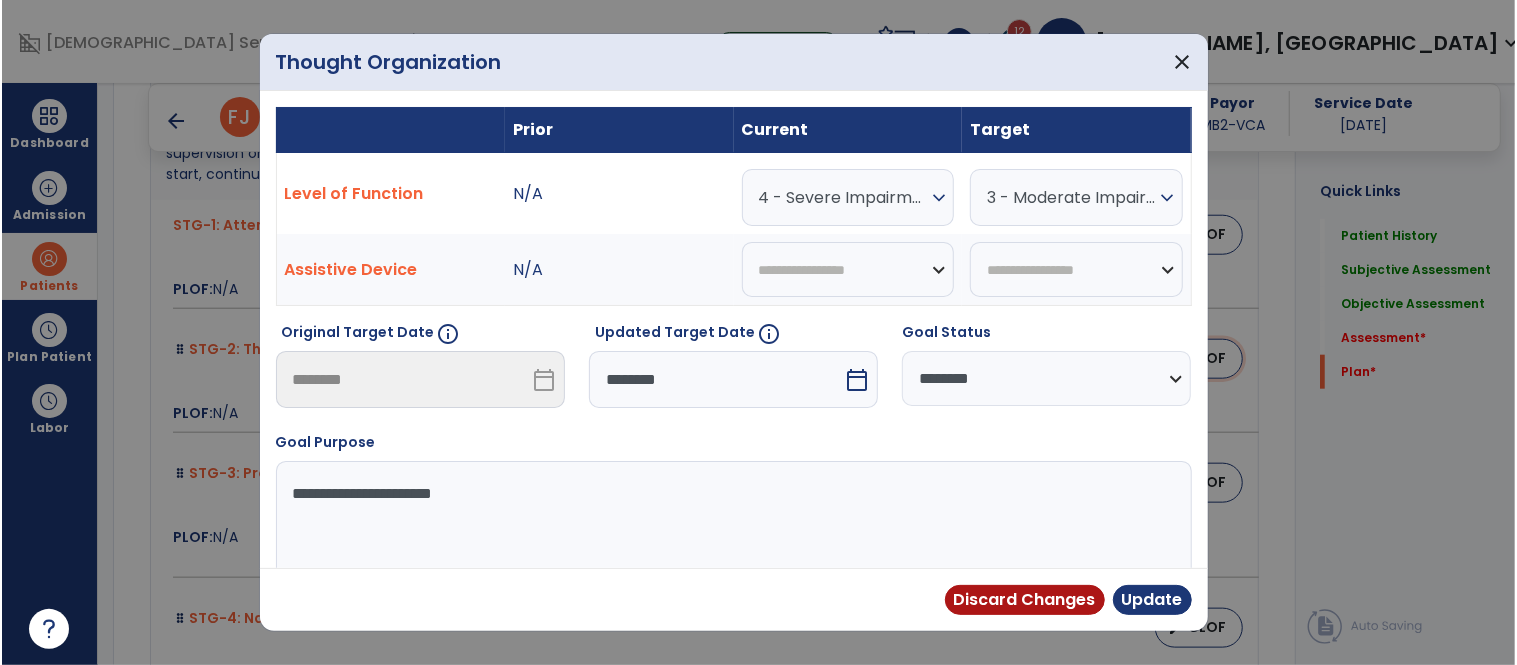 scroll, scrollTop: 5695, scrollLeft: 0, axis: vertical 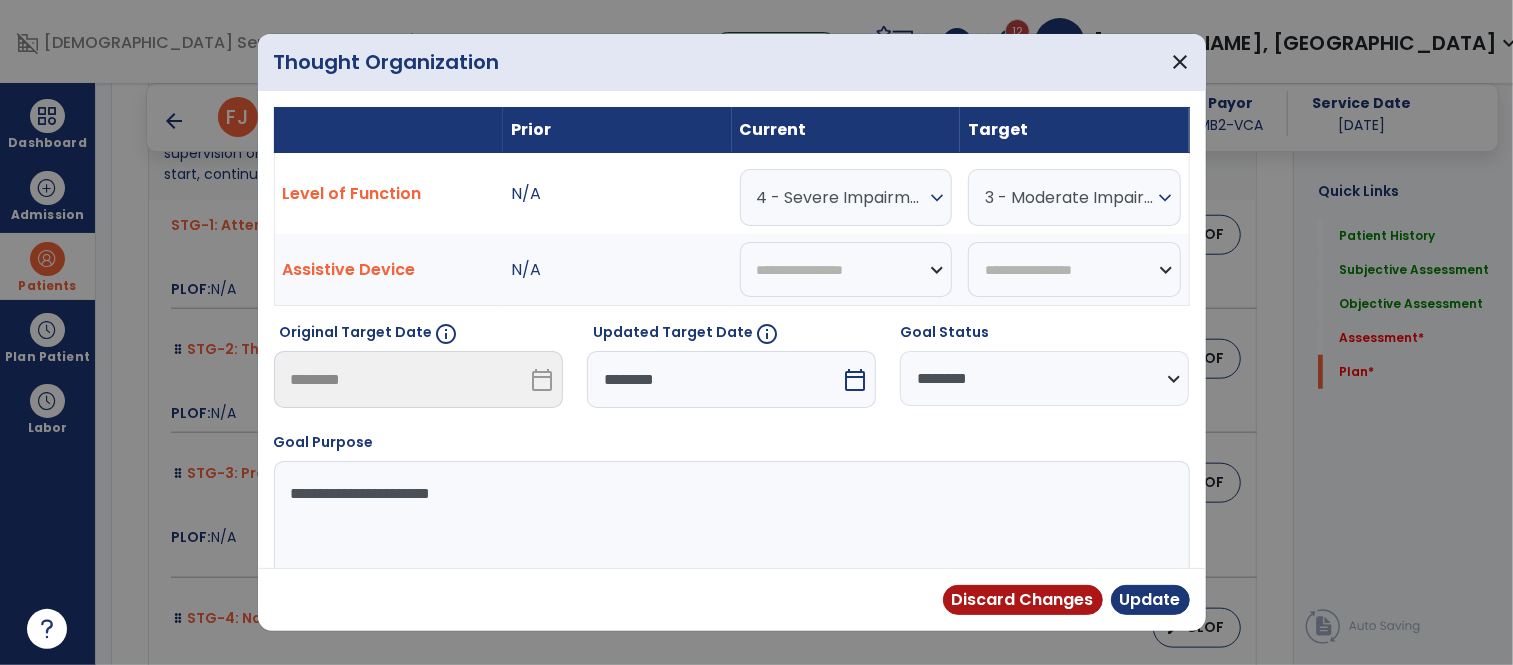 click on "4 - Severe Impairment" at bounding box center [841, 197] 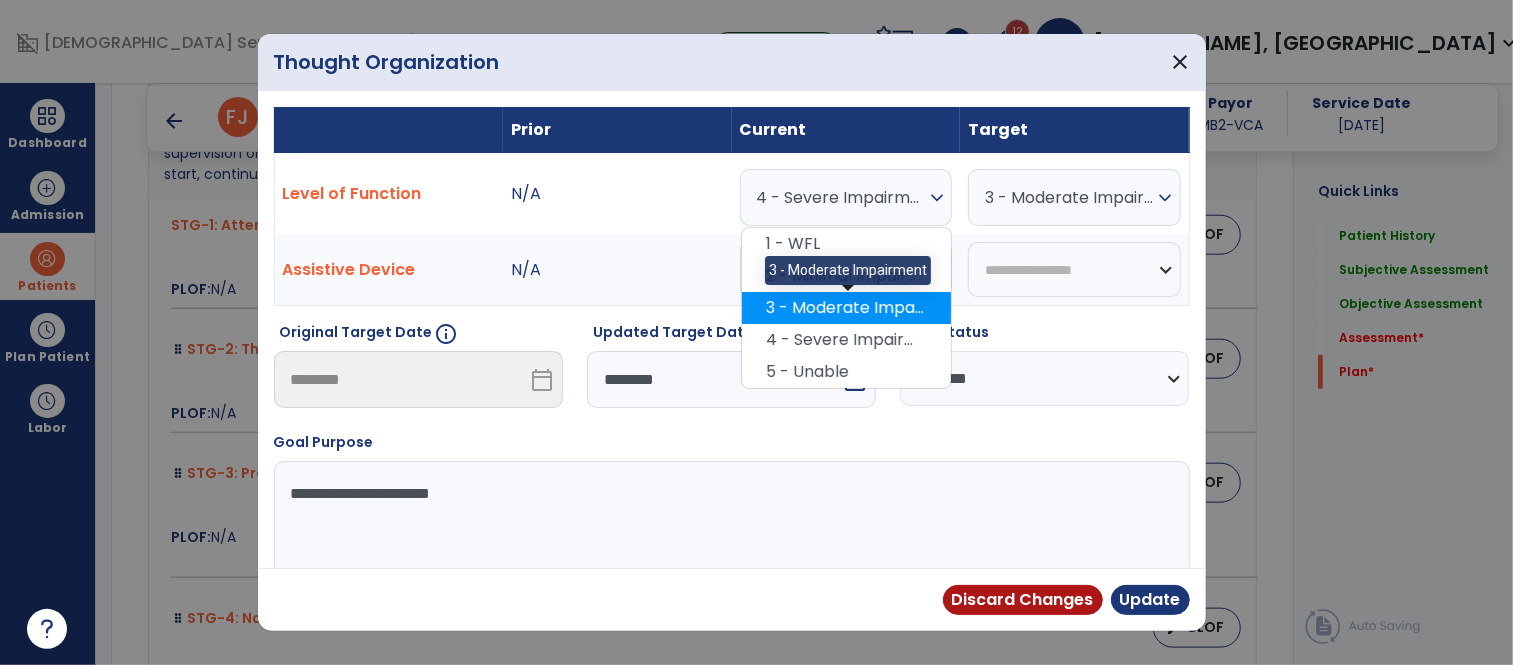 click on "3 - Moderate Impairment" at bounding box center (846, 308) 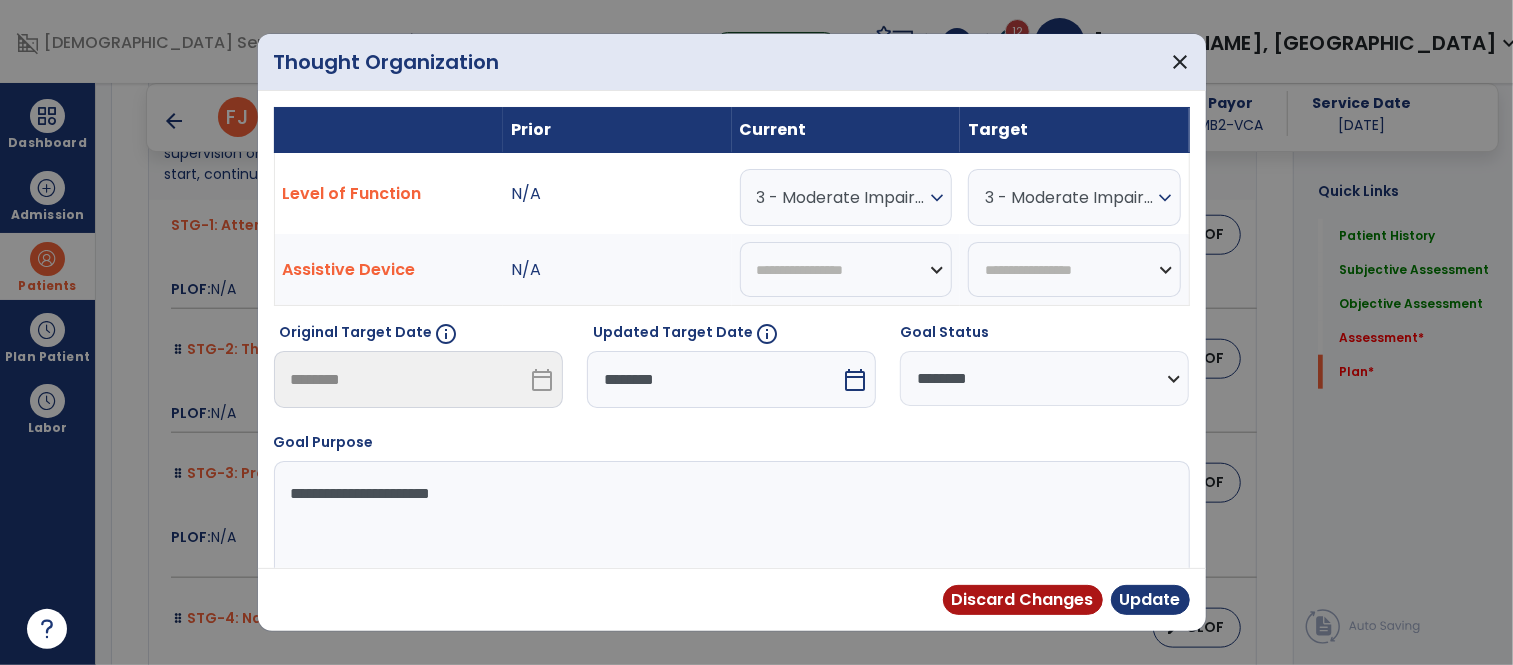 click on "**********" at bounding box center [1044, 378] 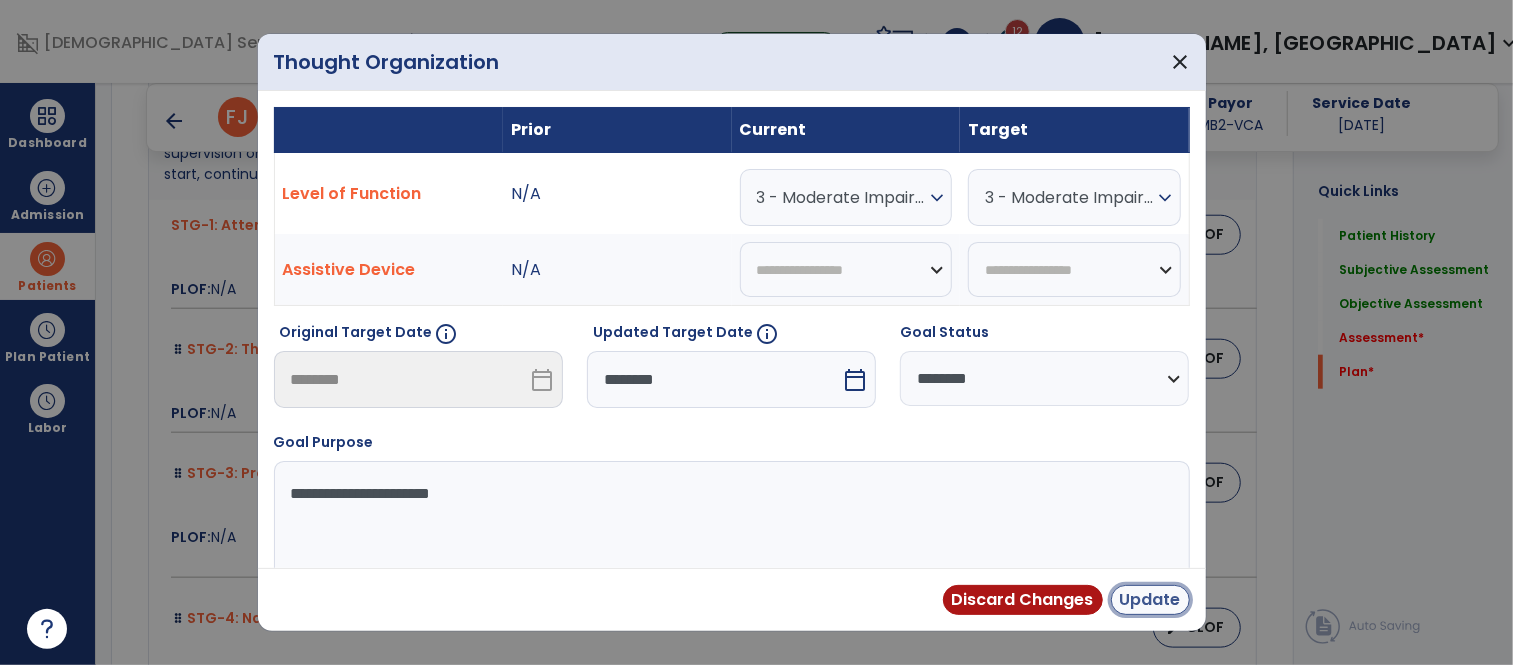 click on "Update" at bounding box center [1150, 600] 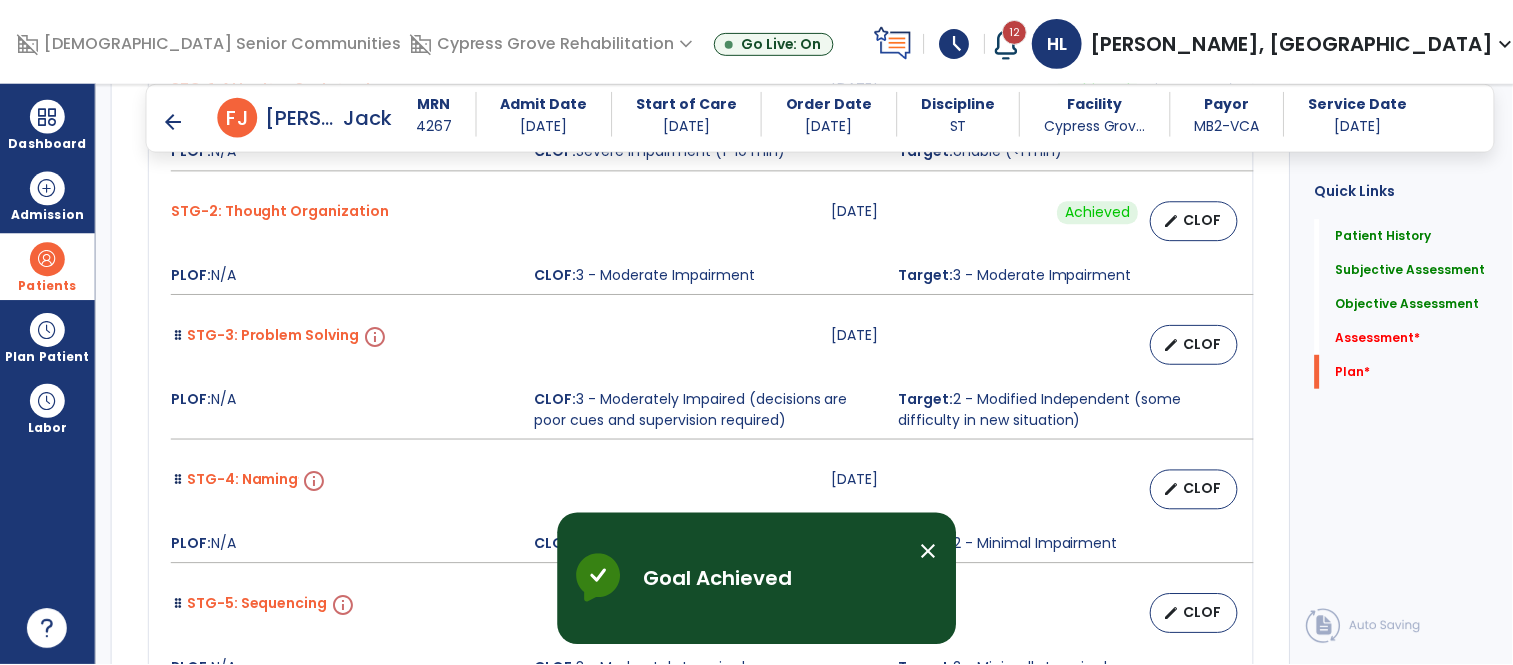 scroll, scrollTop: 5850, scrollLeft: 0, axis: vertical 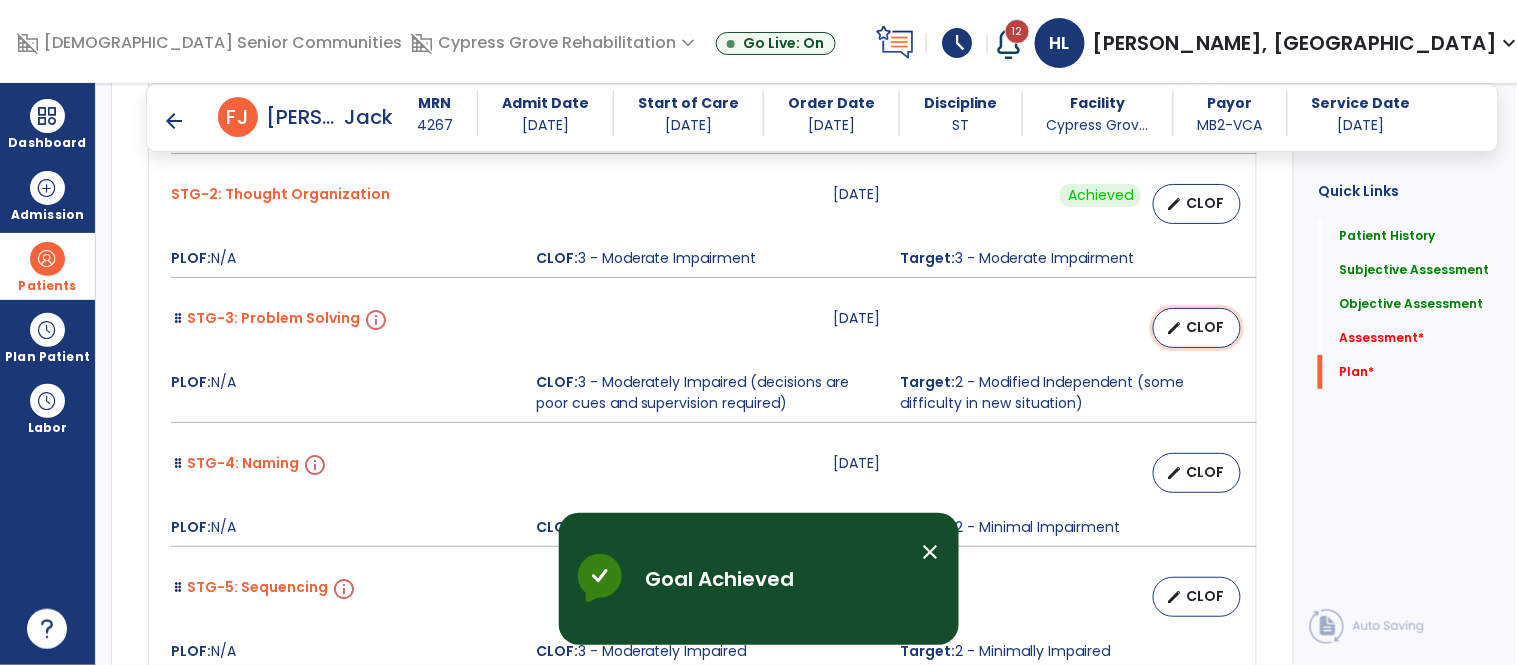 click on "edit   CLOF" at bounding box center (1197, 328) 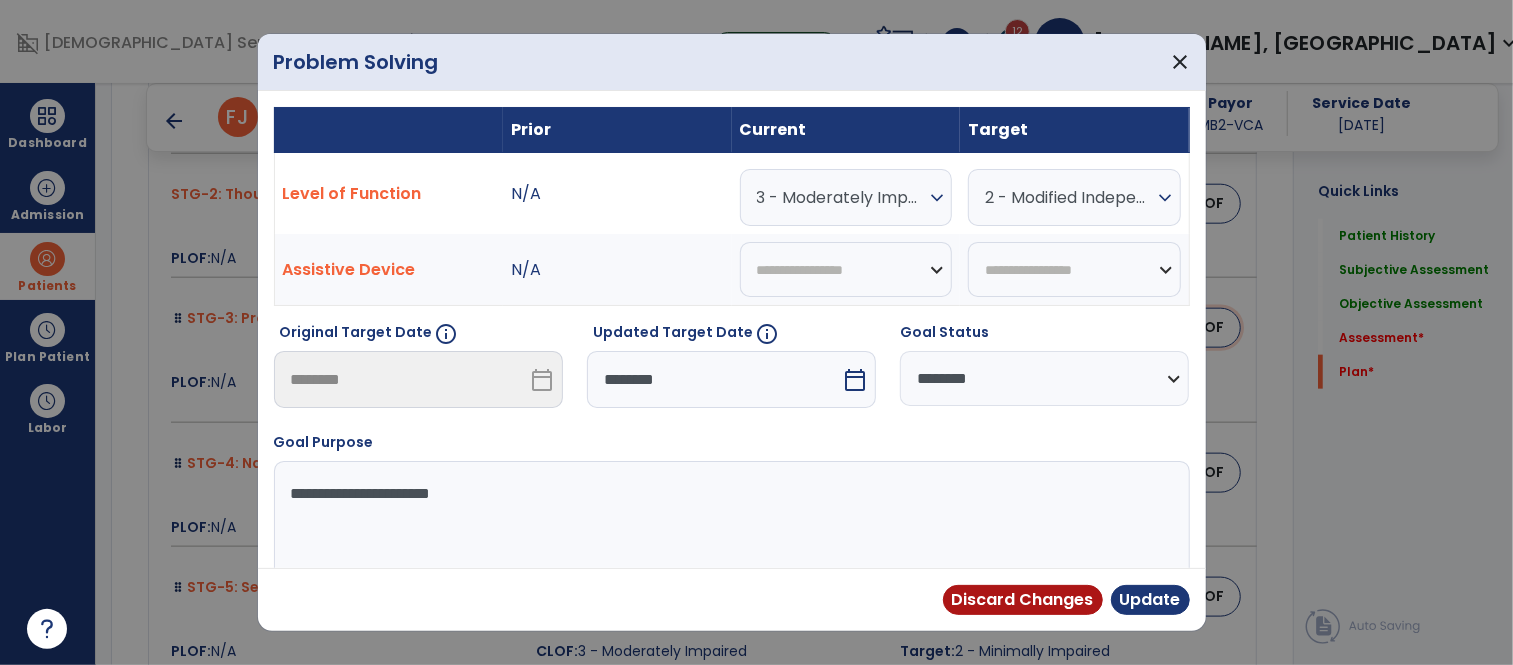 scroll, scrollTop: 5850, scrollLeft: 0, axis: vertical 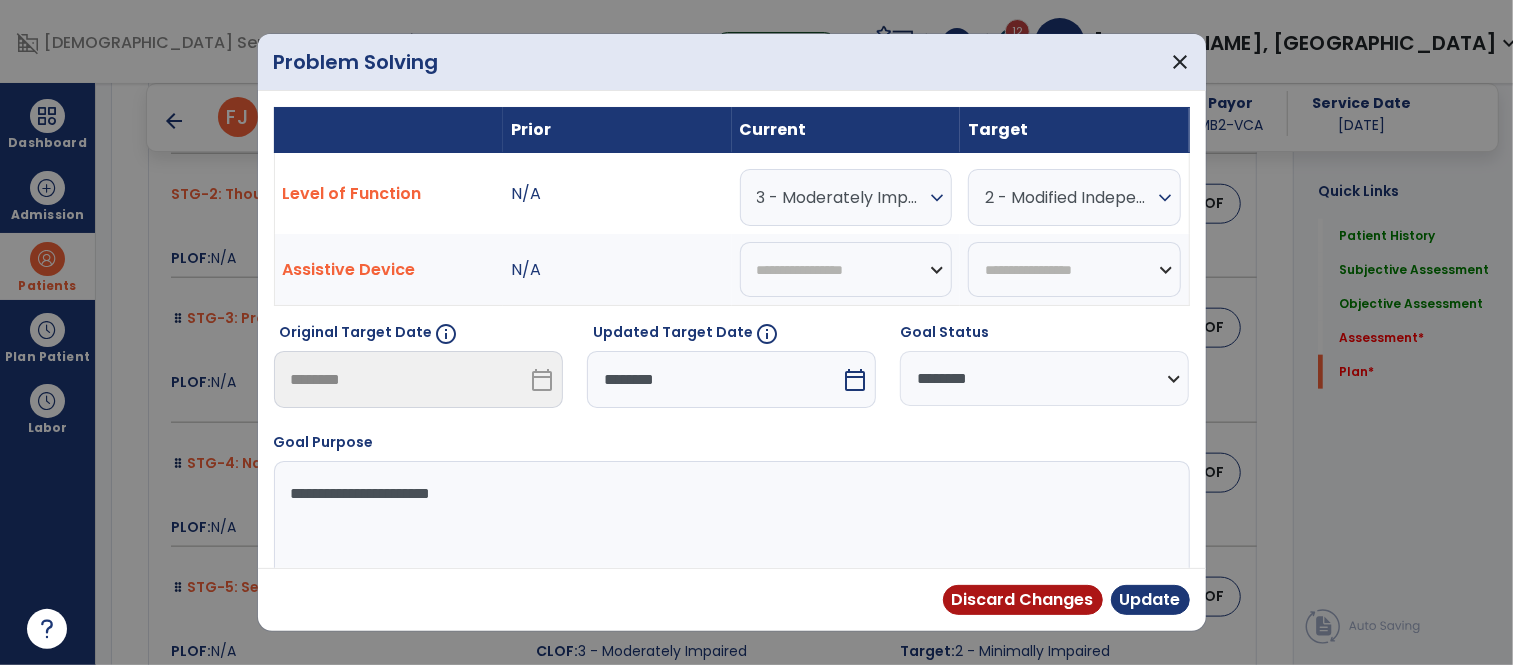 click on "3 - Moderately Impaired (decisions are poor cues and supervision required)" at bounding box center (841, 197) 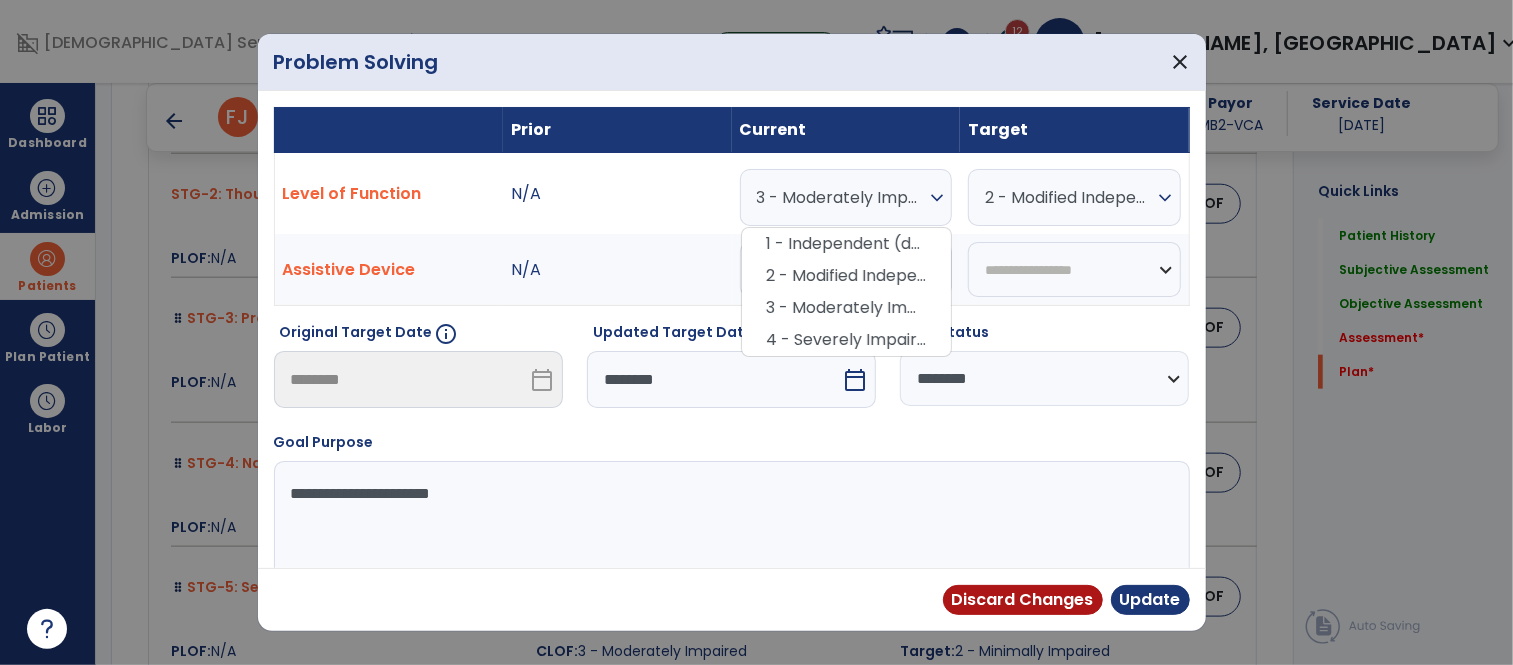 click on "**********" at bounding box center (1044, 373) 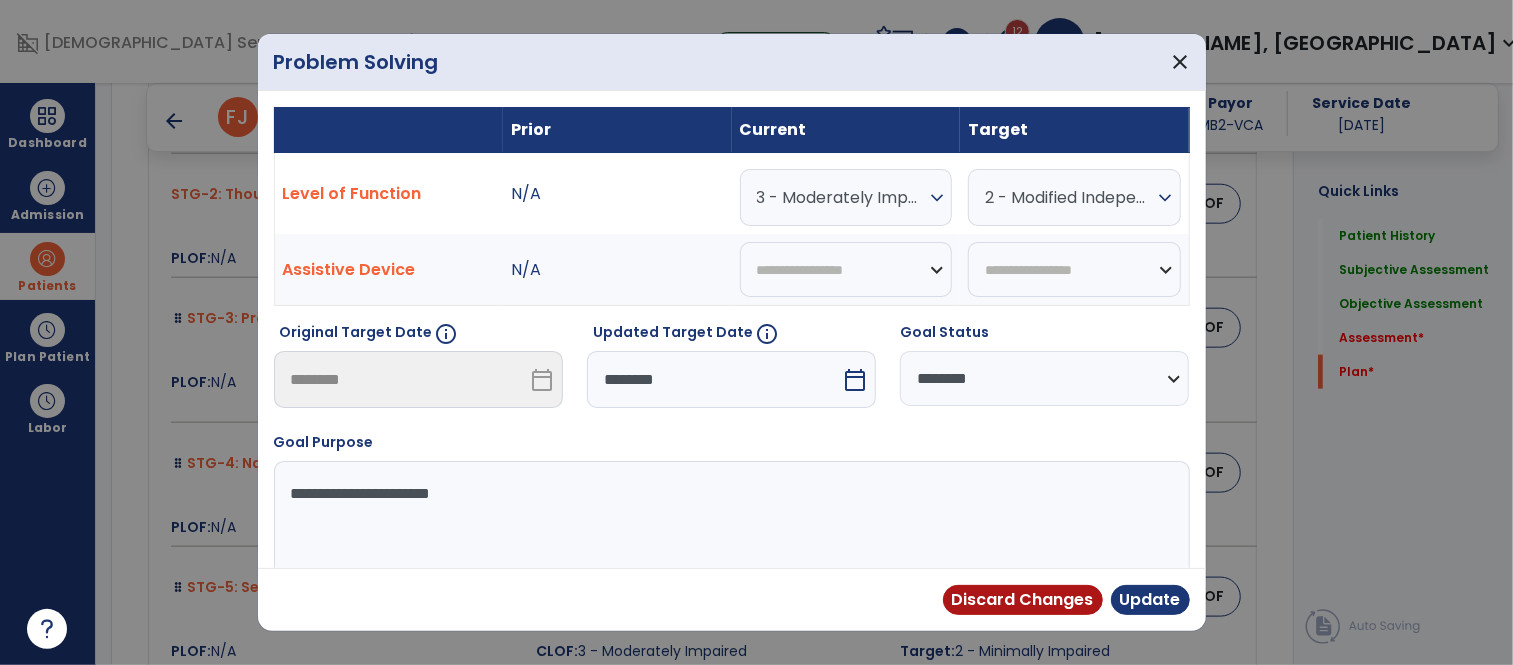 click on "calendar_today" at bounding box center [855, 380] 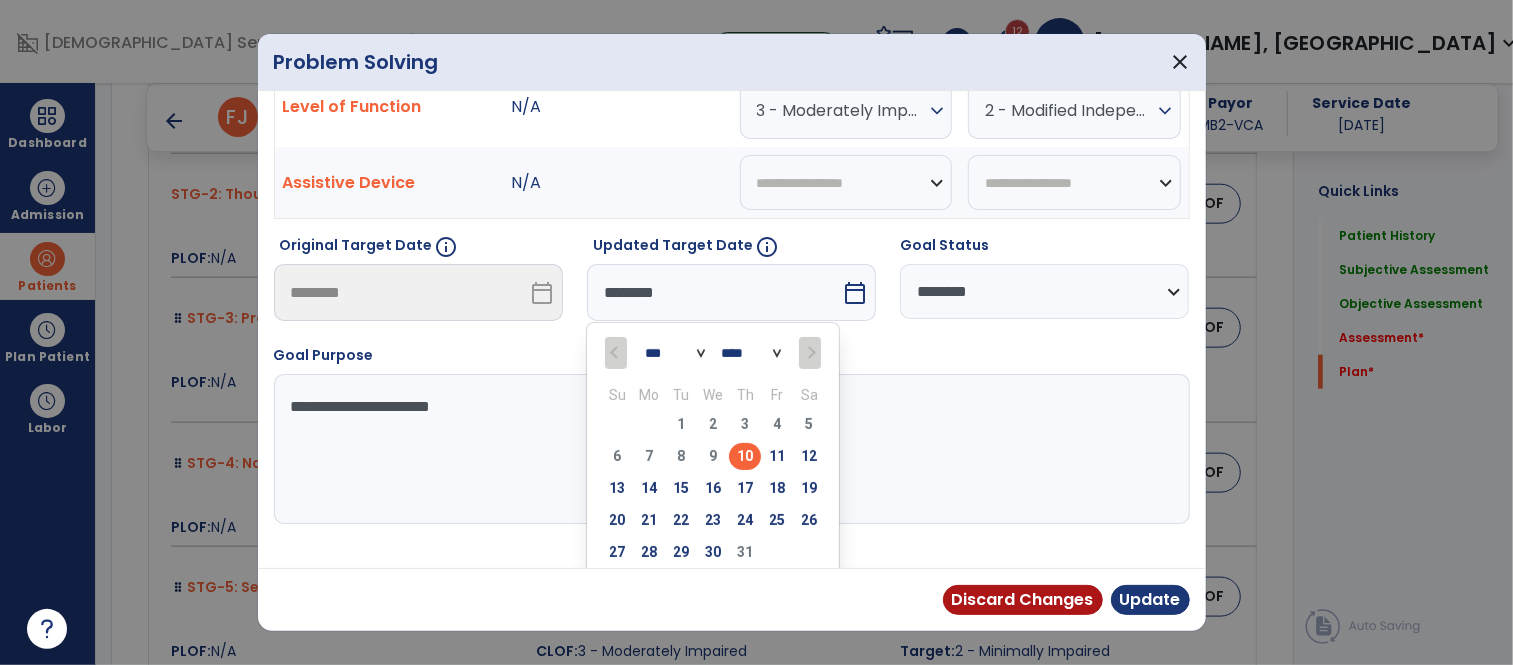 scroll, scrollTop: 91, scrollLeft: 0, axis: vertical 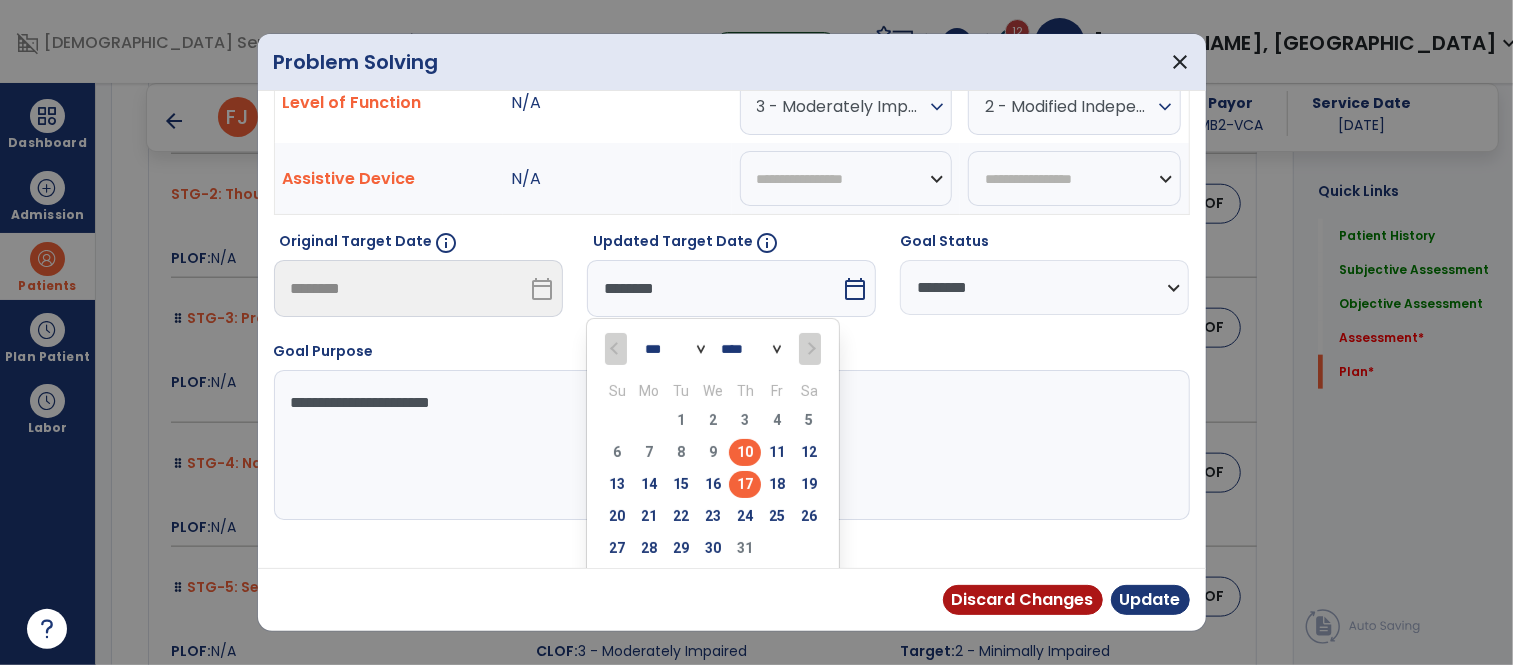click on "17" at bounding box center [745, 484] 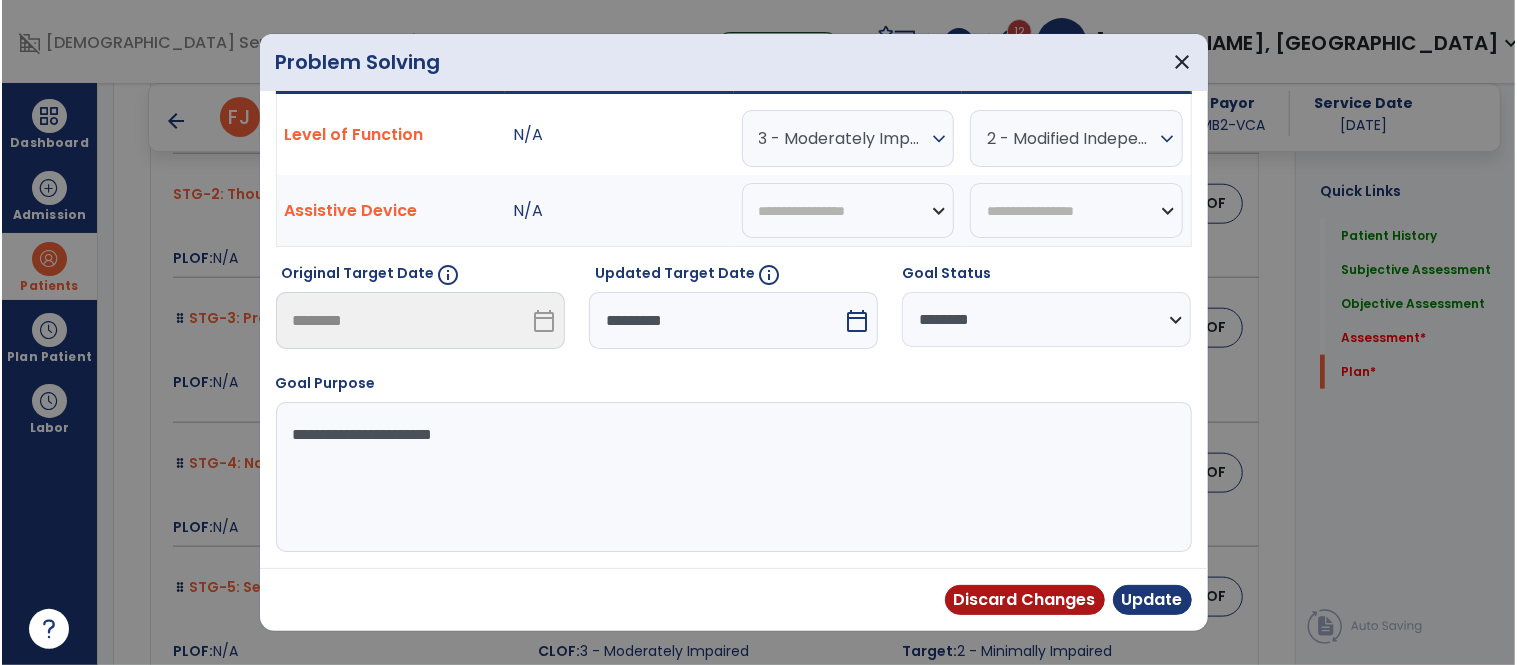 scroll, scrollTop: 60, scrollLeft: 0, axis: vertical 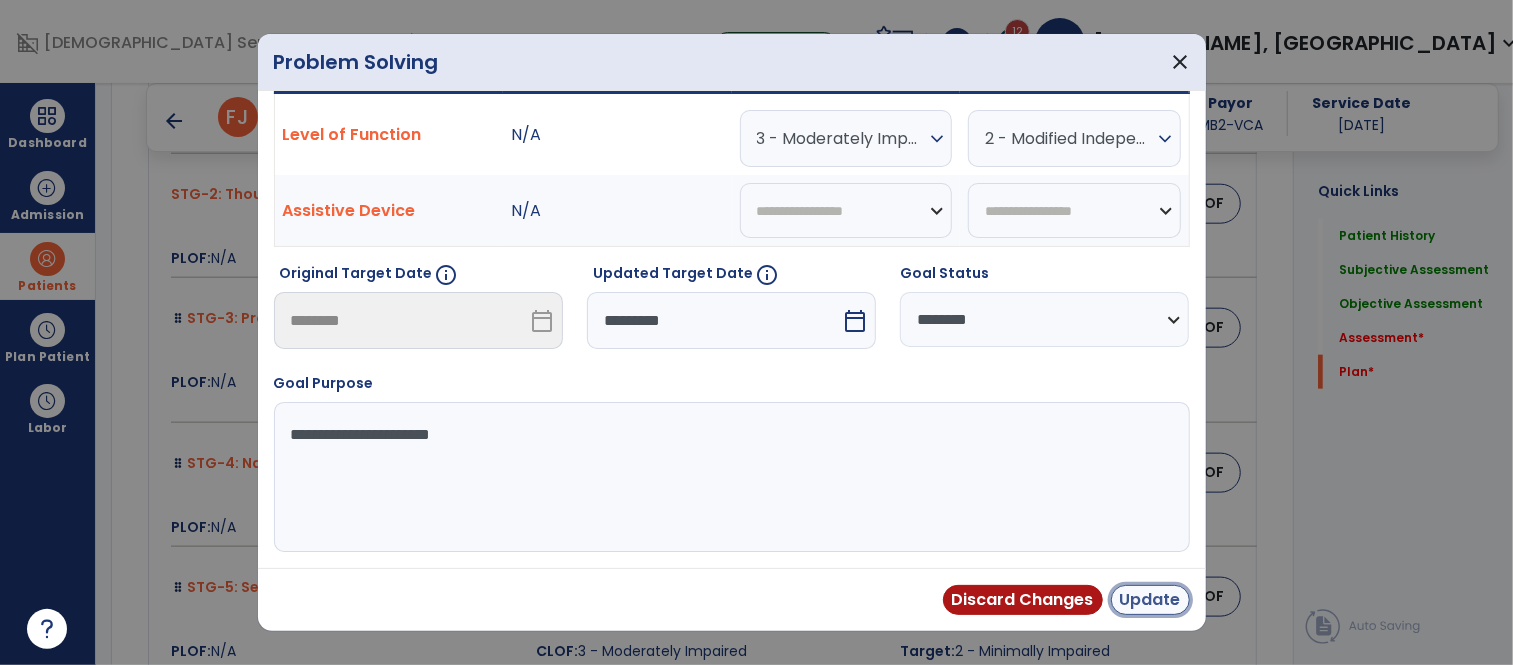 click on "Update" at bounding box center [1150, 600] 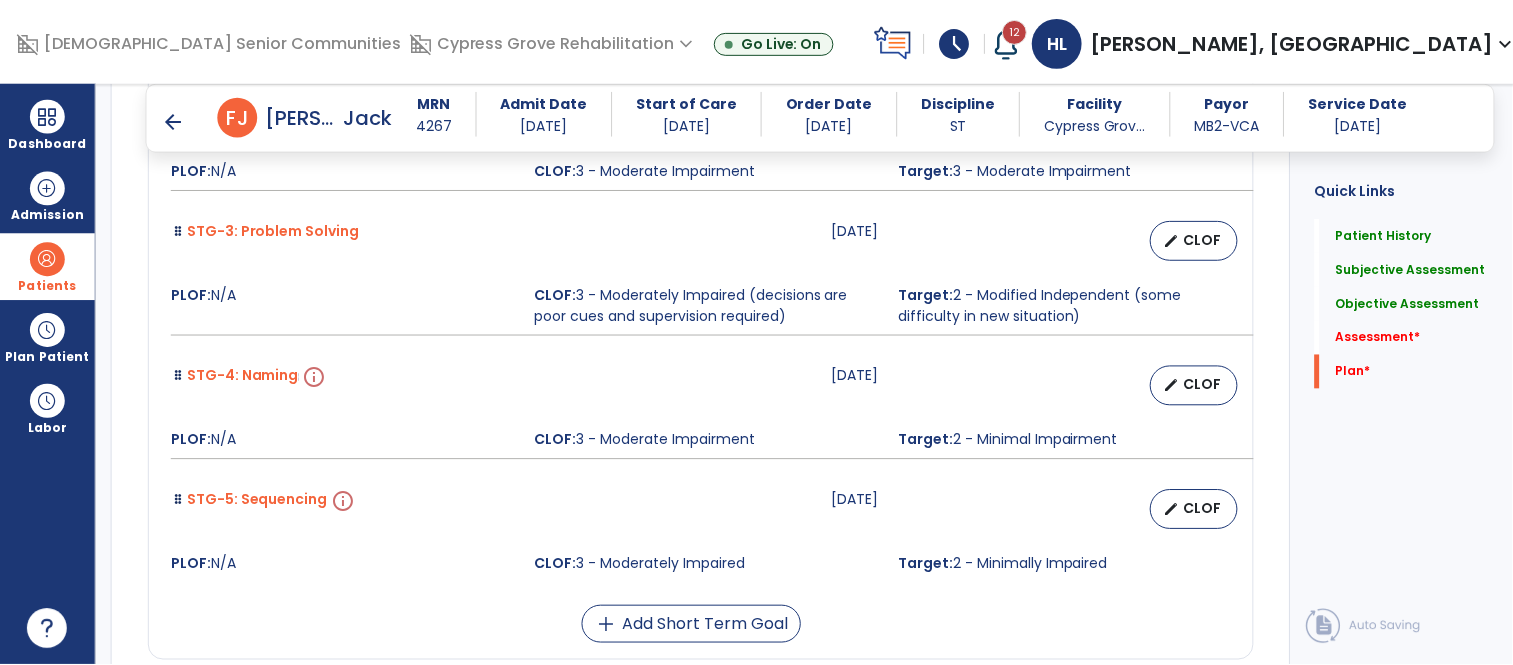 scroll, scrollTop: 5956, scrollLeft: 0, axis: vertical 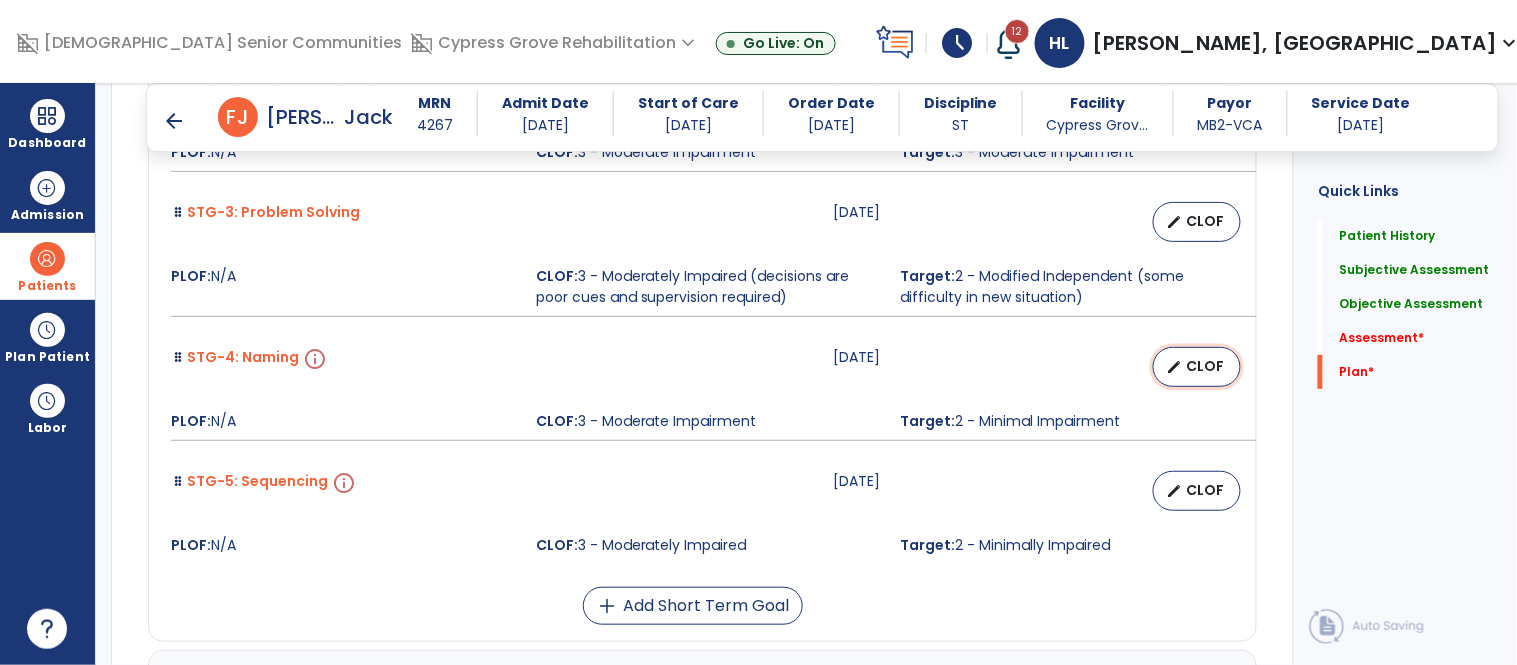 click on "edit" at bounding box center [1174, 367] 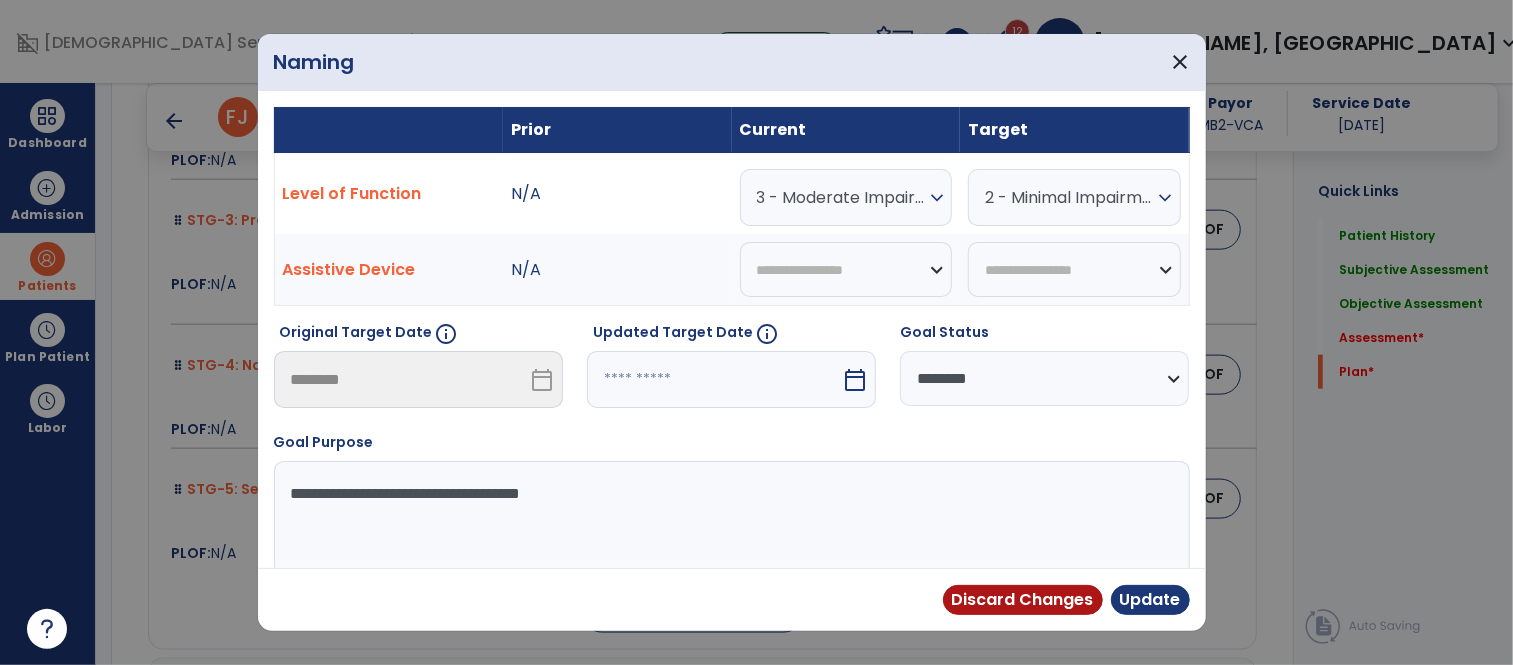 click at bounding box center (714, 379) 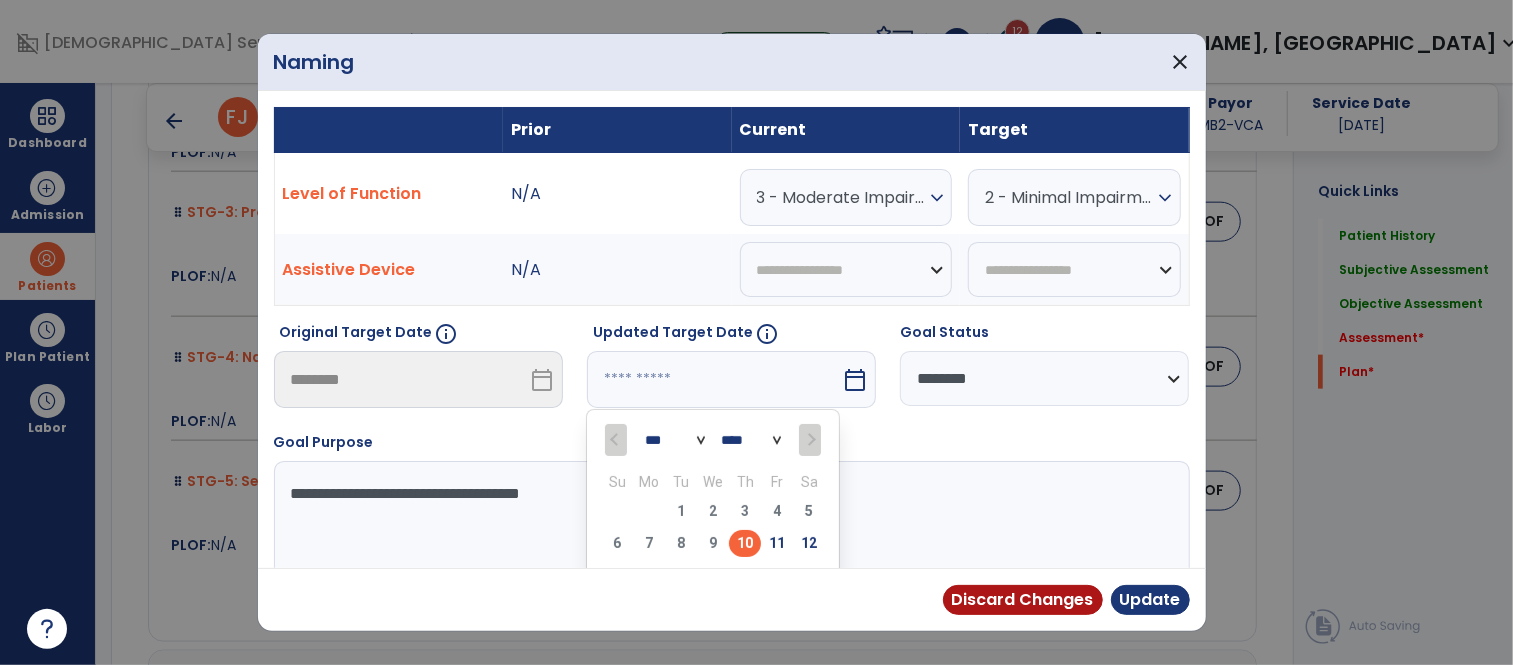 scroll, scrollTop: 5956, scrollLeft: 0, axis: vertical 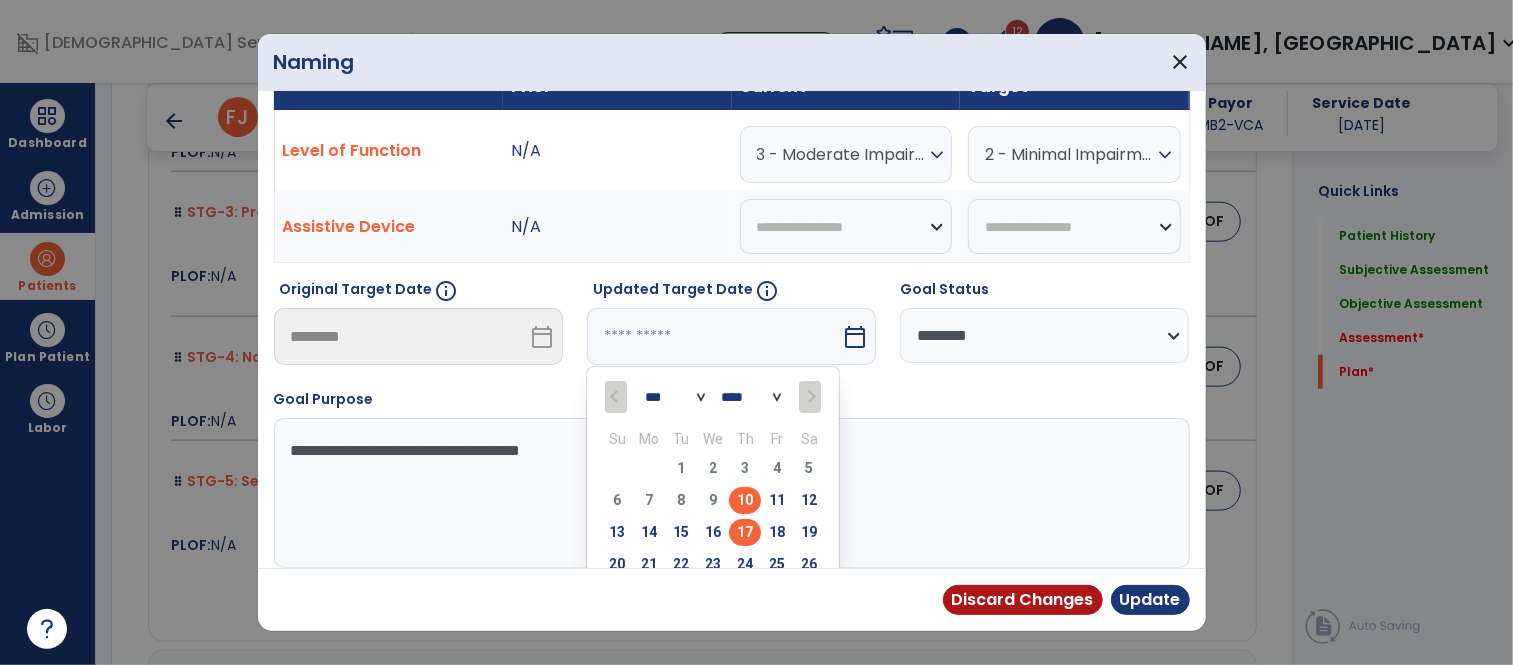 click on "17" at bounding box center (745, 532) 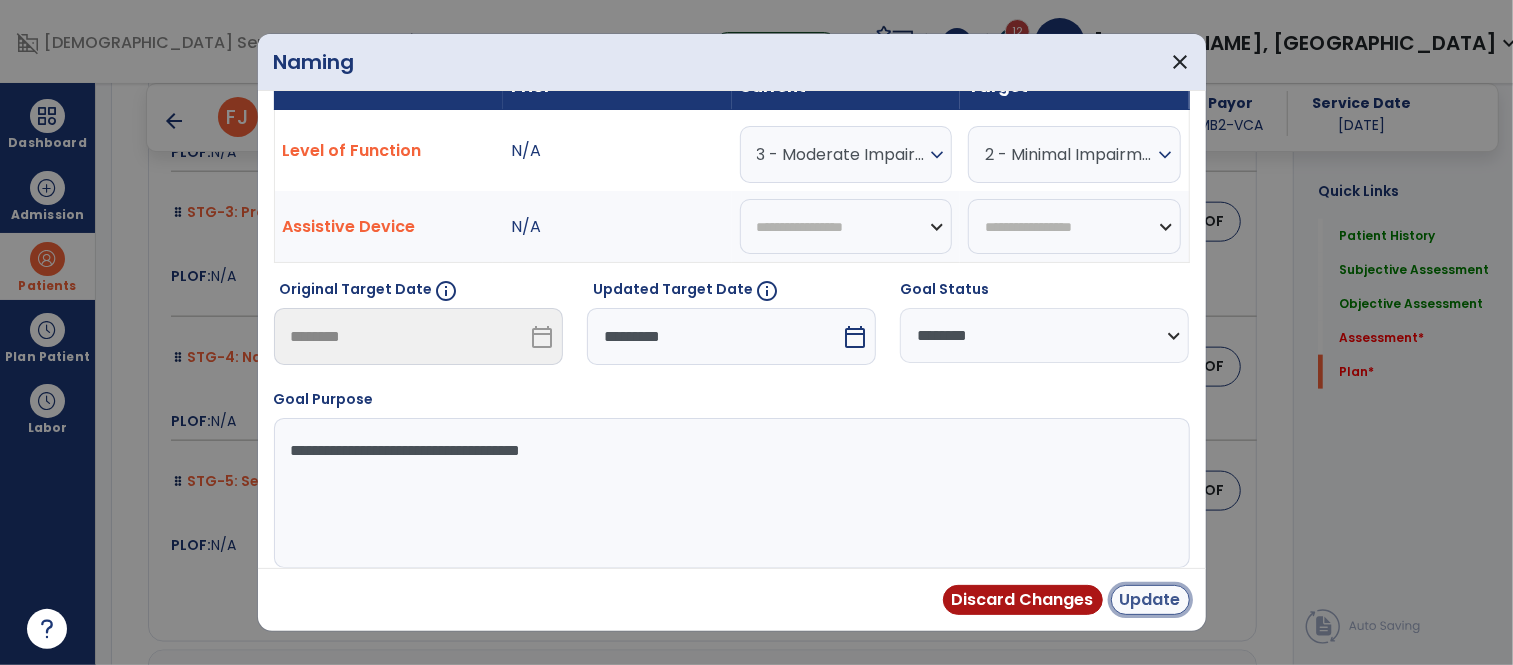 click on "Update" at bounding box center (1150, 600) 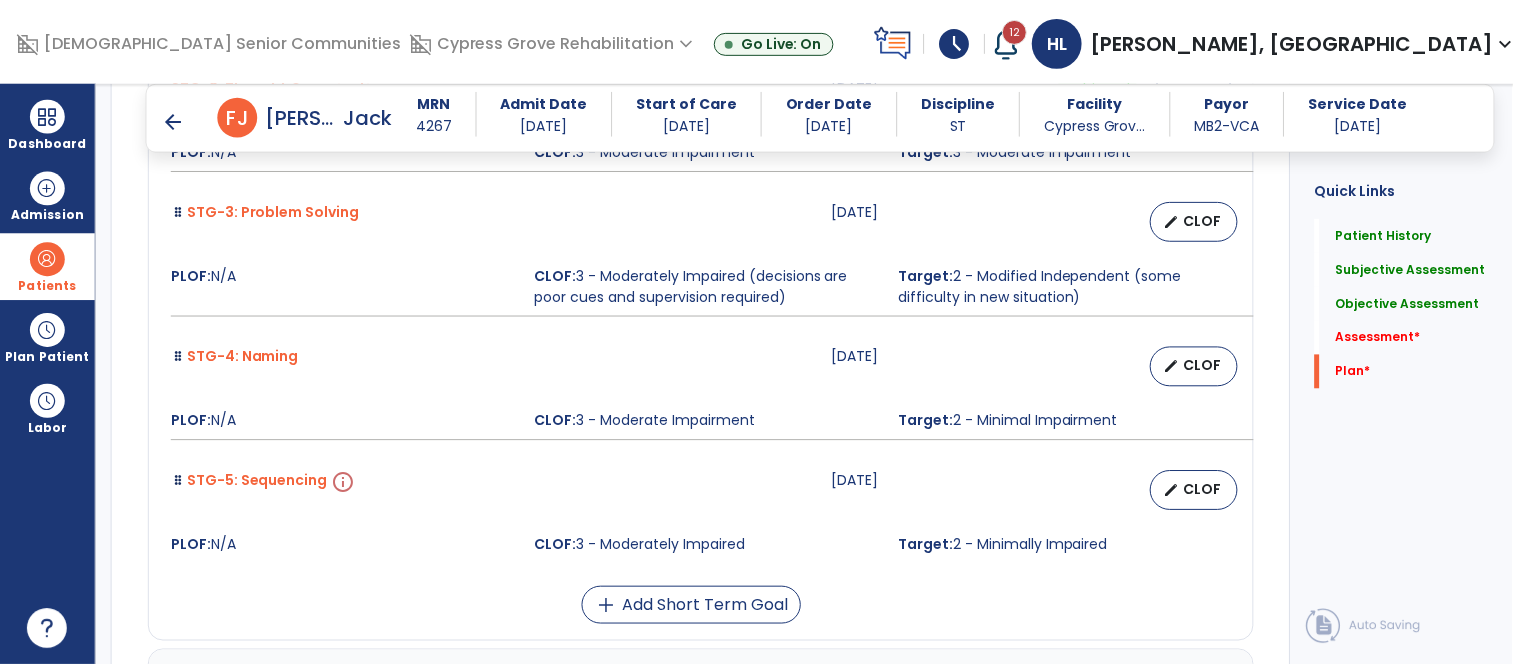 scroll, scrollTop: 6067, scrollLeft: 0, axis: vertical 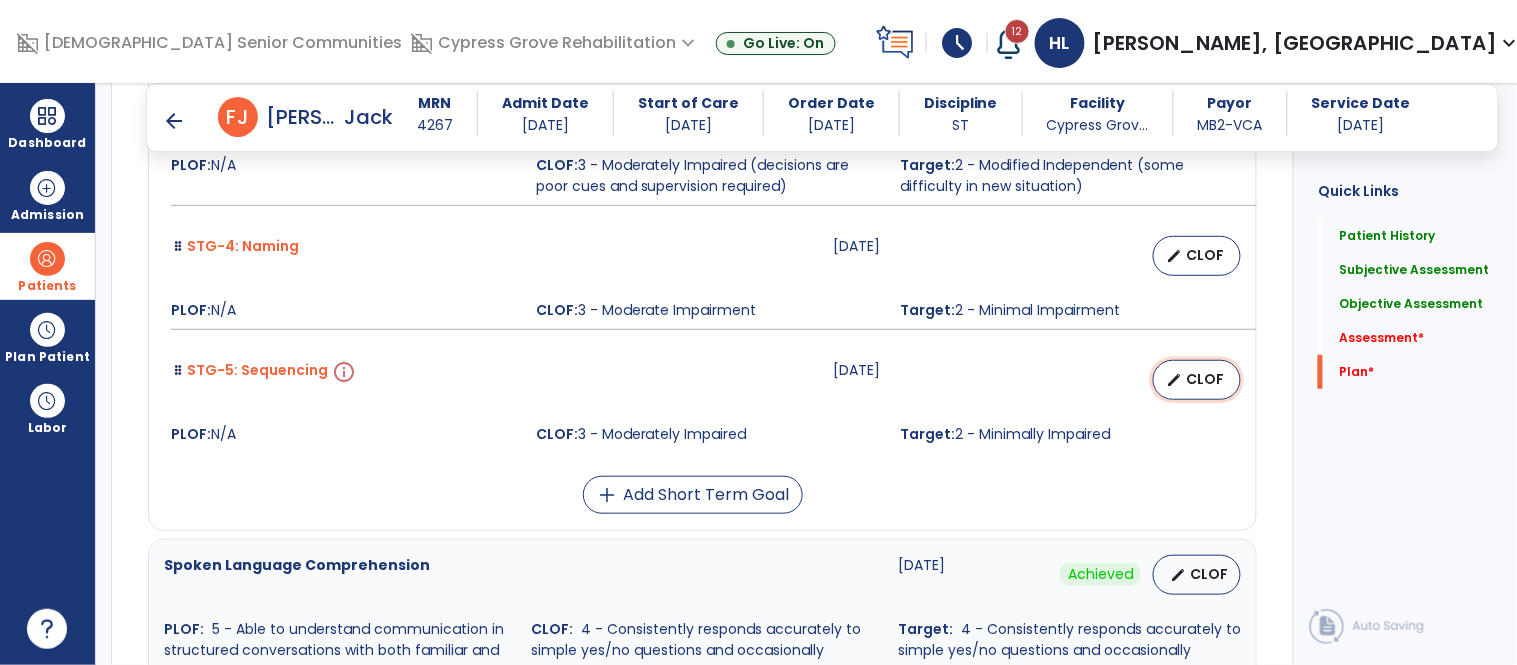 click on "CLOF" at bounding box center (1205, 379) 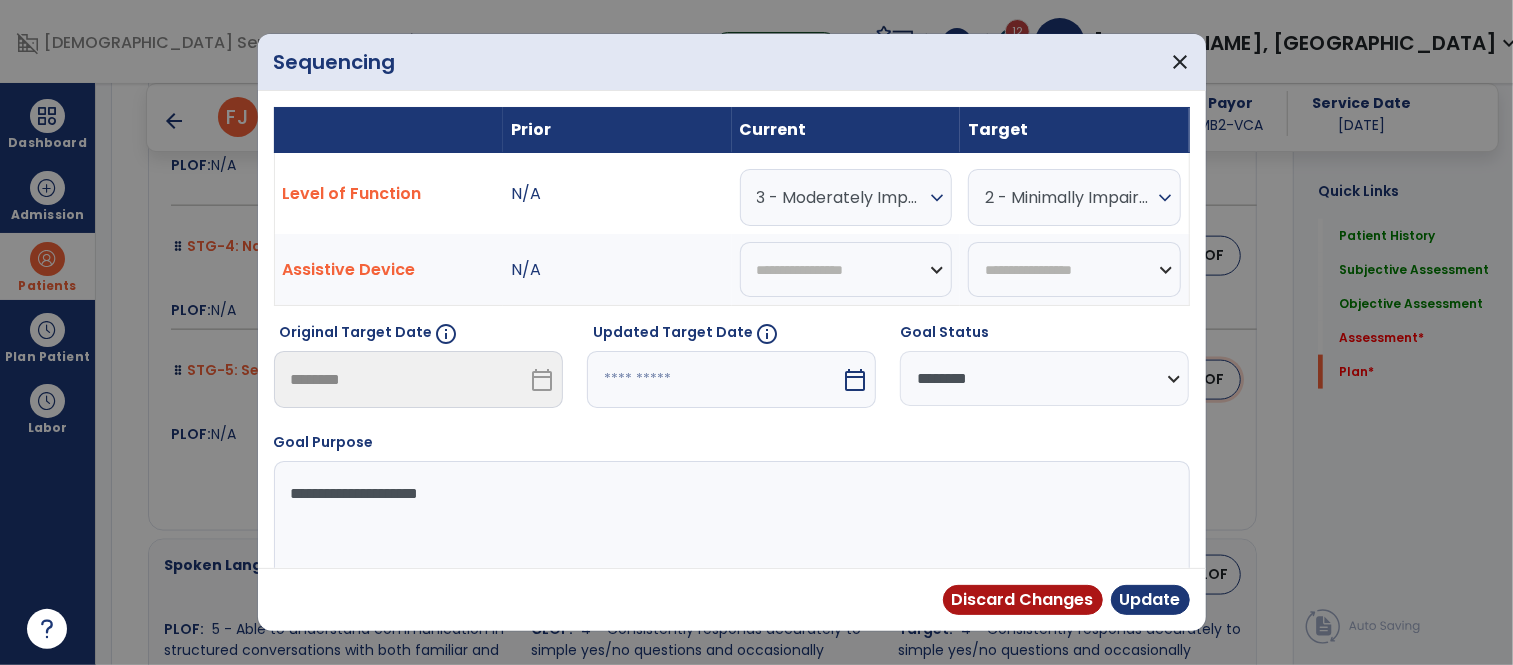 scroll, scrollTop: 6067, scrollLeft: 0, axis: vertical 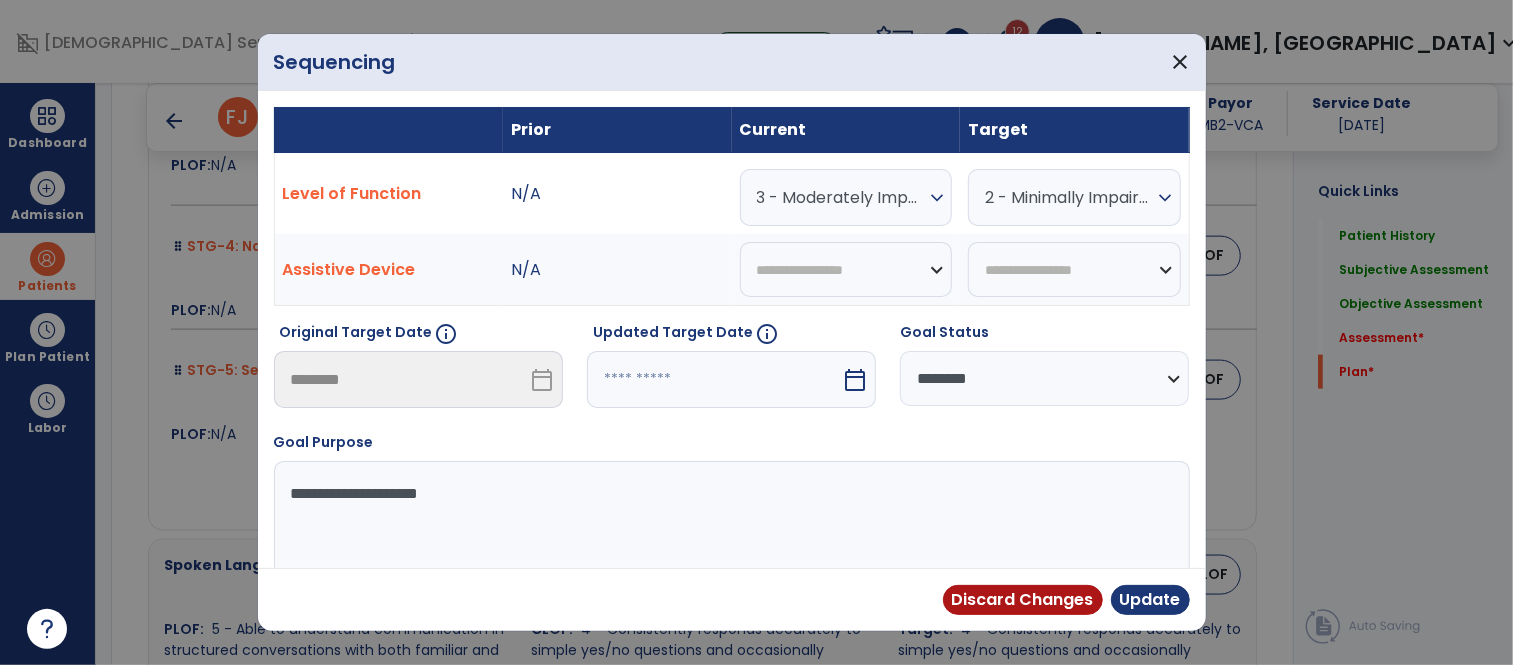 click at bounding box center [714, 379] 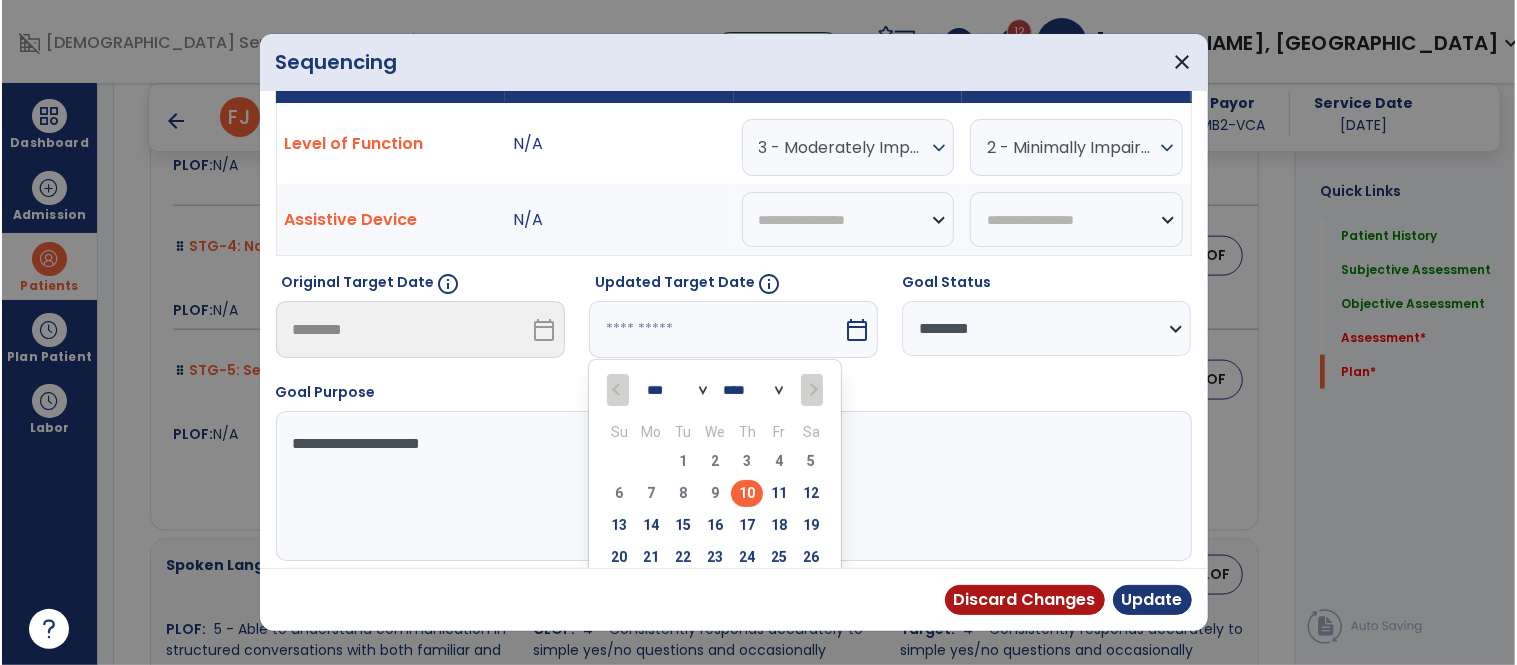 scroll, scrollTop: 54, scrollLeft: 0, axis: vertical 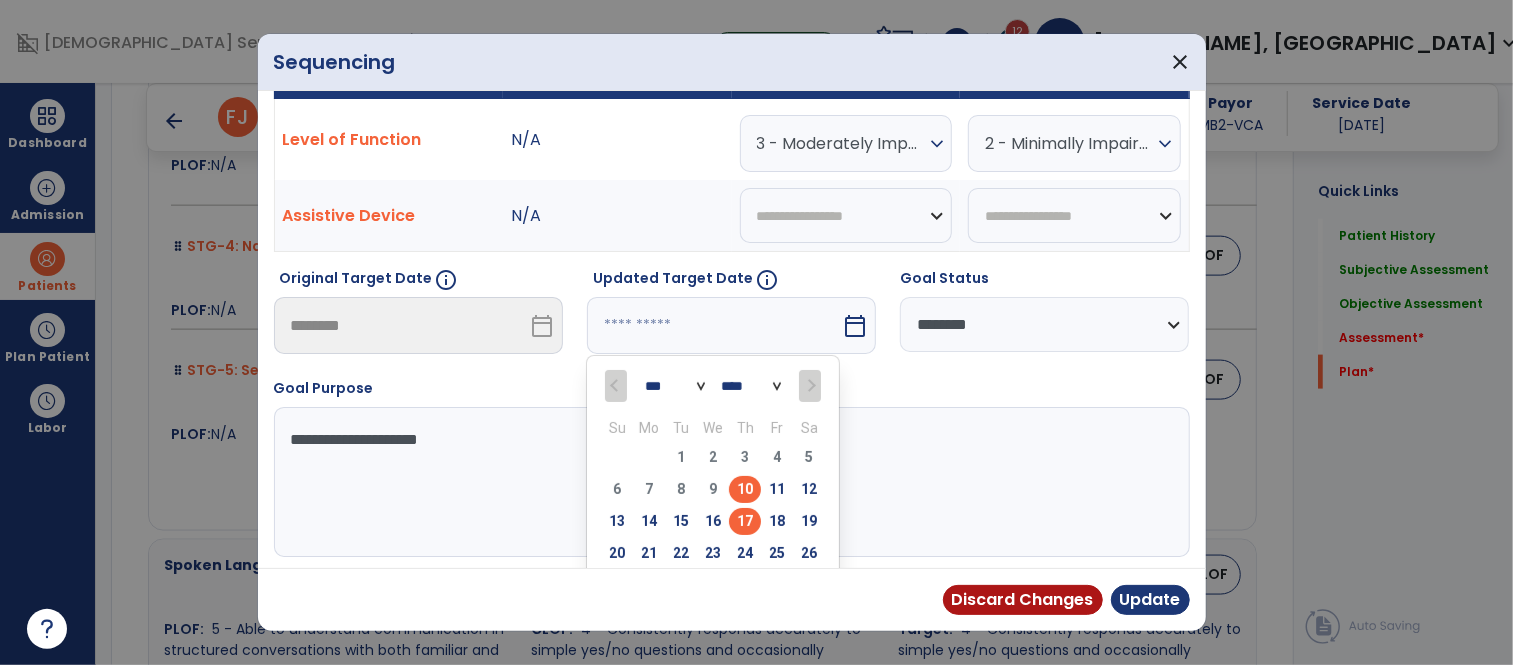 click on "17" at bounding box center [745, 521] 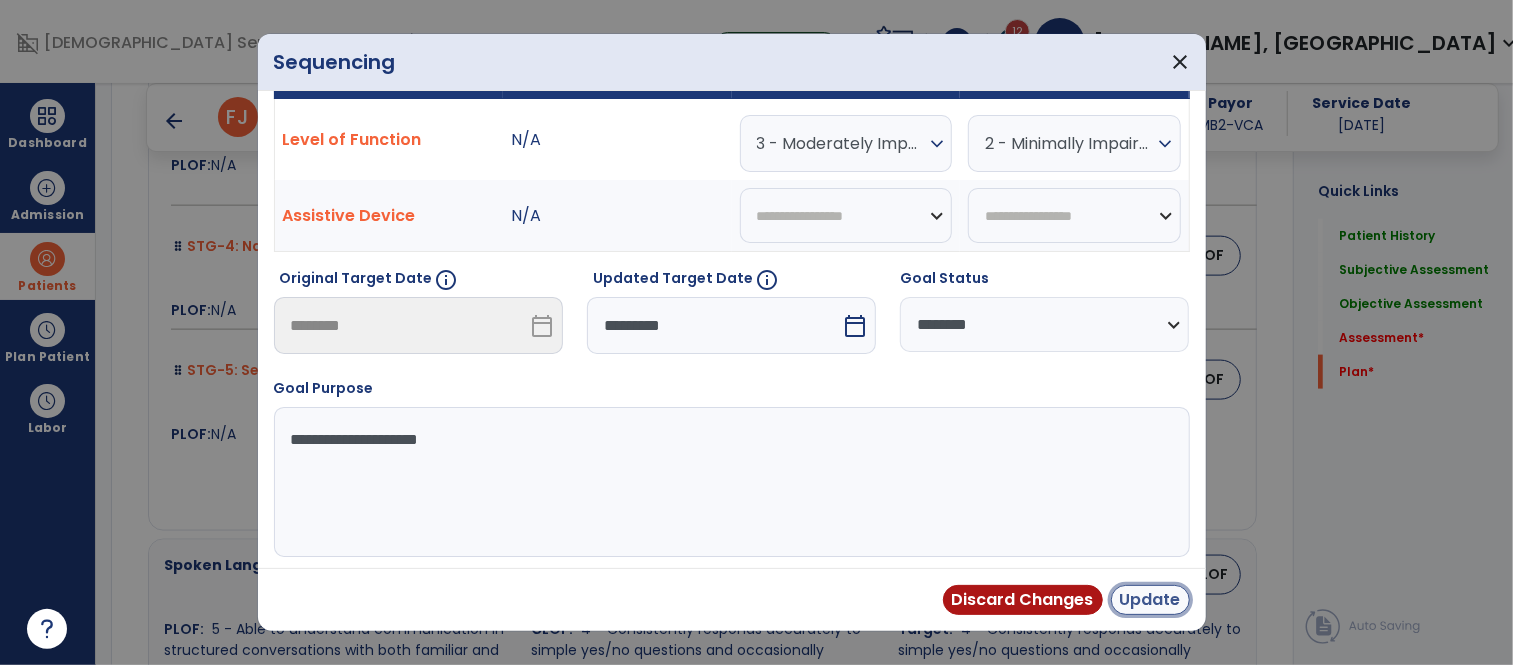 click on "Update" at bounding box center [1150, 600] 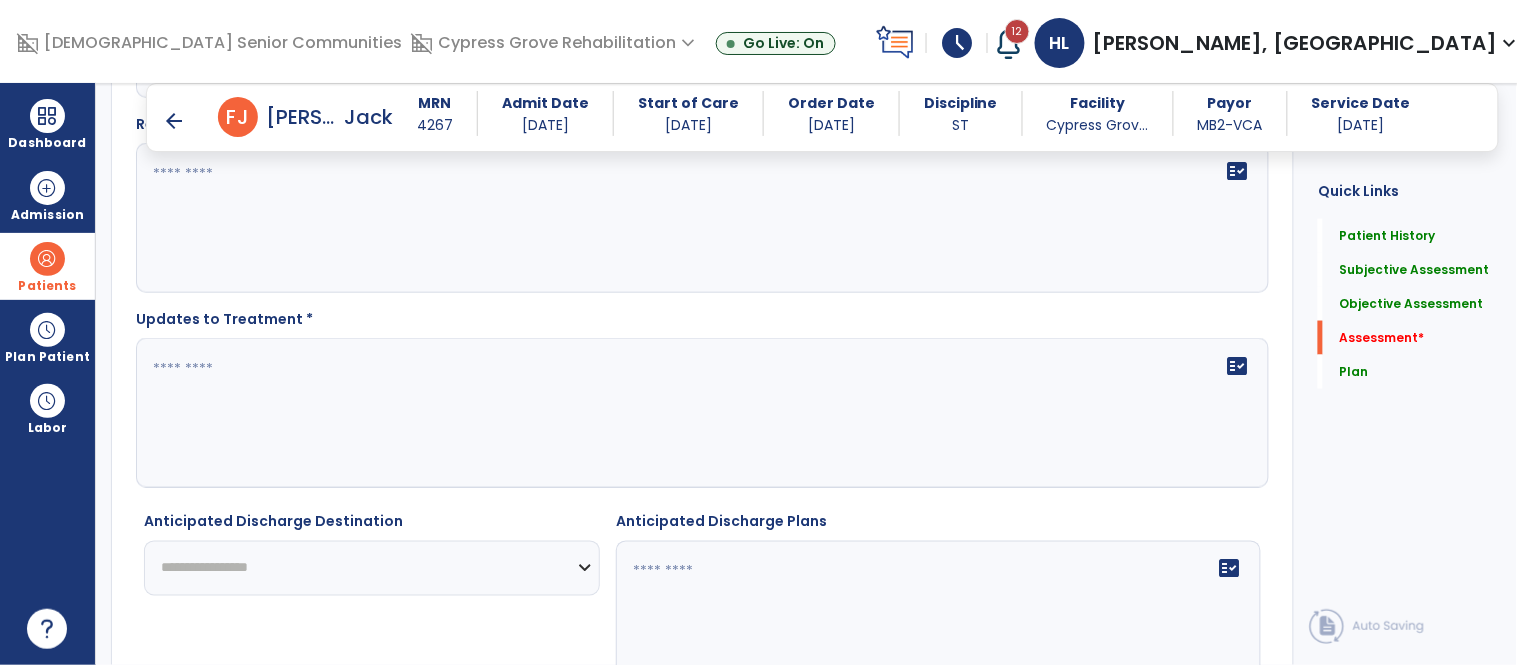 scroll, scrollTop: 4573, scrollLeft: 0, axis: vertical 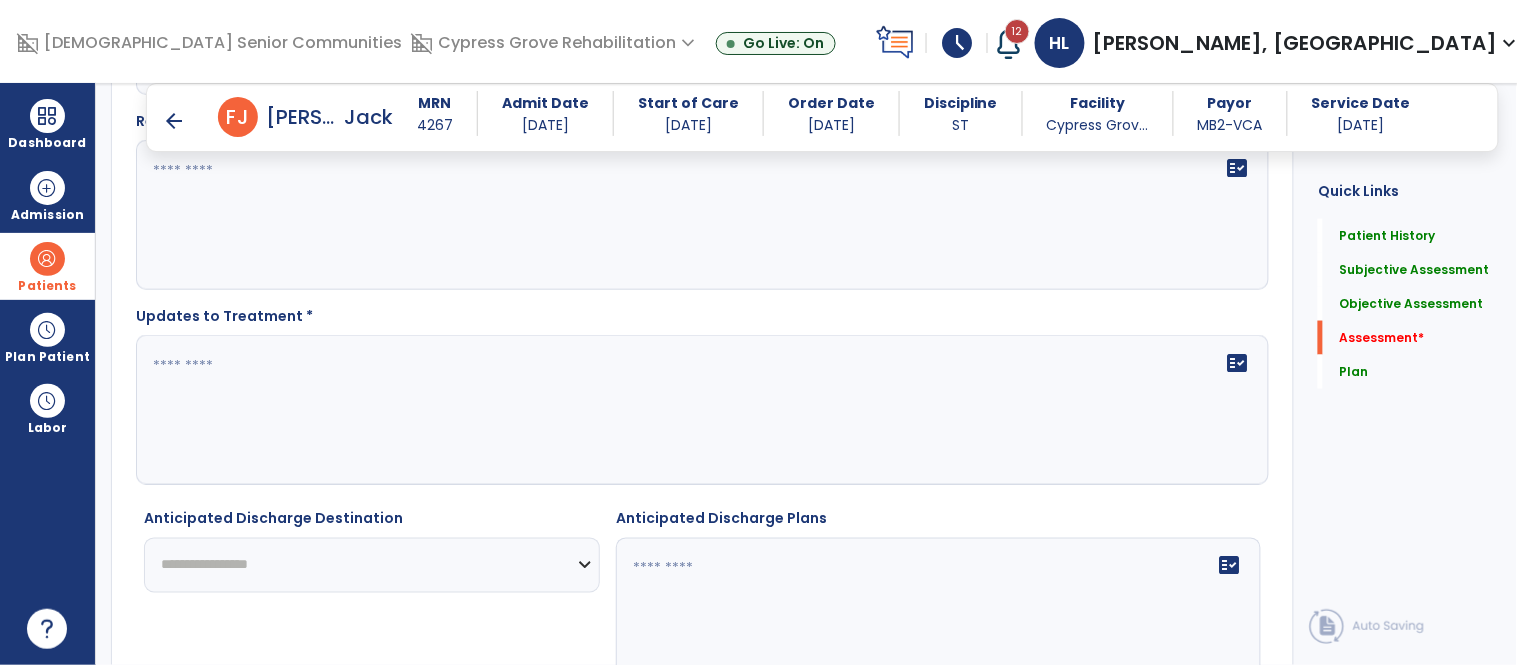 click on "**********" 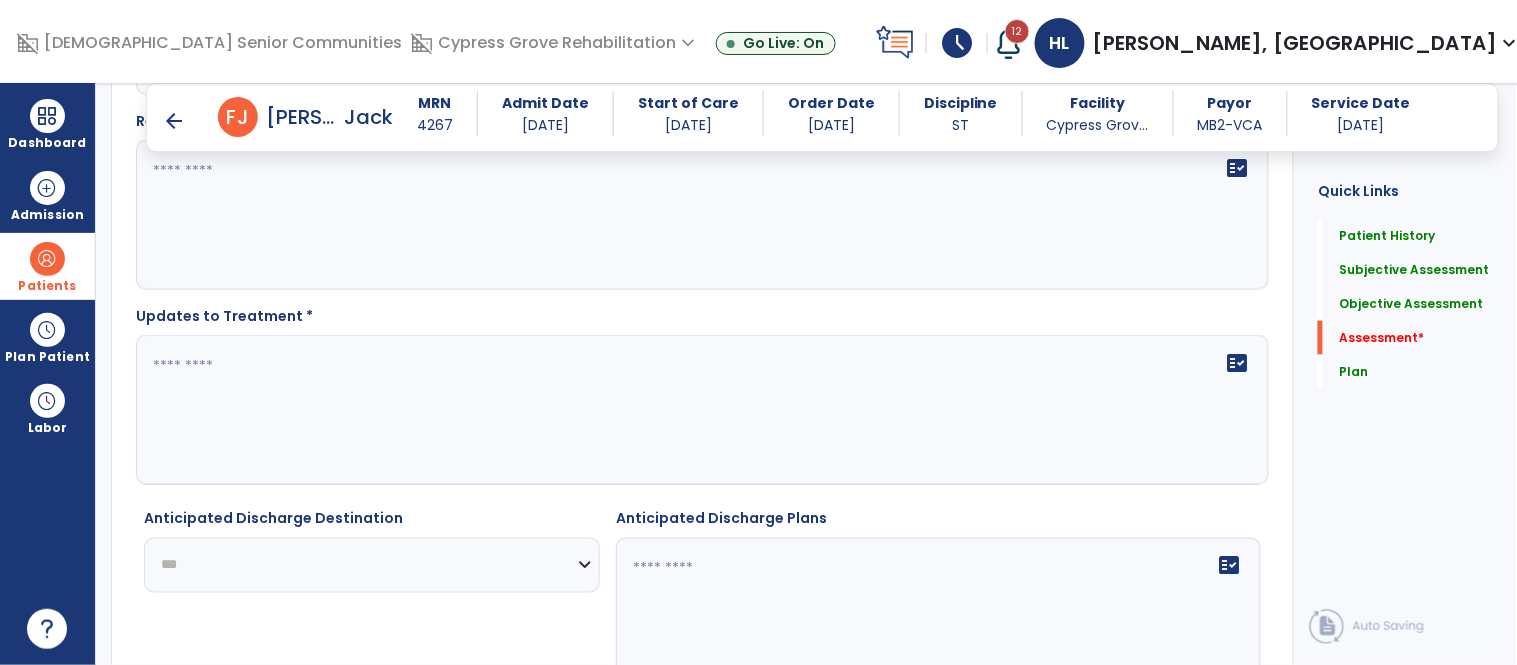 click on "**********" 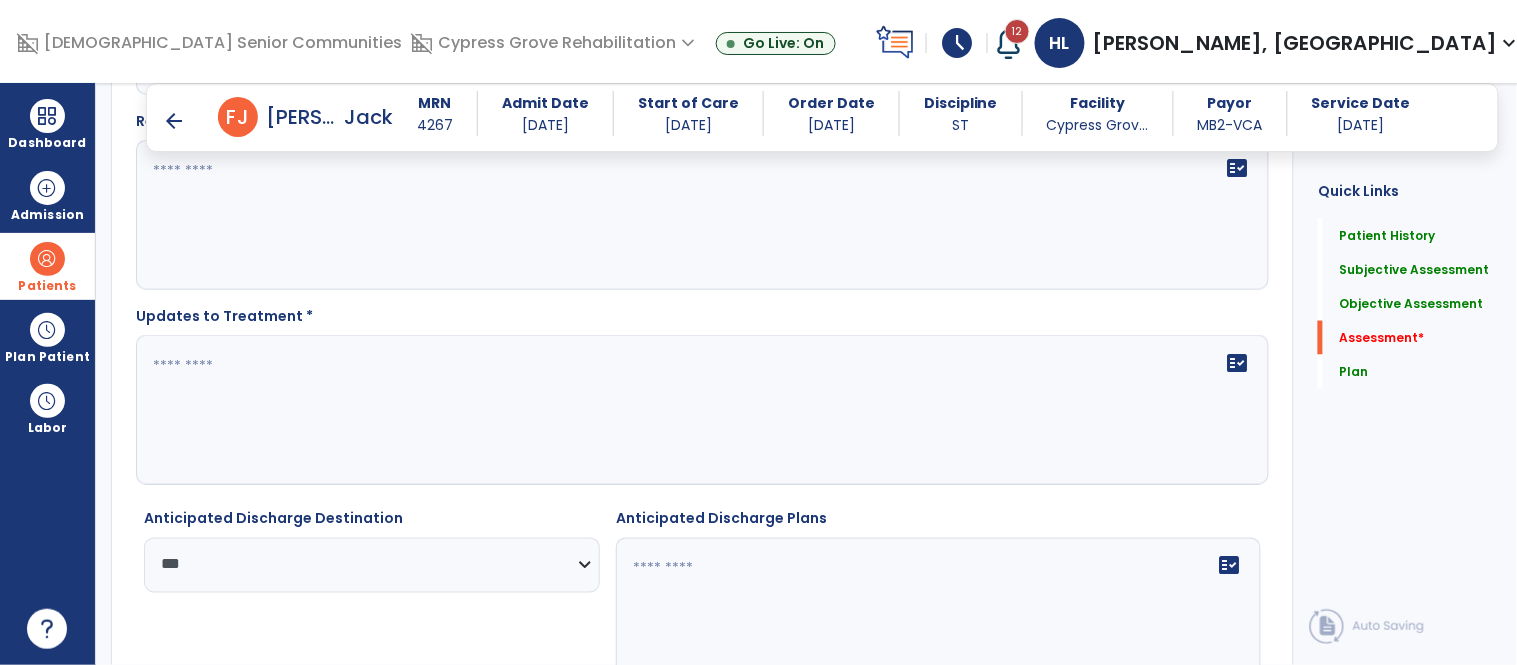 scroll, scrollTop: 4727, scrollLeft: 0, axis: vertical 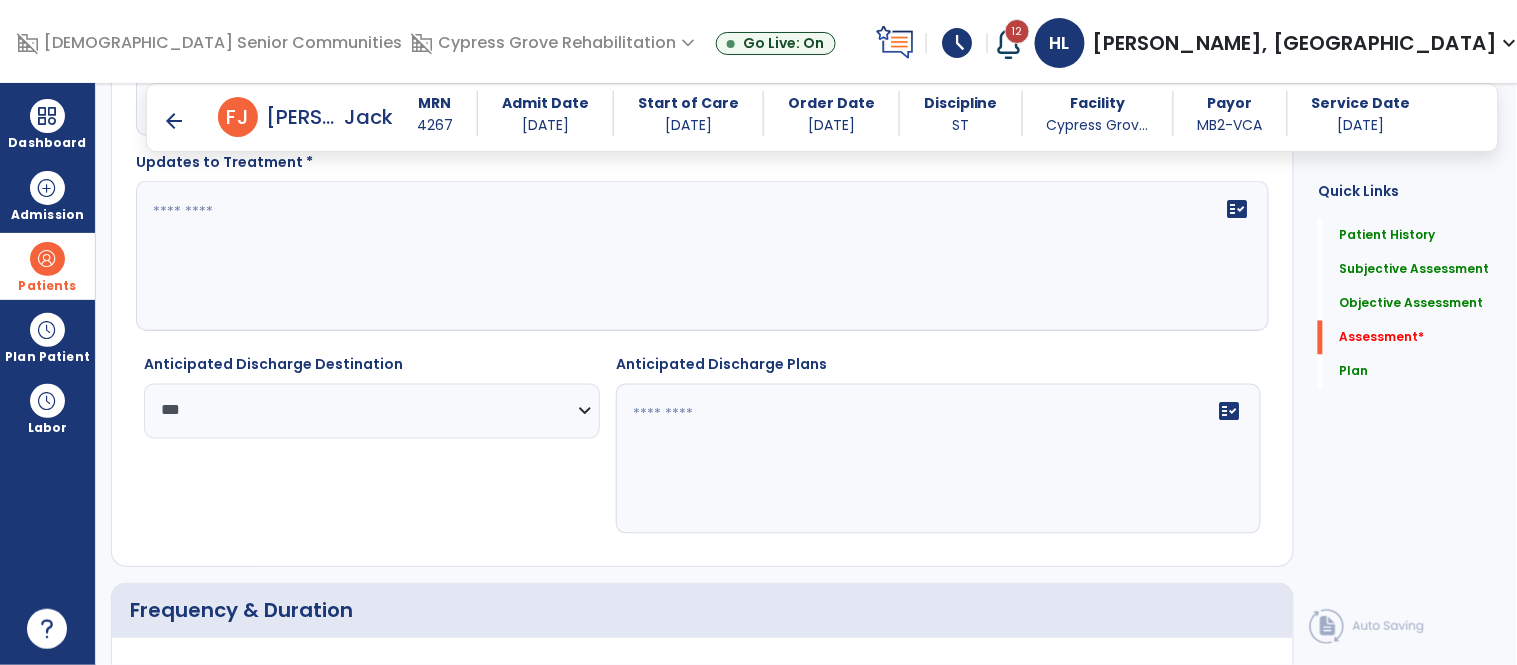 click 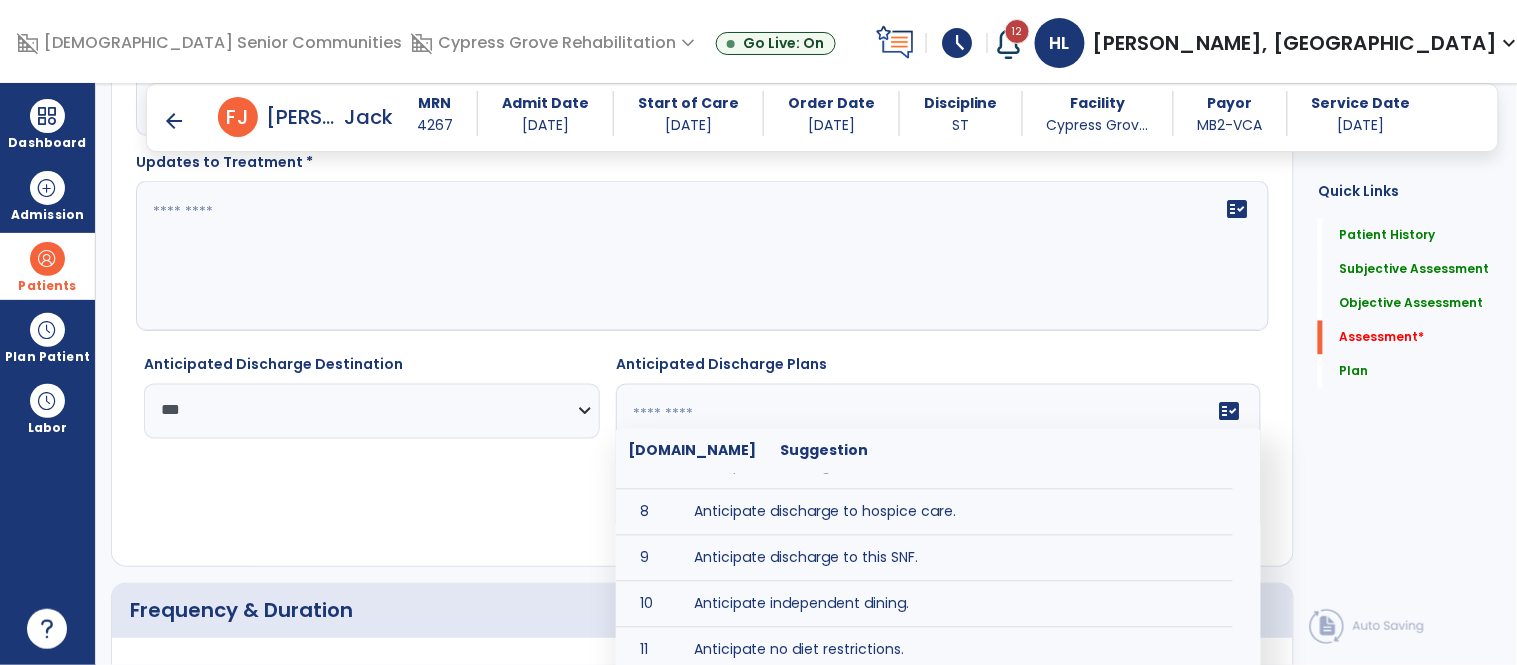 scroll, scrollTop: 312, scrollLeft: 0, axis: vertical 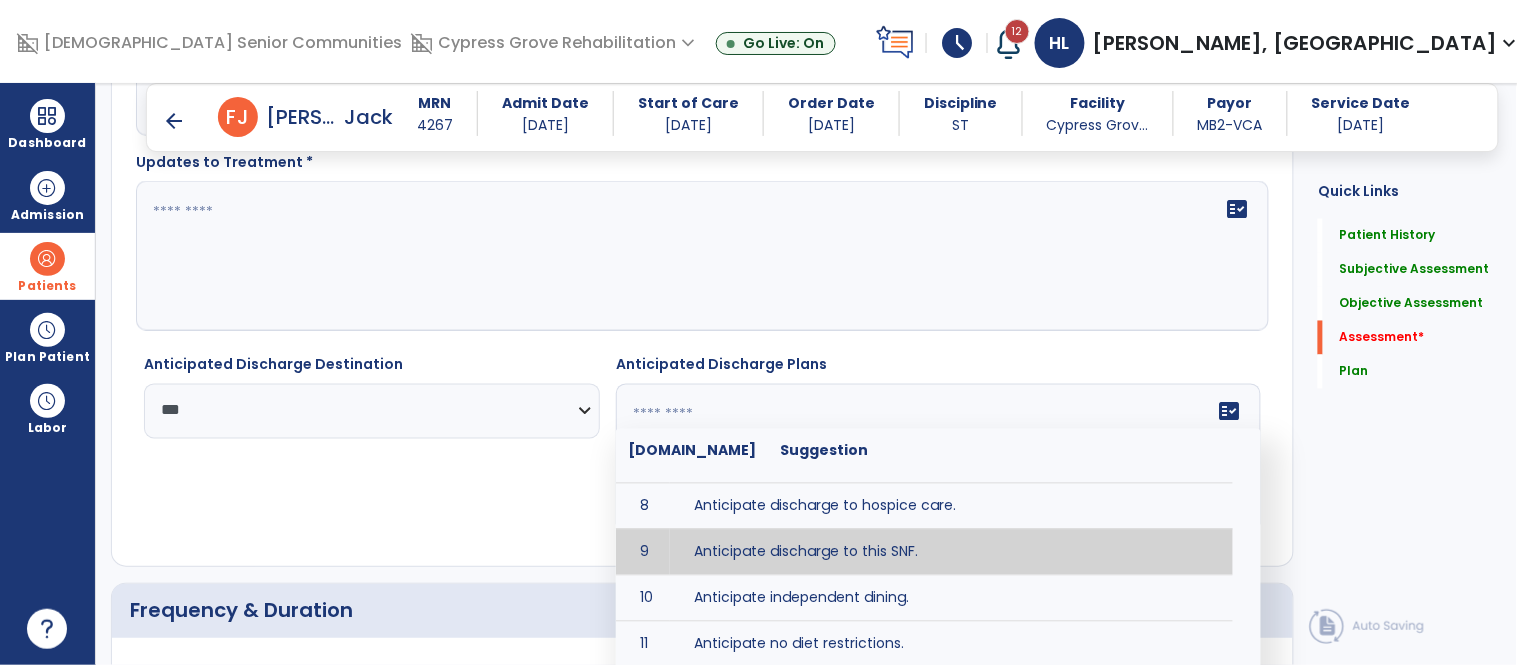 type on "**********" 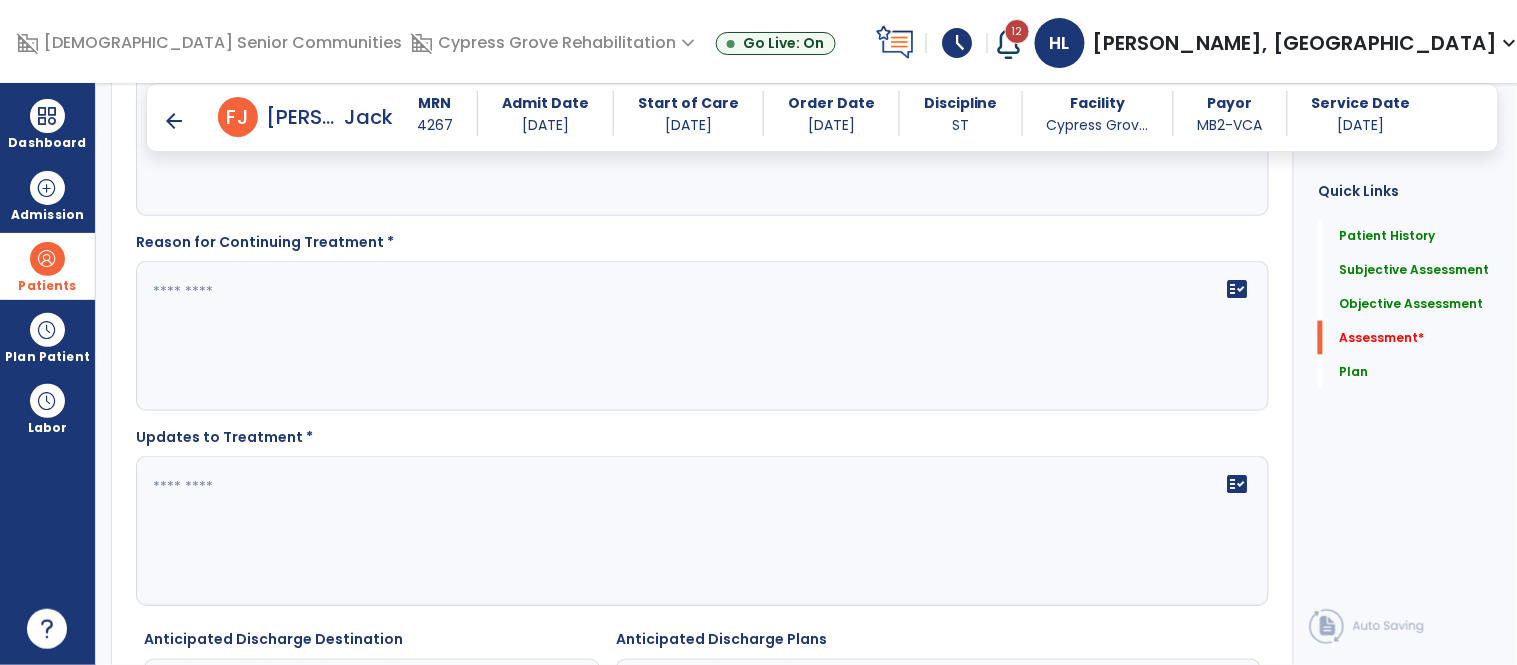 scroll, scrollTop: 4476, scrollLeft: 0, axis: vertical 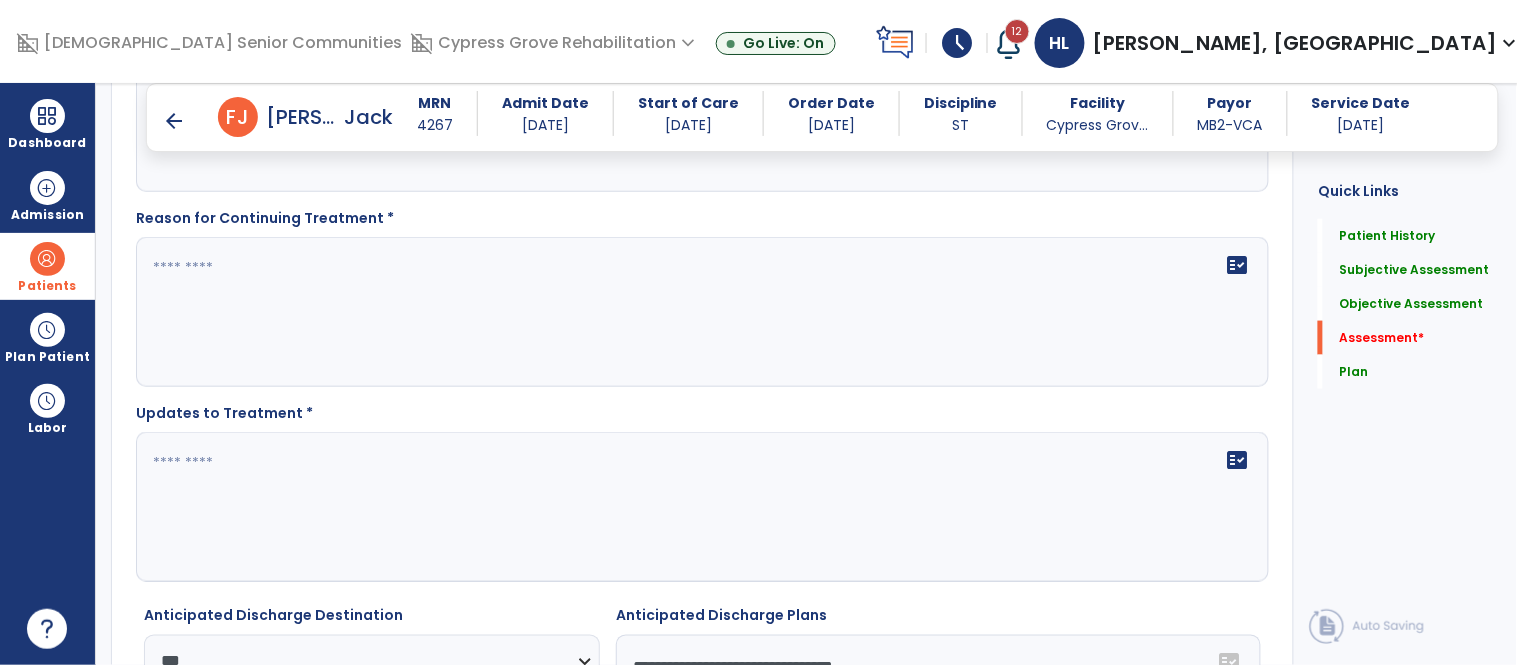 click on "fact_check" 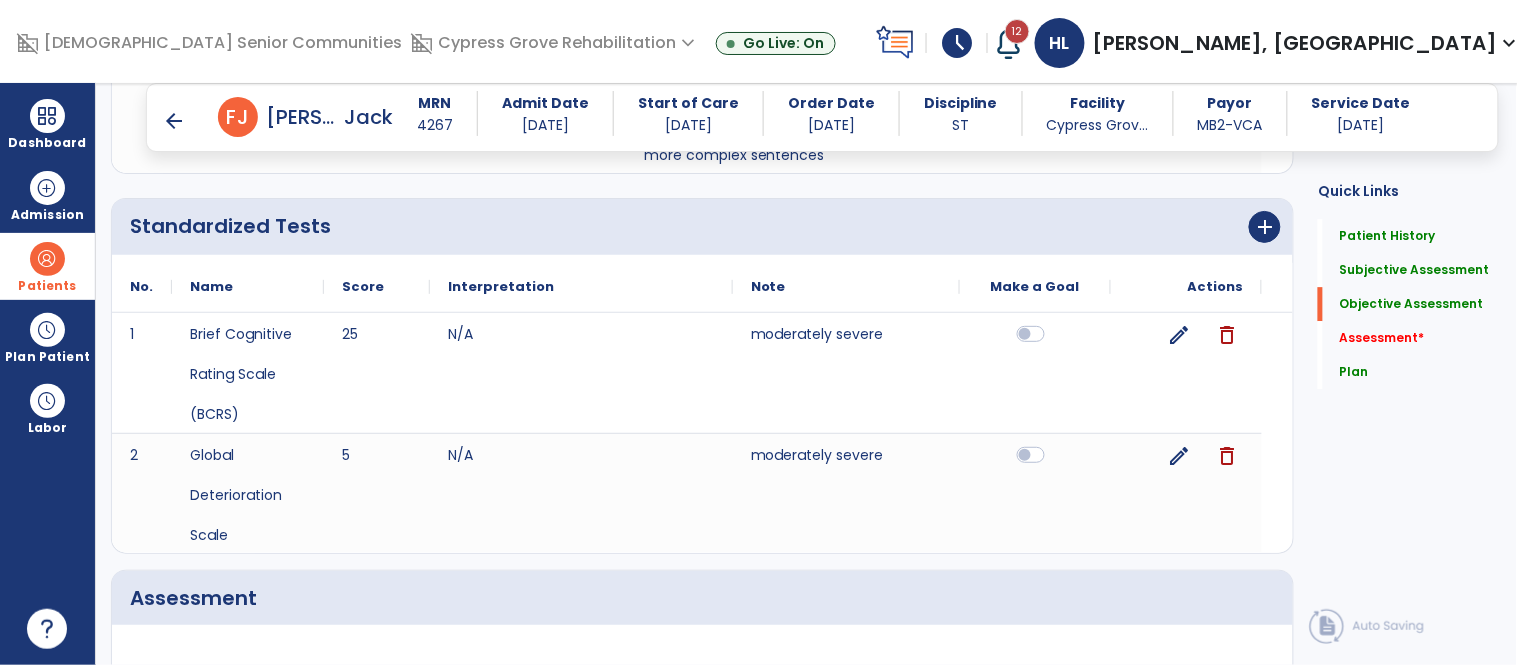 scroll, scrollTop: 3735, scrollLeft: 0, axis: vertical 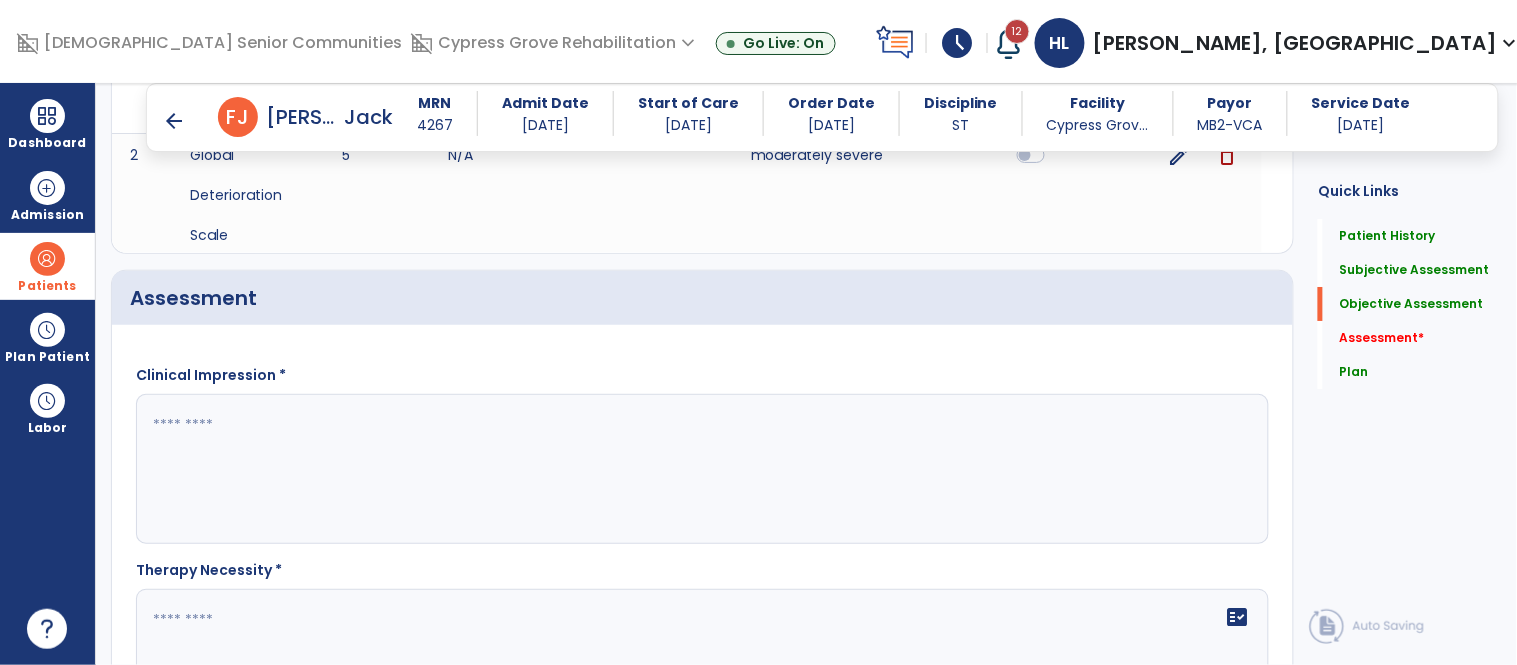 click 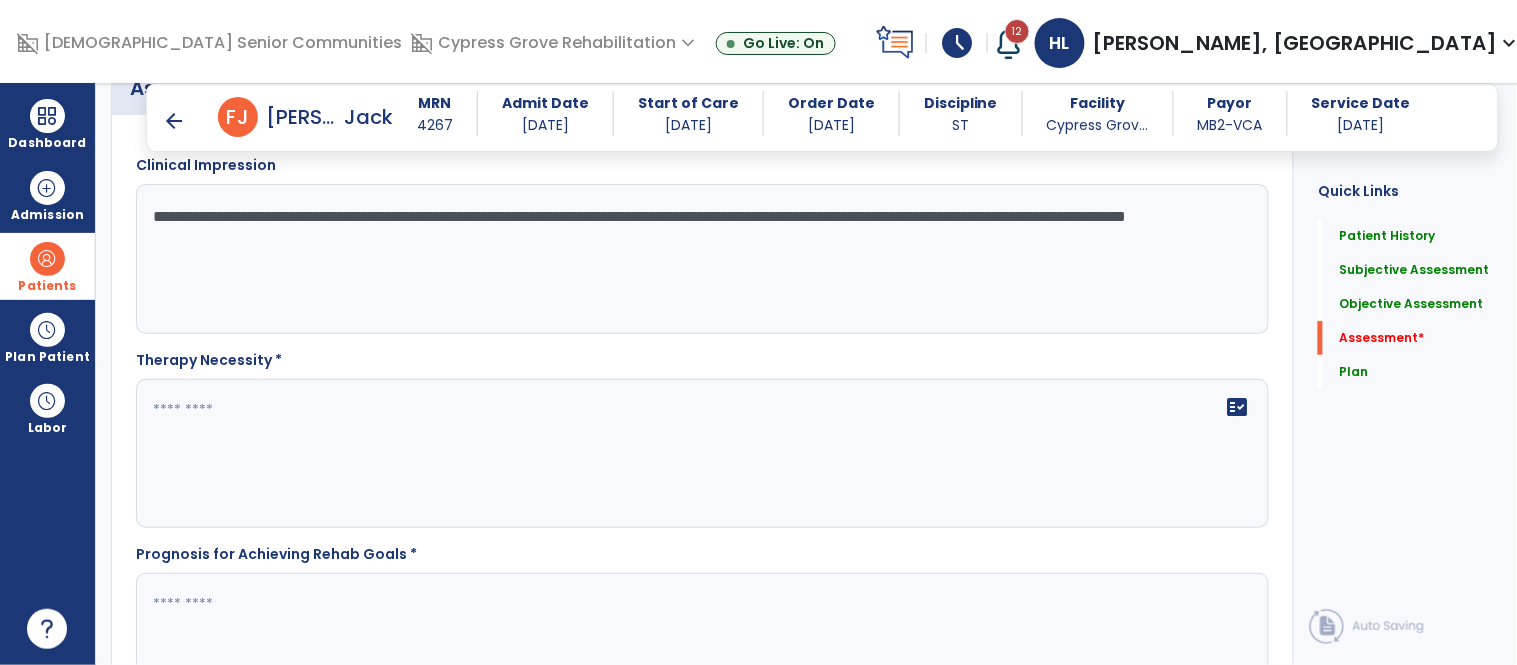scroll, scrollTop: 4005, scrollLeft: 0, axis: vertical 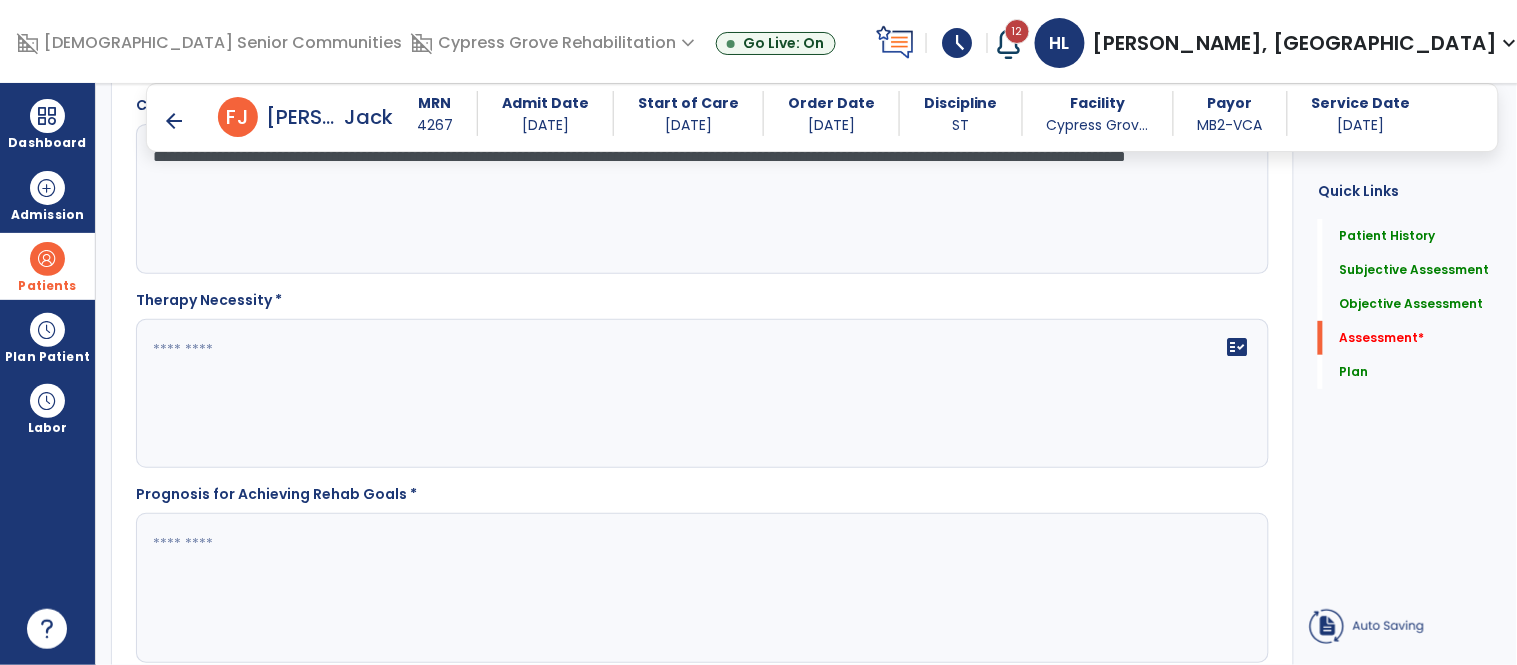 type on "**********" 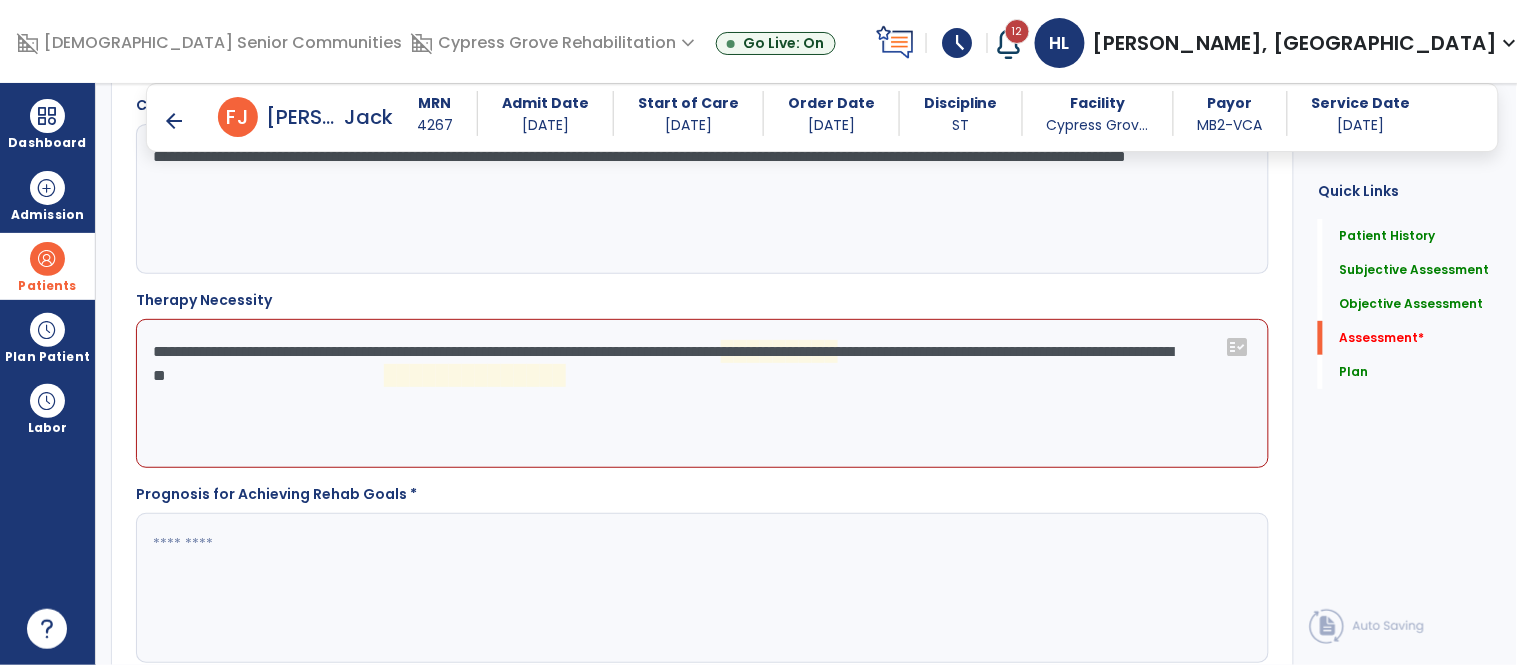 click on "**********" 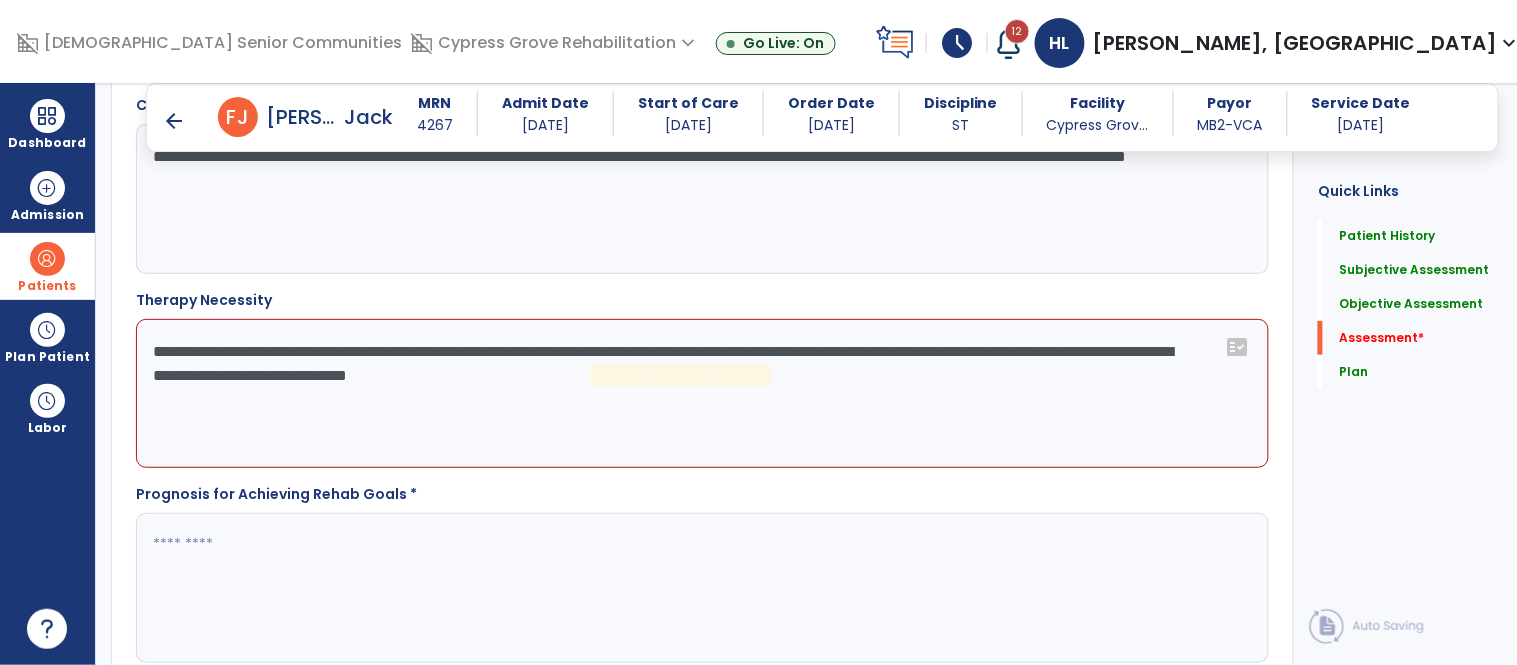 click on "**********" 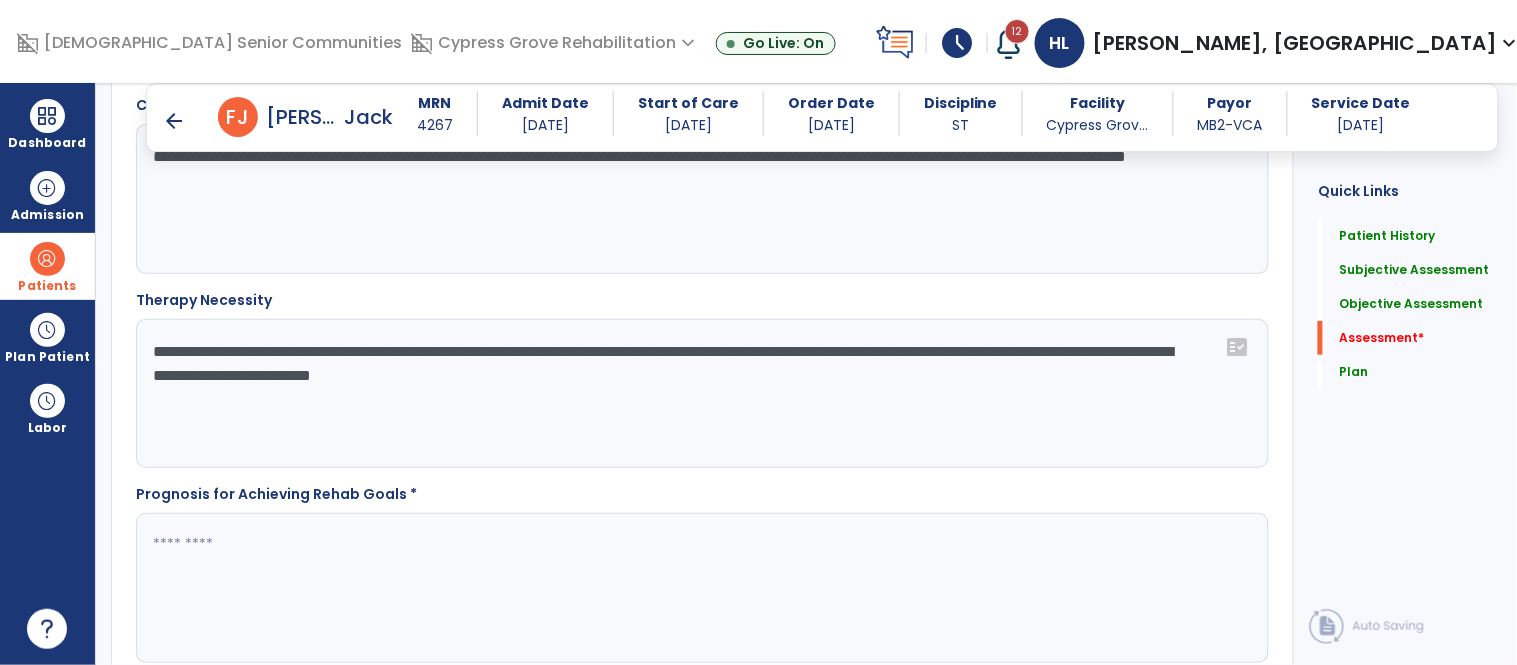 click on "**********" 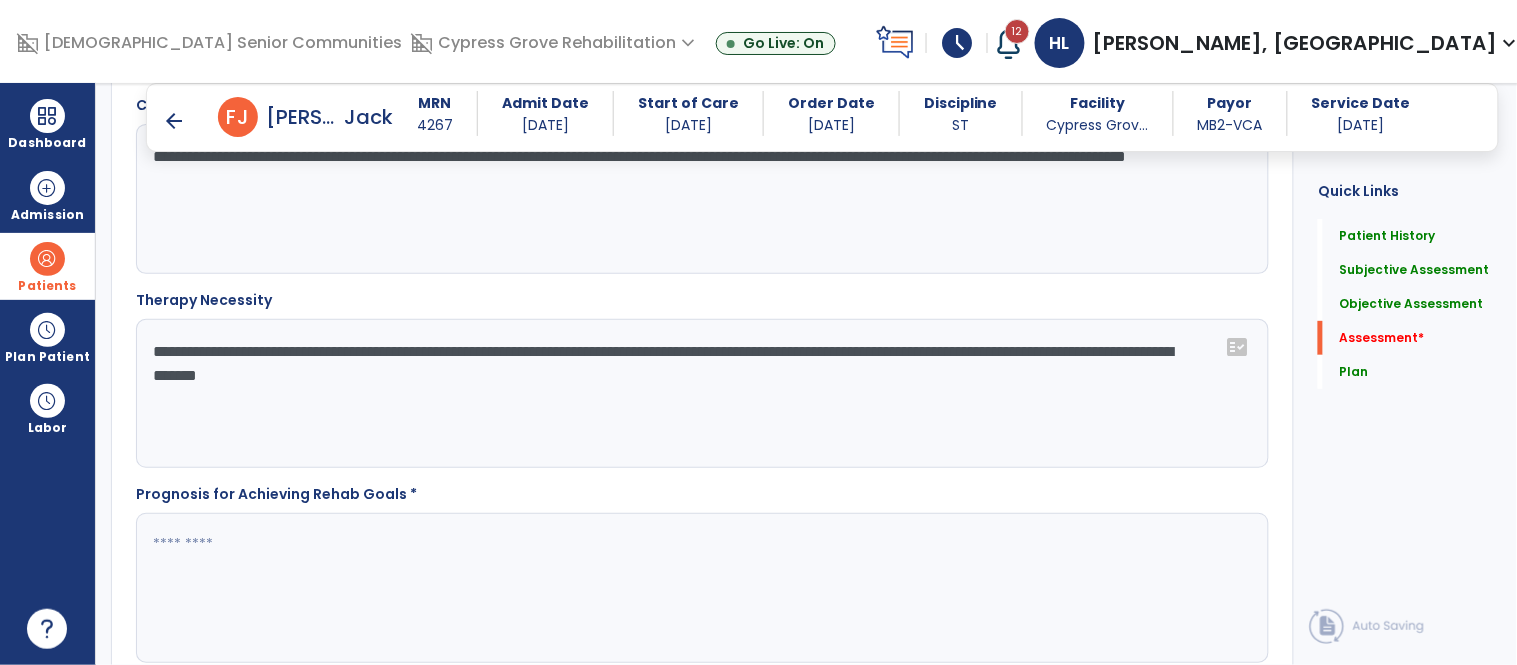 click on "**********" 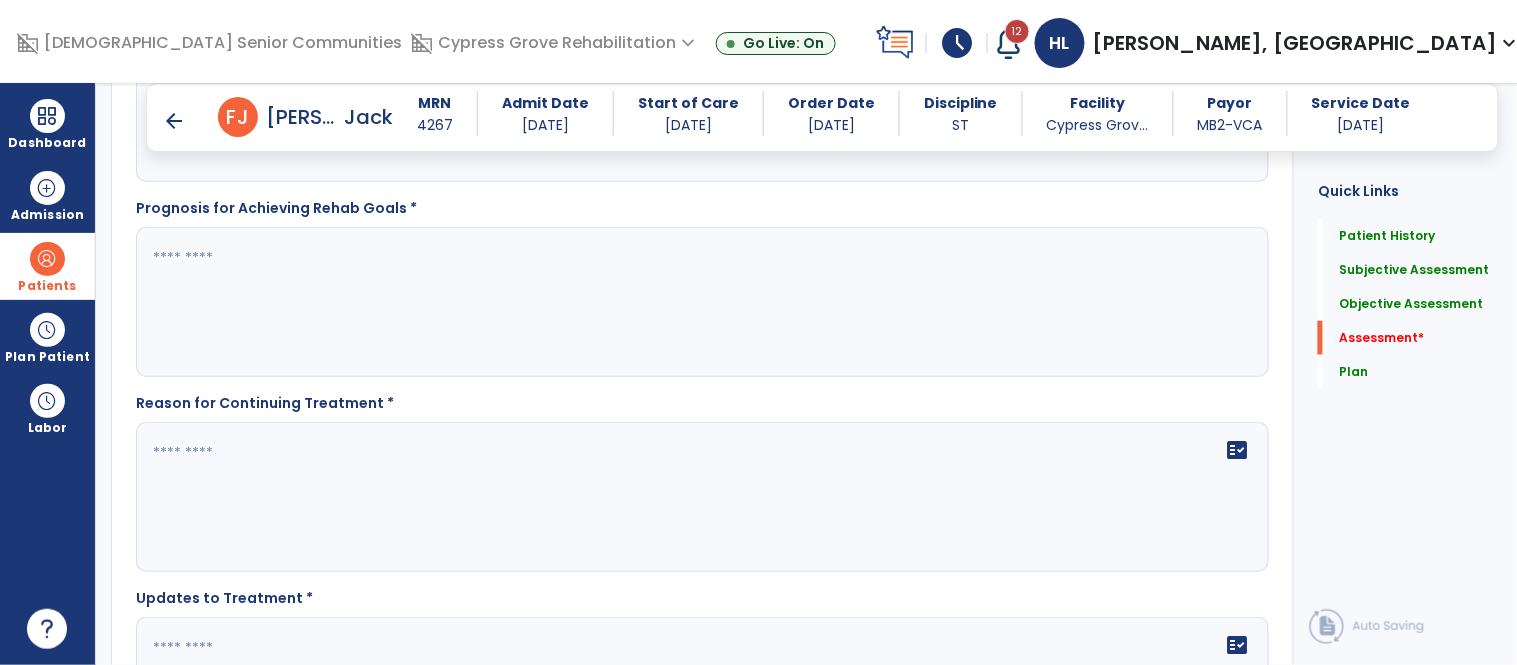 scroll, scrollTop: 4306, scrollLeft: 0, axis: vertical 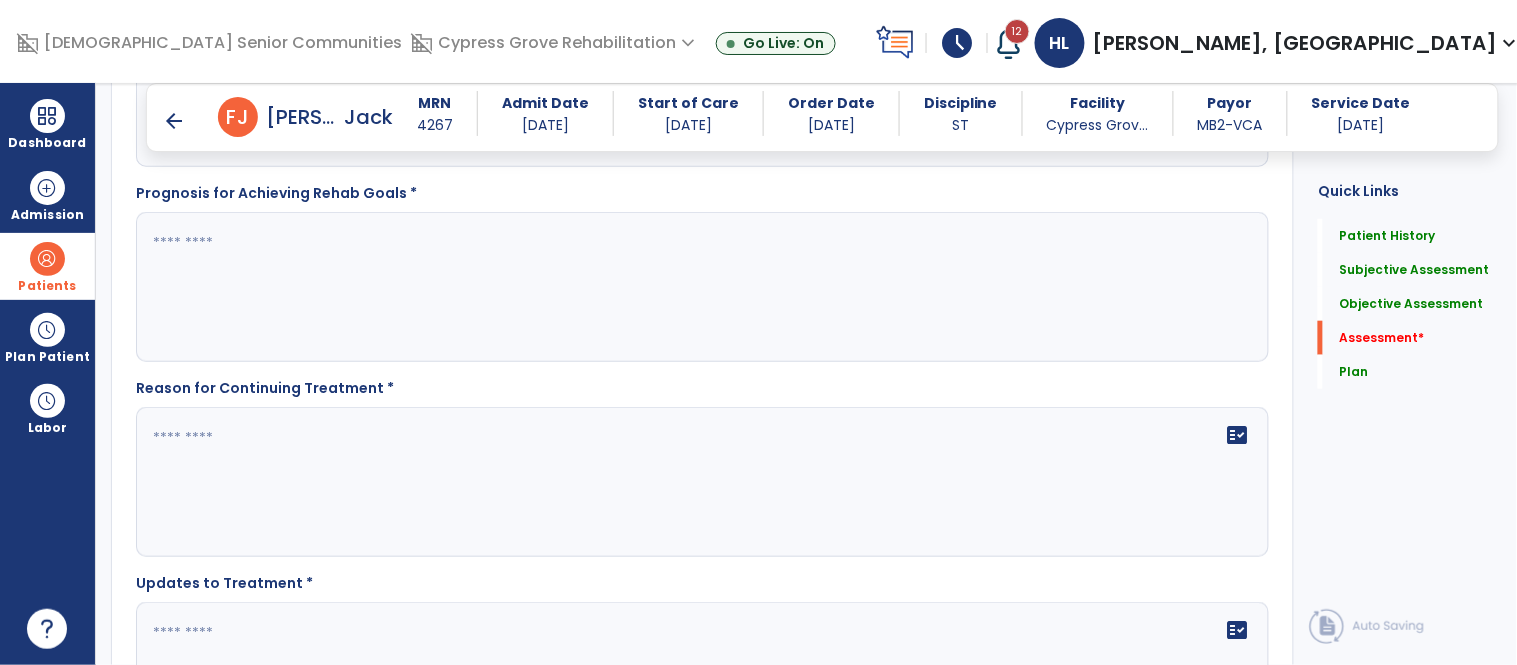 type on "**********" 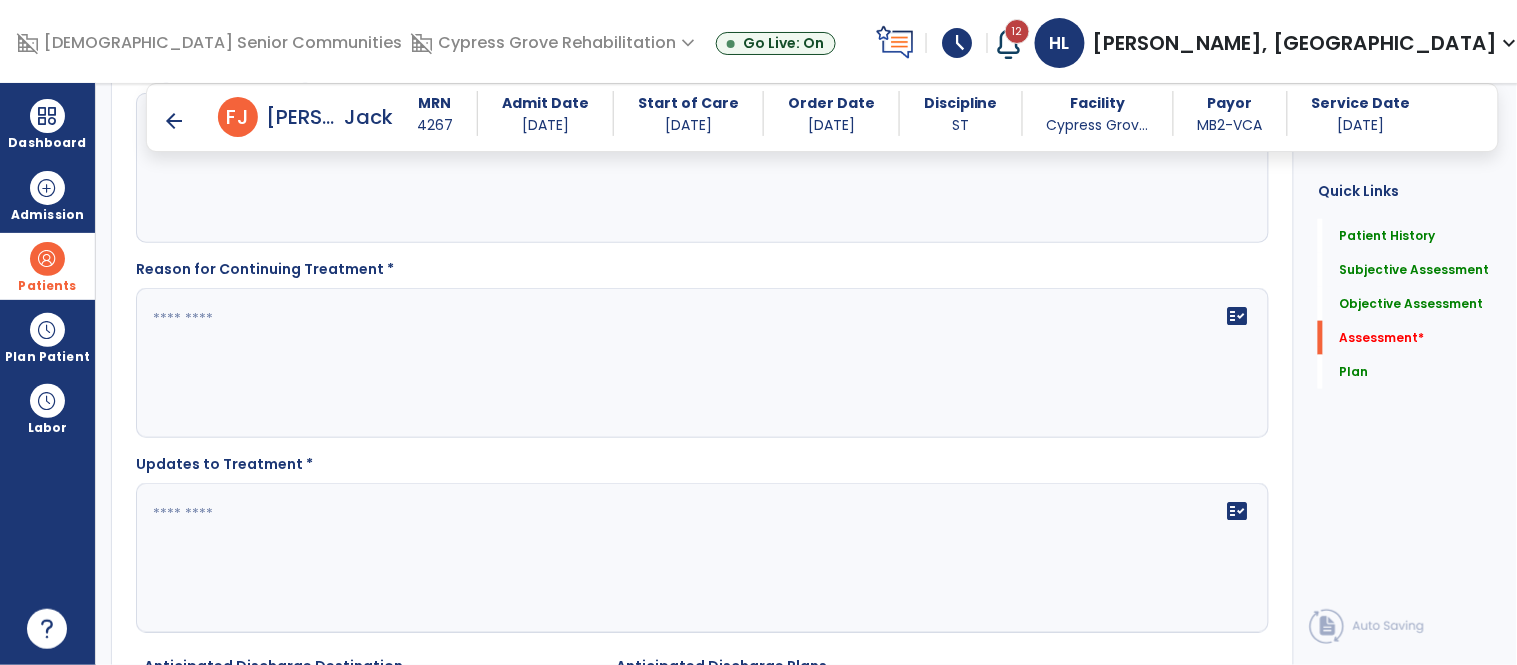 scroll, scrollTop: 4438, scrollLeft: 0, axis: vertical 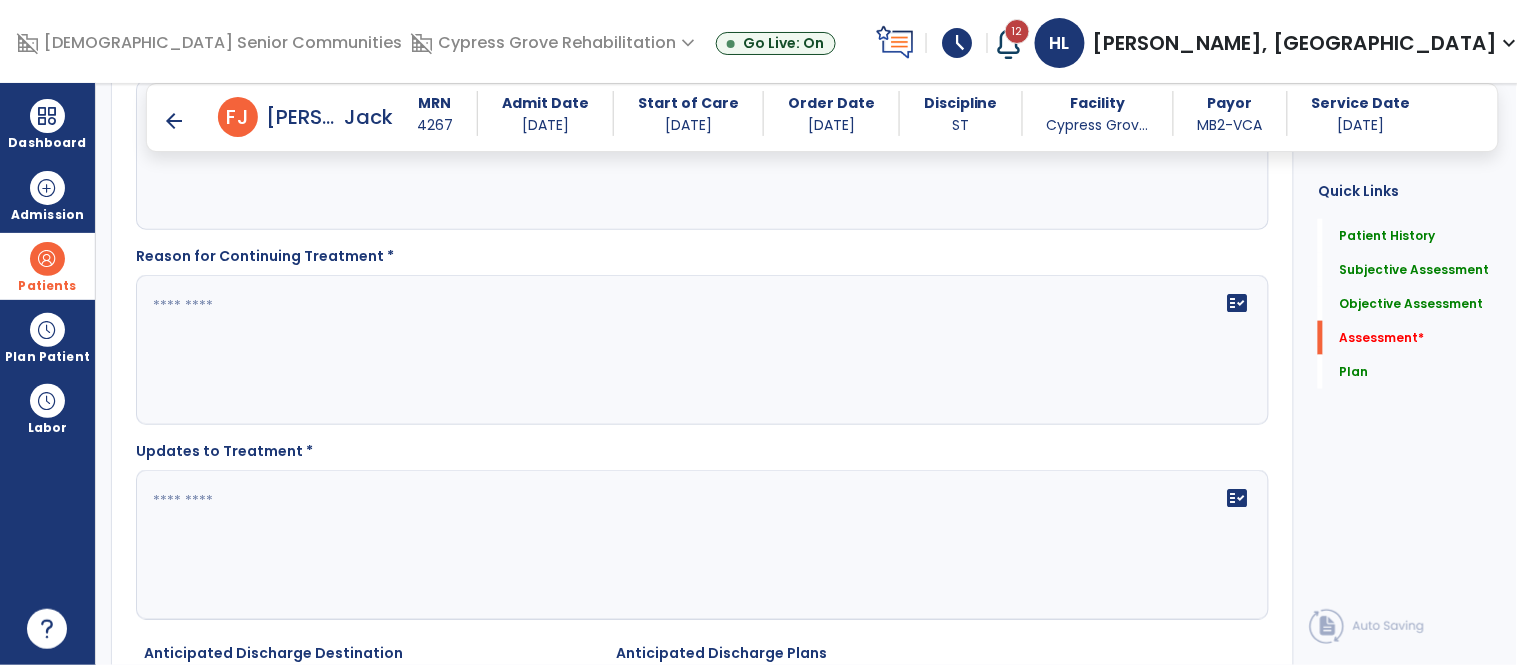 type on "*********" 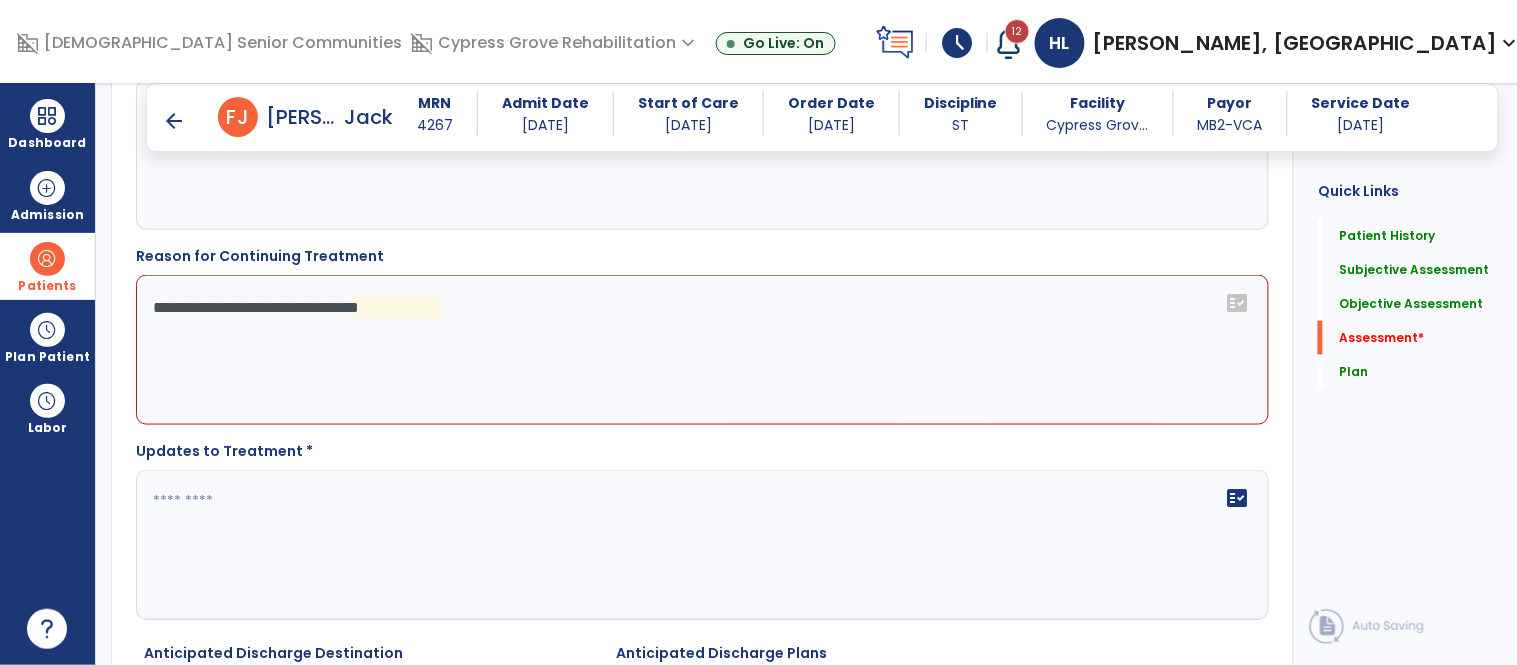 click on "**********" 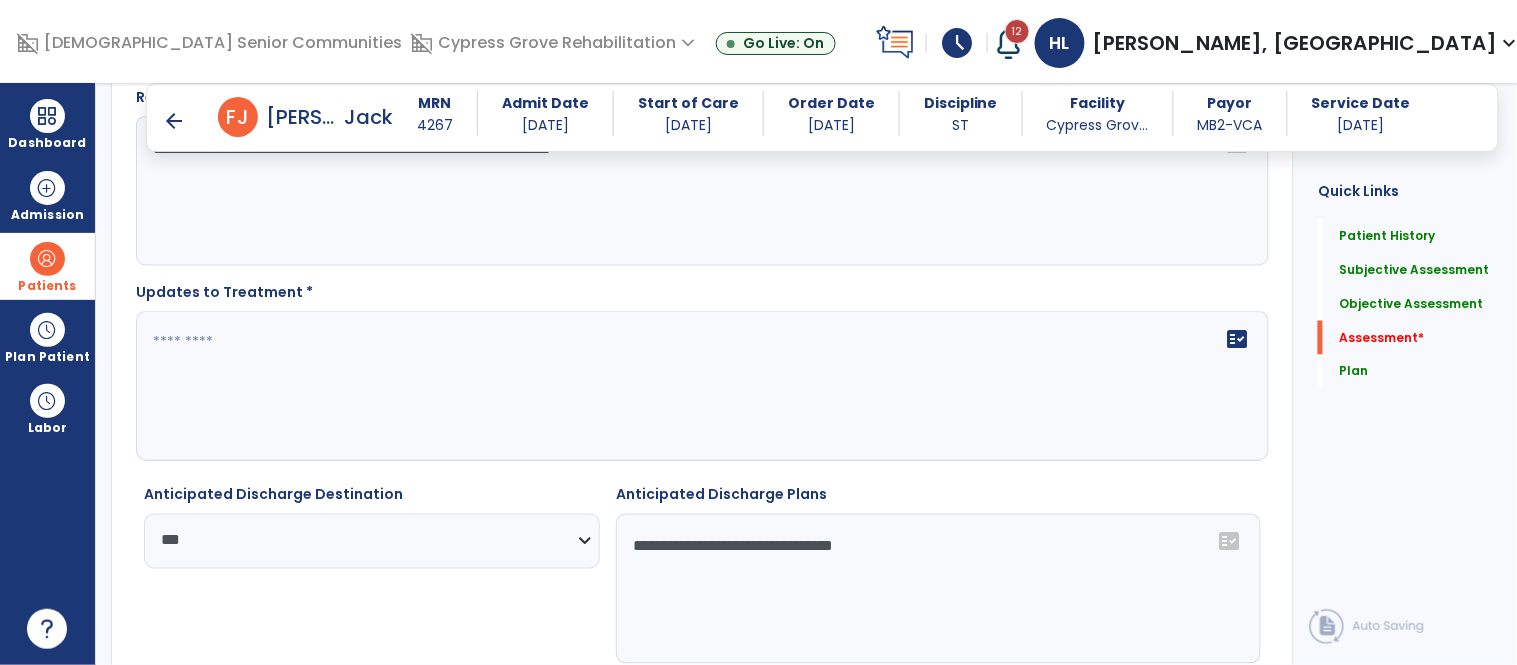 scroll, scrollTop: 4600, scrollLeft: 0, axis: vertical 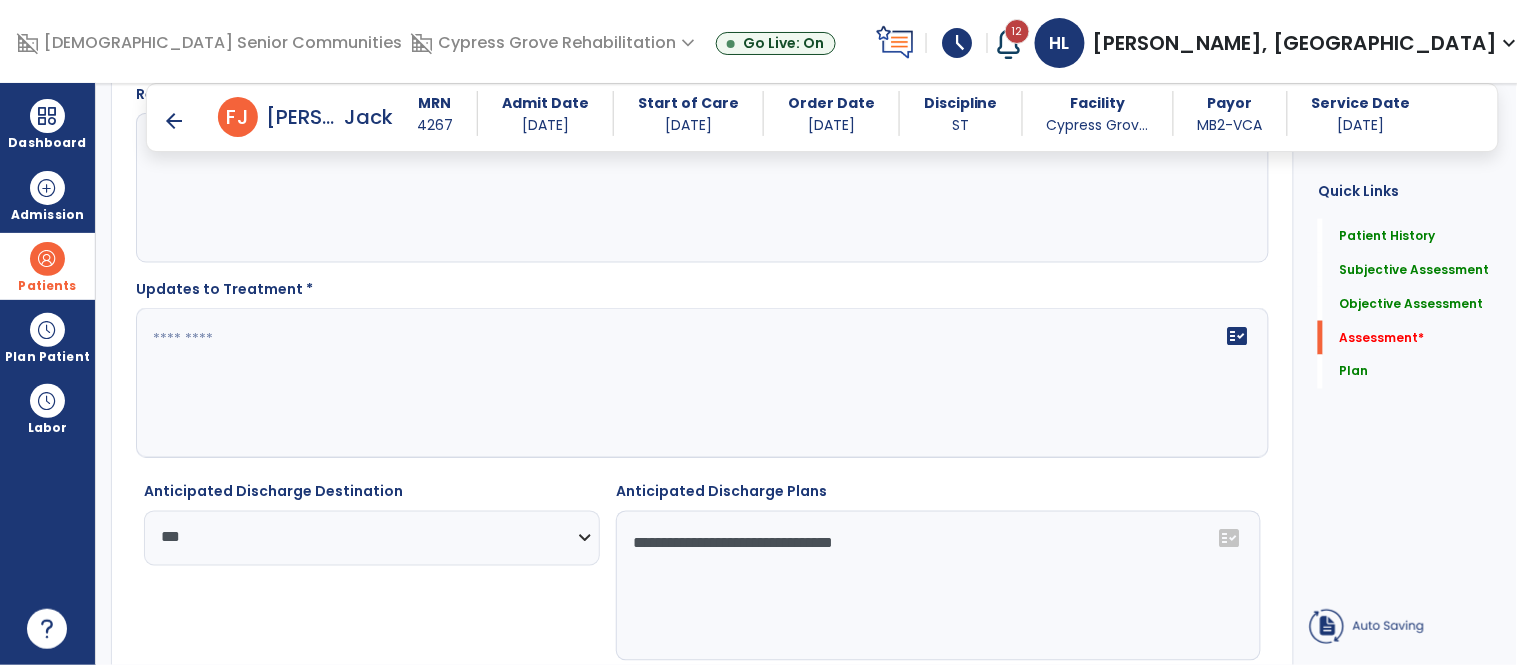 type on "**********" 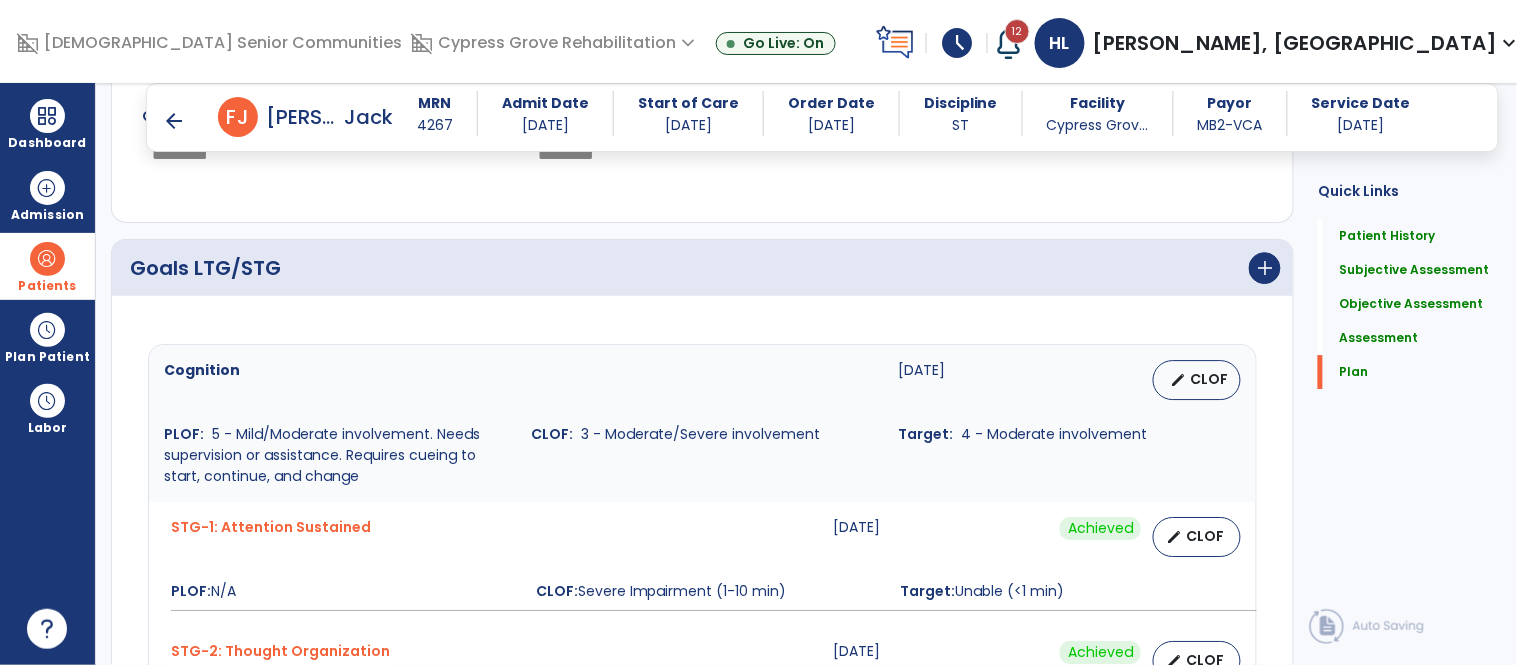 scroll, scrollTop: 5396, scrollLeft: 0, axis: vertical 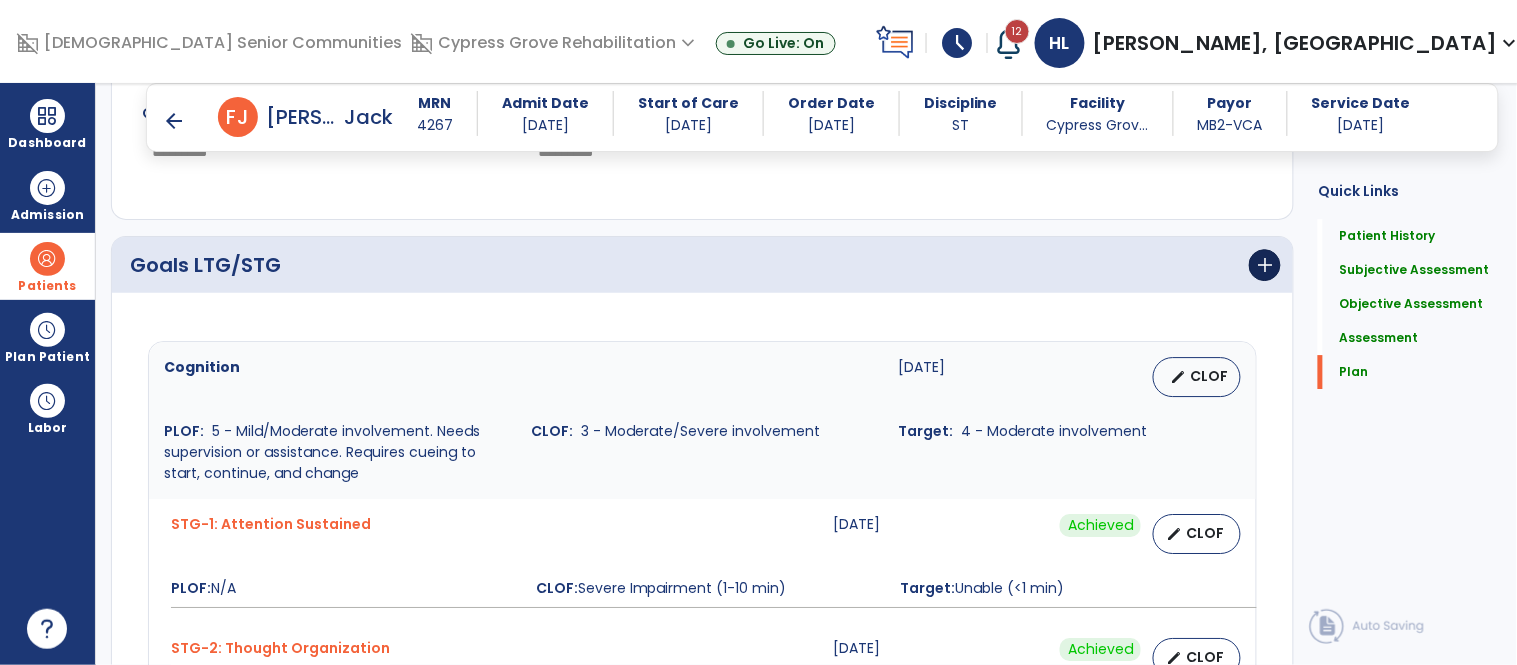 type on "**********" 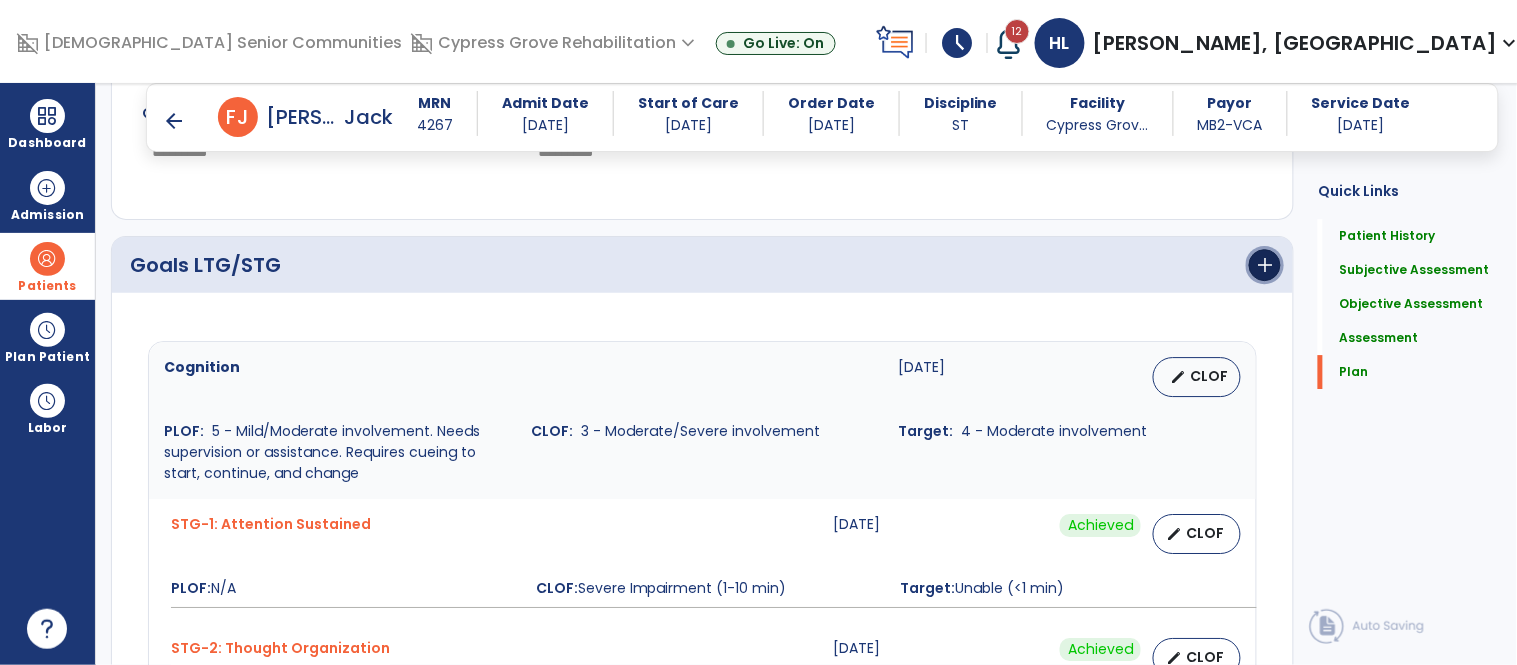 click on "add" 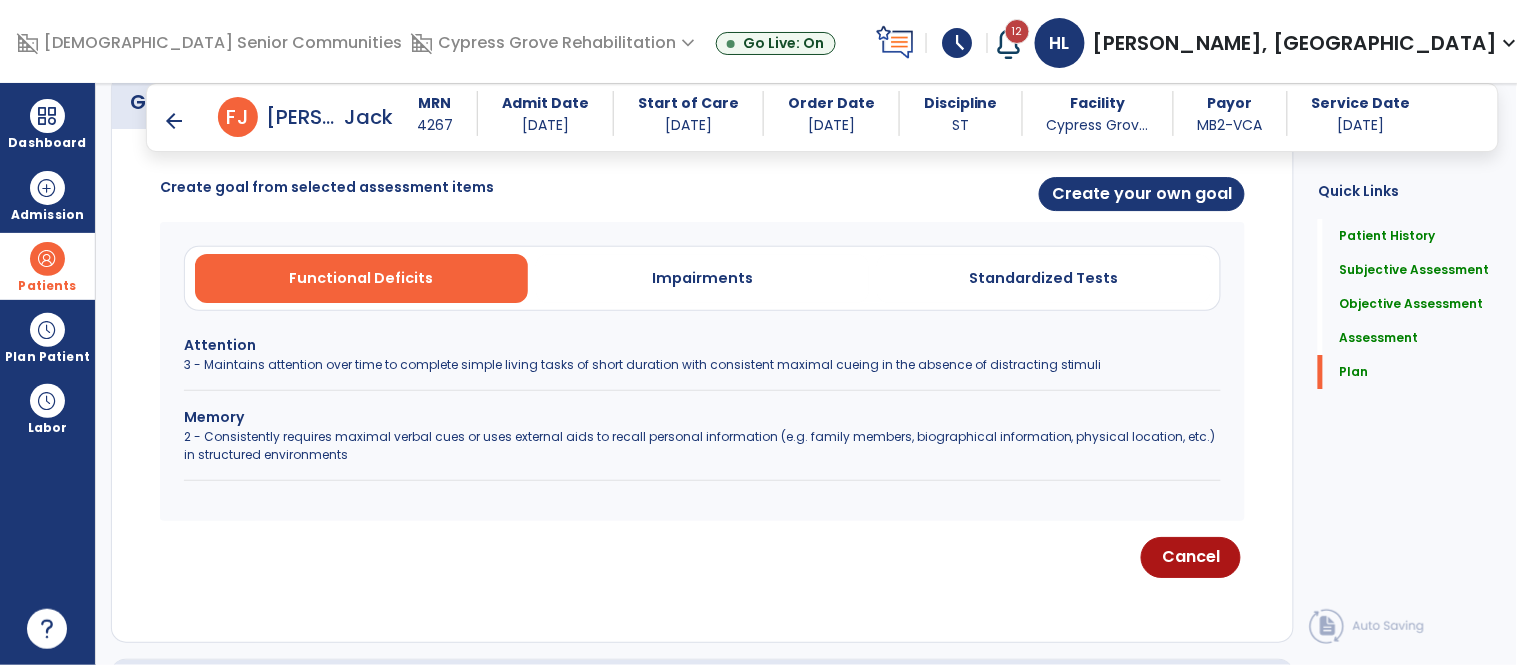 scroll, scrollTop: 5563, scrollLeft: 0, axis: vertical 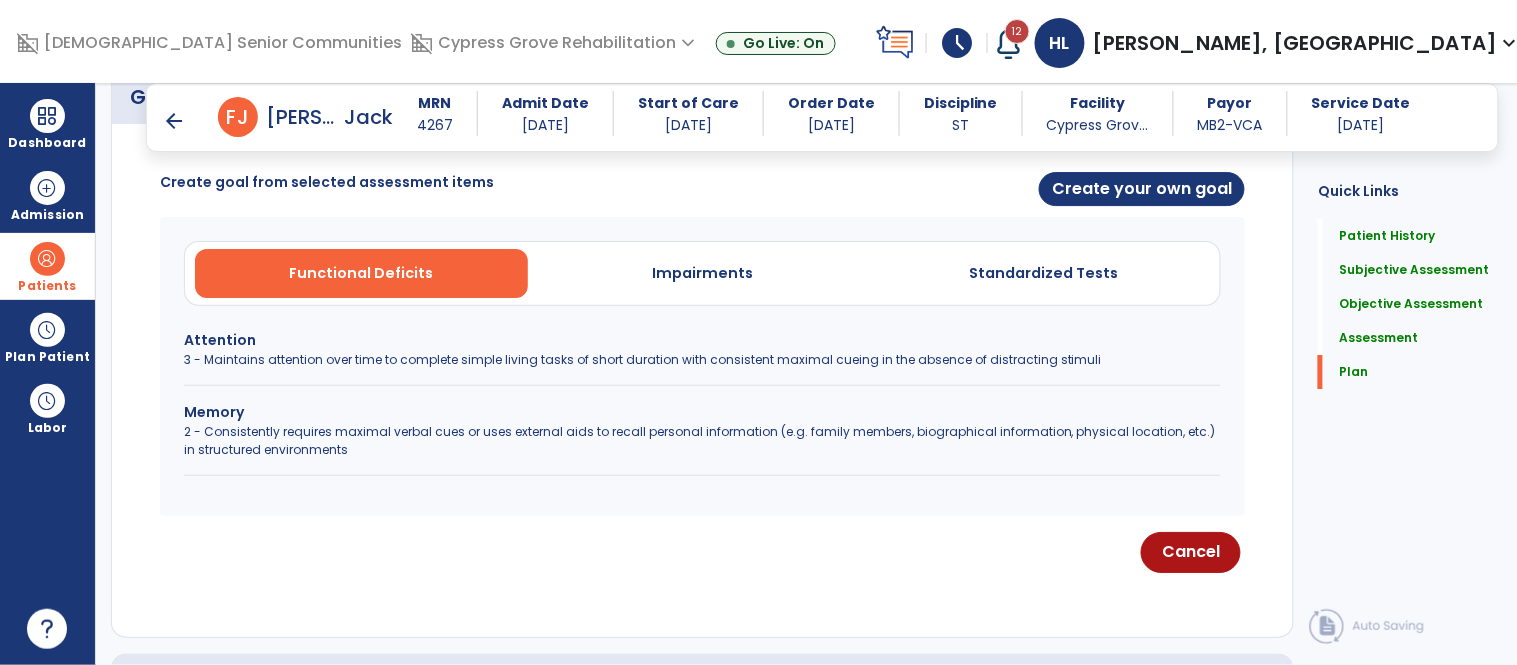 click on "Impairments" at bounding box center [702, 273] 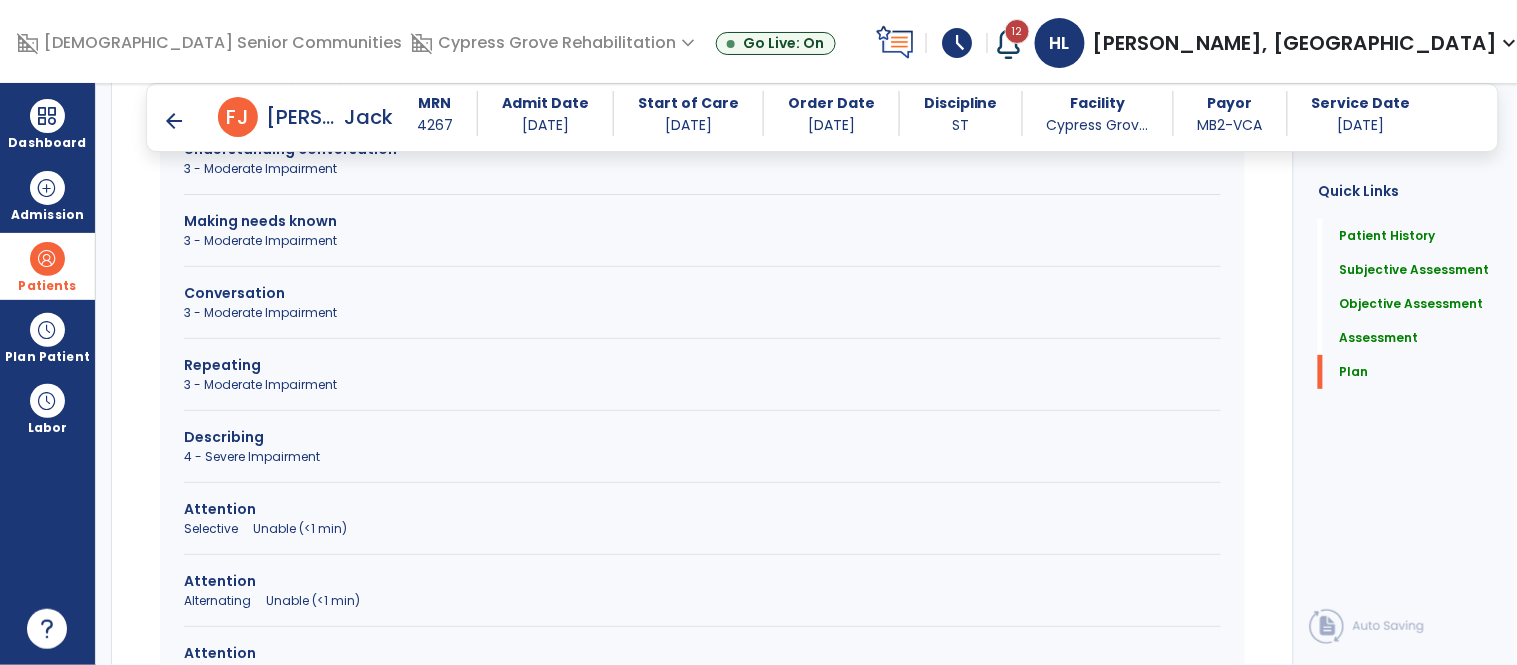 scroll, scrollTop: 5814, scrollLeft: 0, axis: vertical 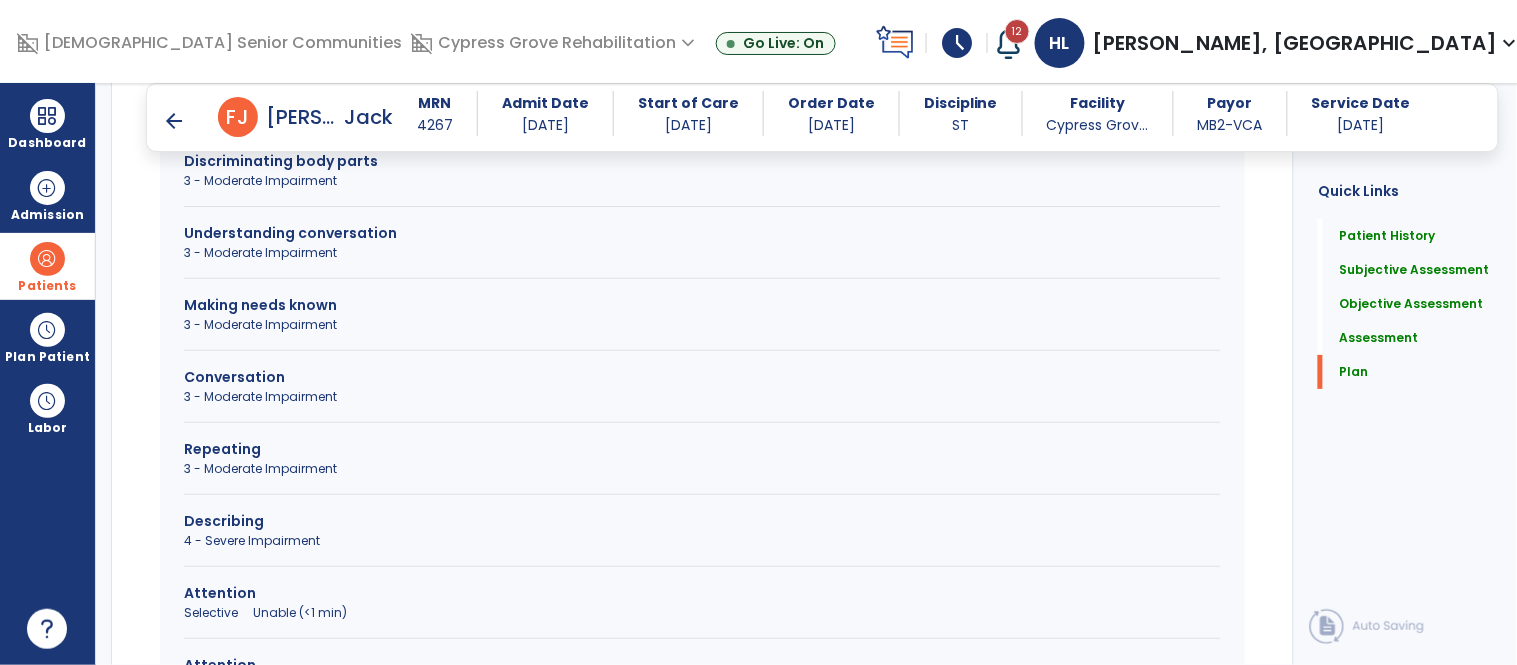 click on "arrow_back" at bounding box center [174, 121] 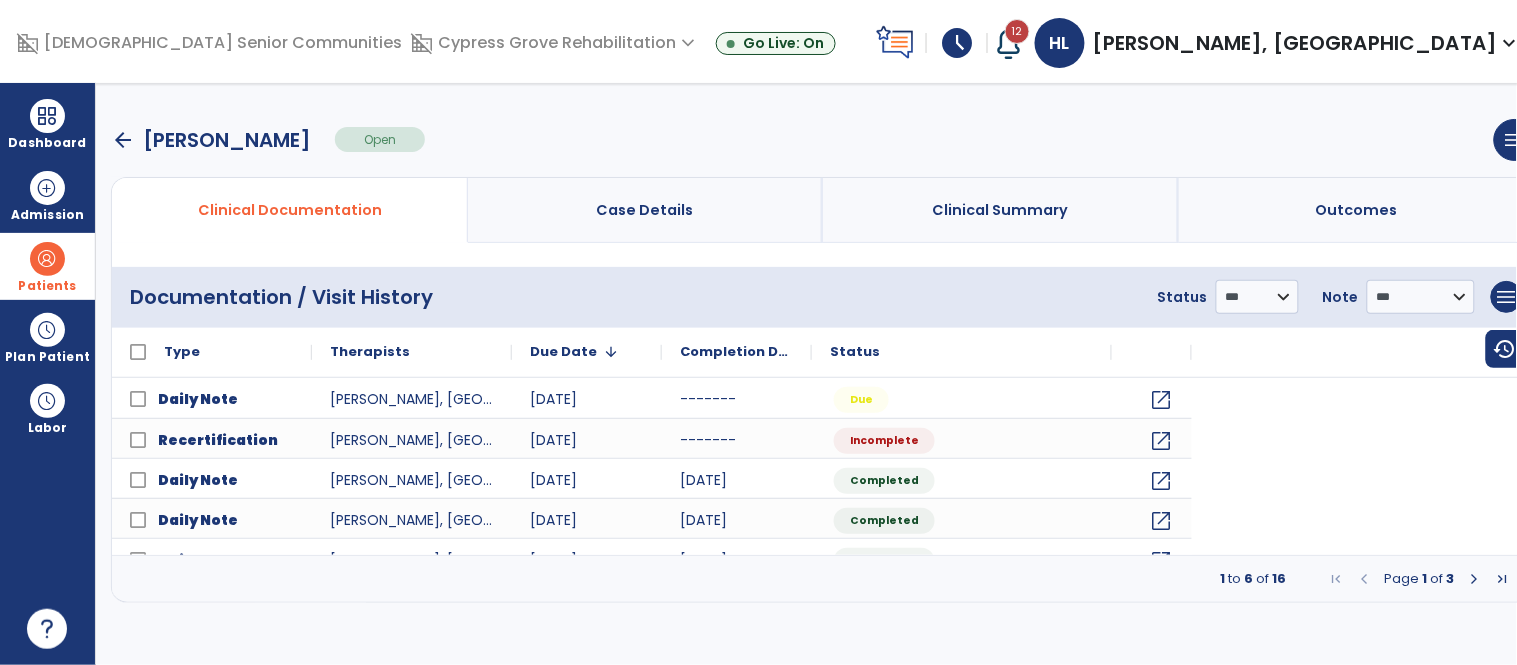 scroll, scrollTop: 0, scrollLeft: 0, axis: both 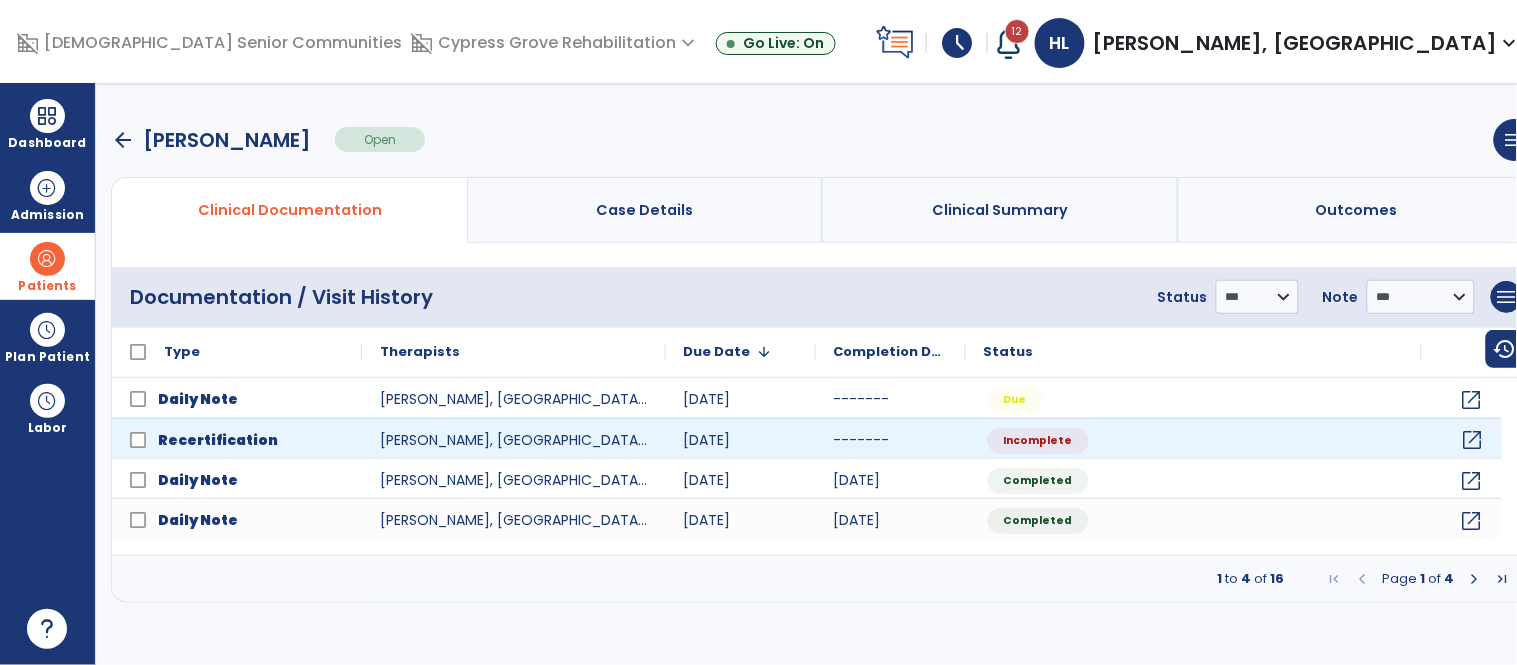 click on "open_in_new" 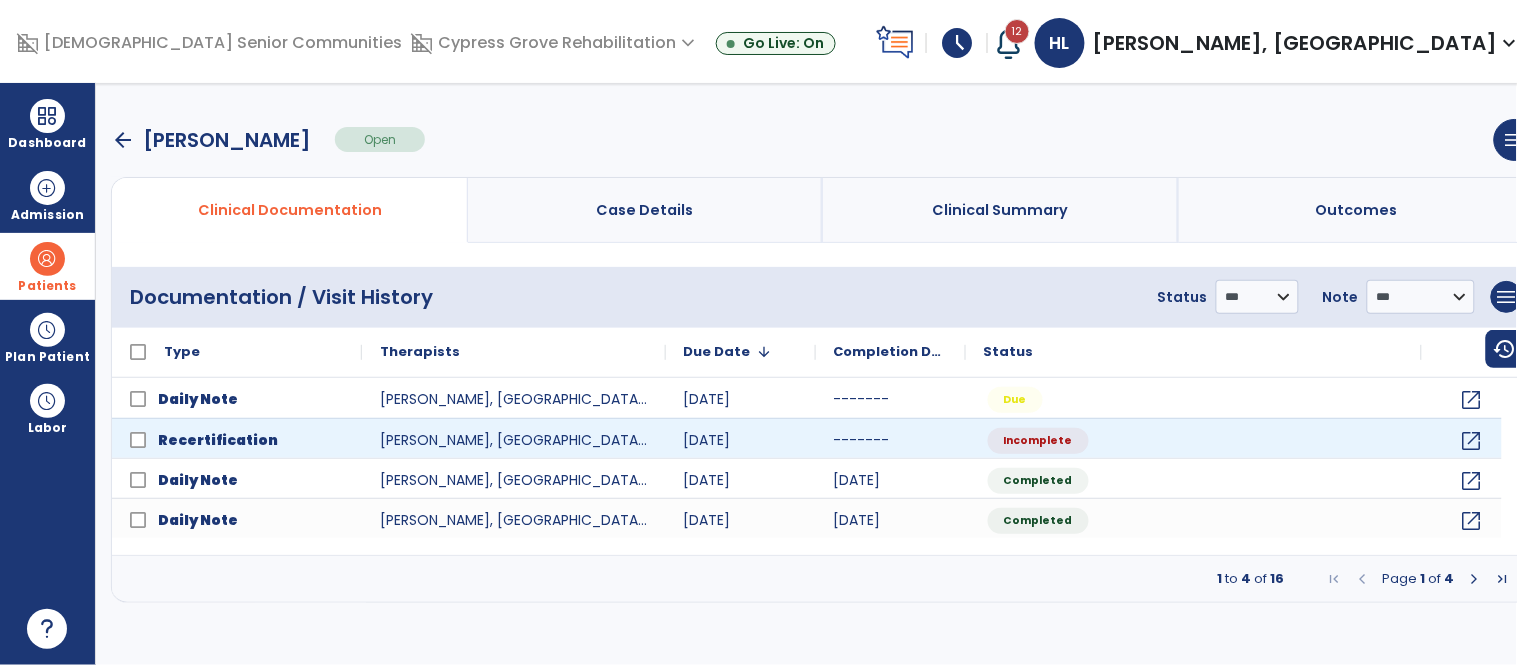 select on "***" 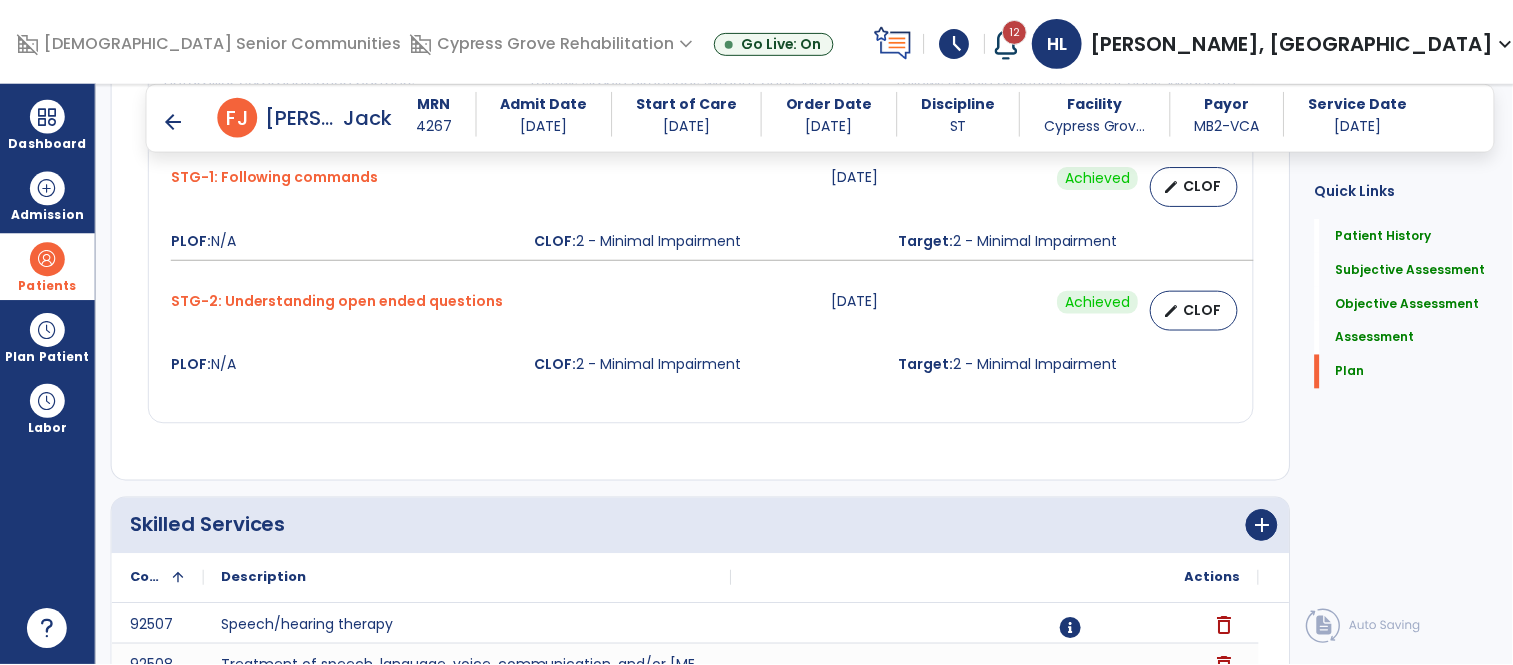 scroll, scrollTop: 6742, scrollLeft: 0, axis: vertical 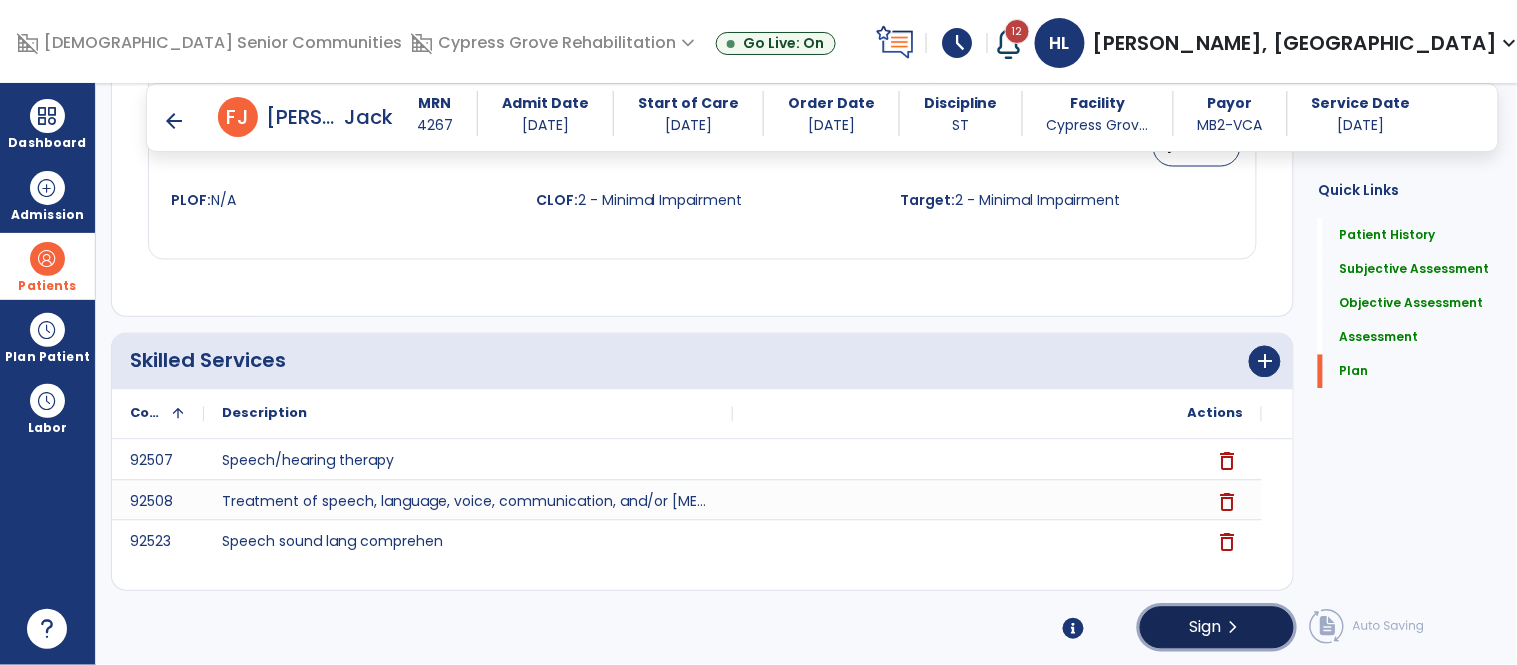 click on "Sign" 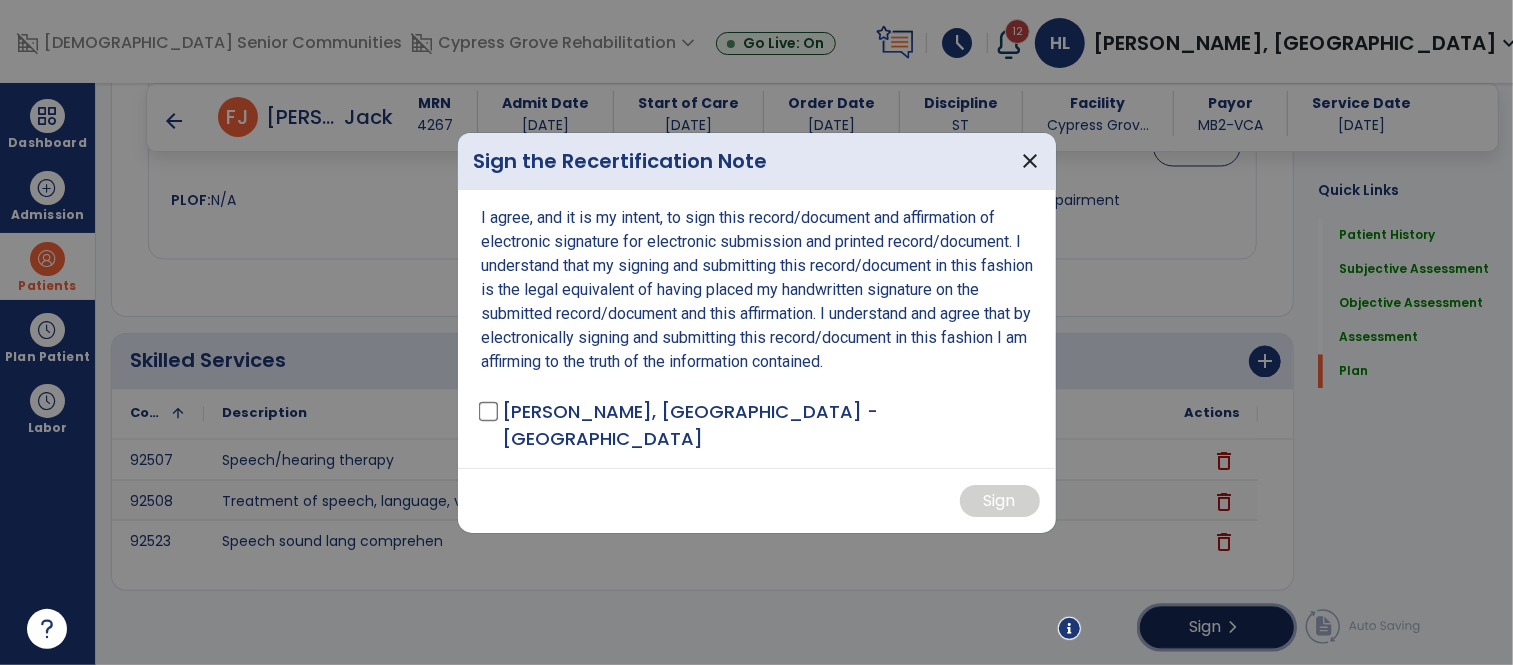 scroll, scrollTop: 6822, scrollLeft: 0, axis: vertical 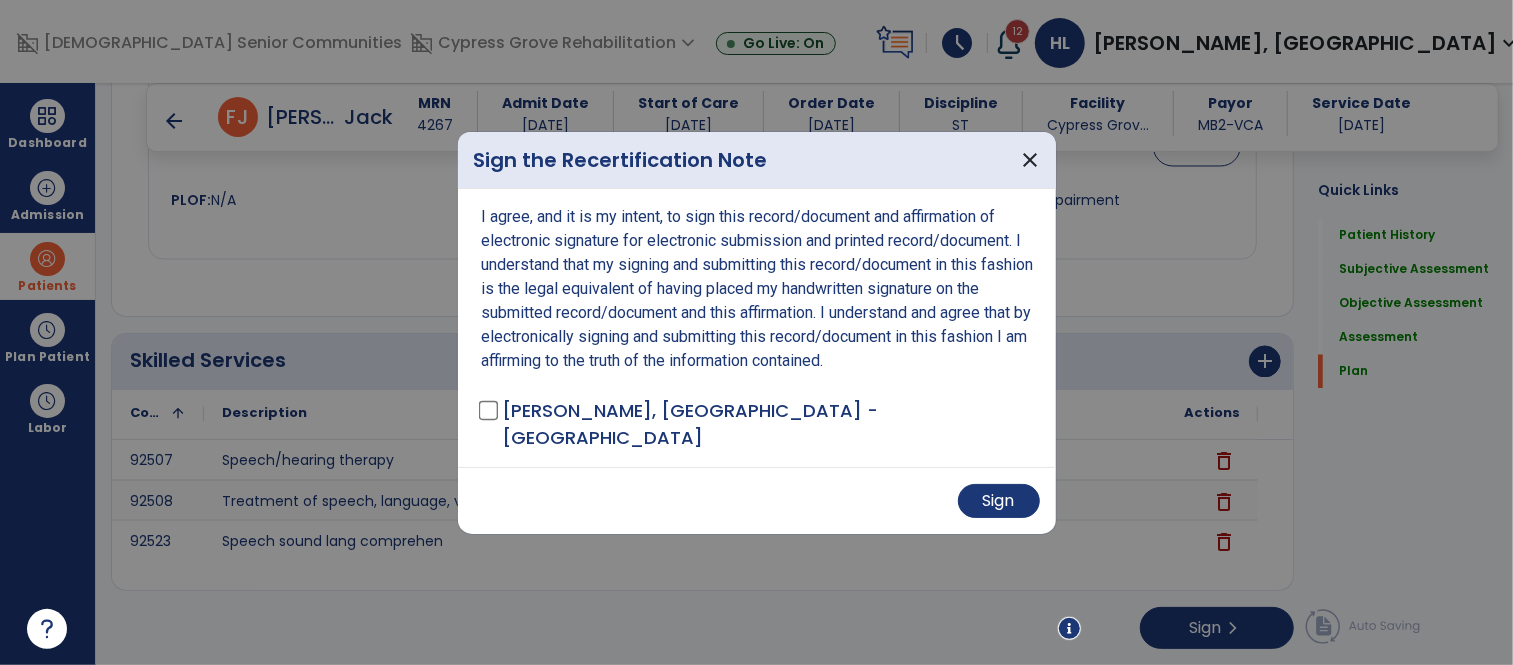 click on "Sign" at bounding box center (757, 500) 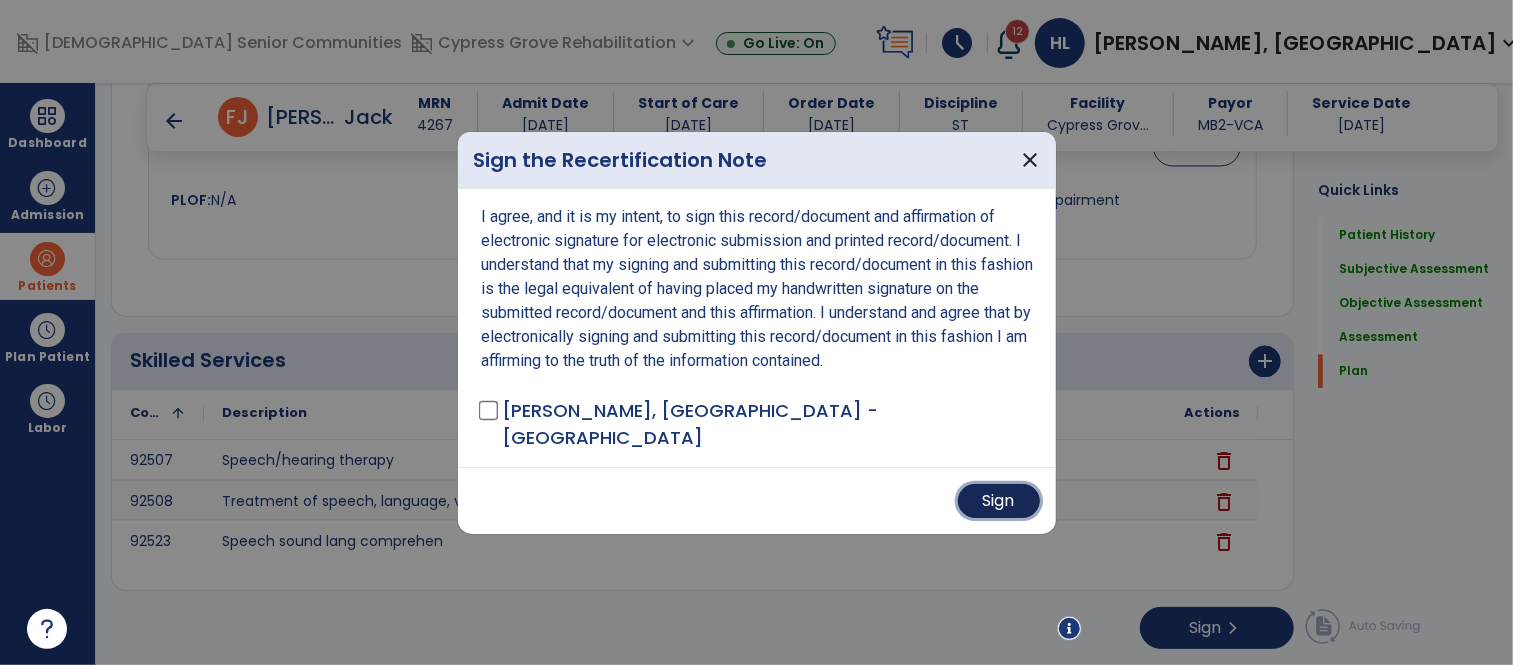 click on "Sign" at bounding box center (999, 501) 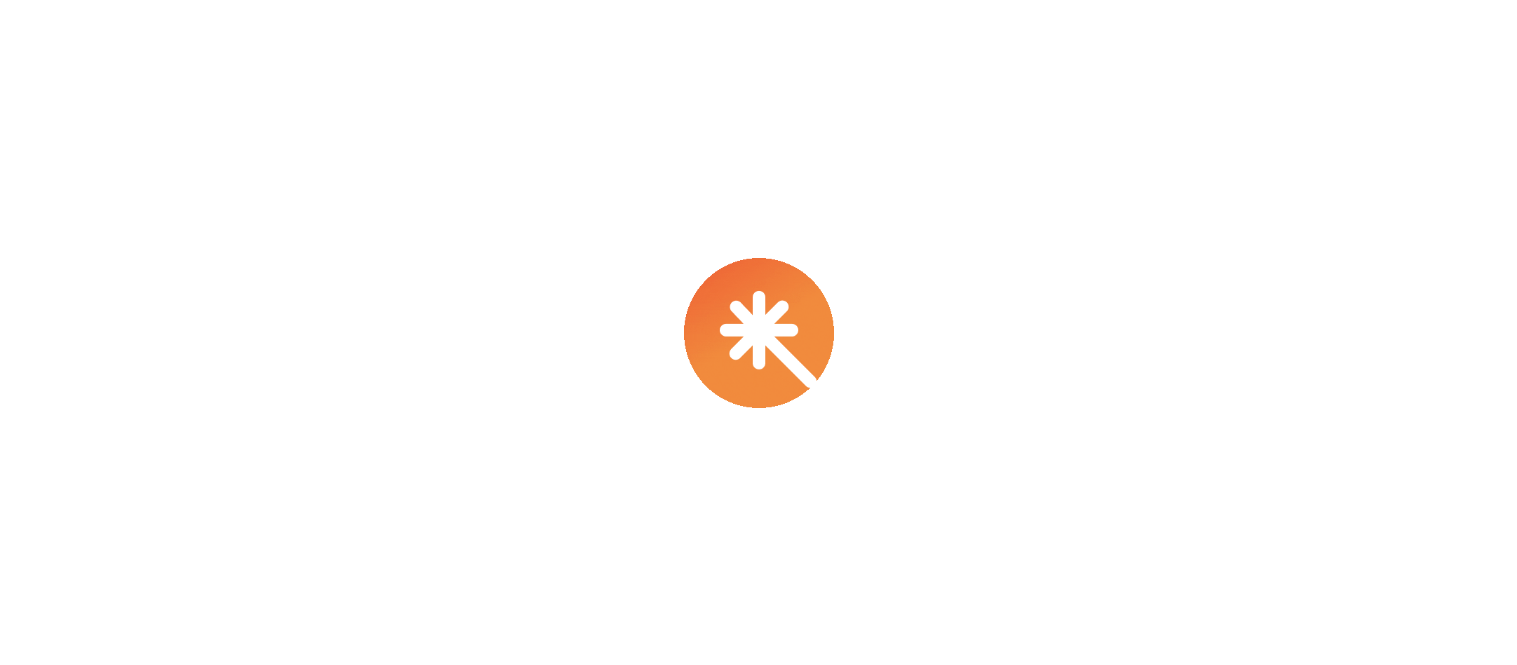 scroll, scrollTop: 0, scrollLeft: 0, axis: both 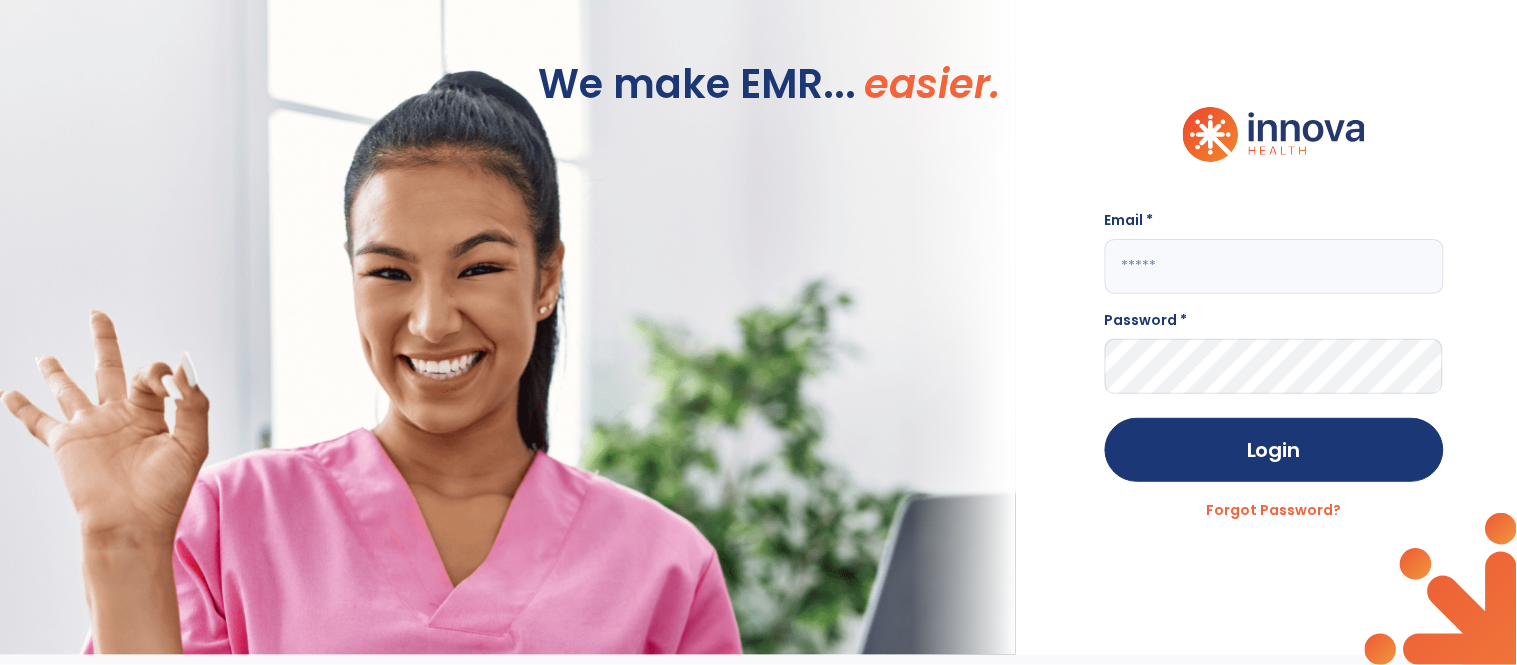 click 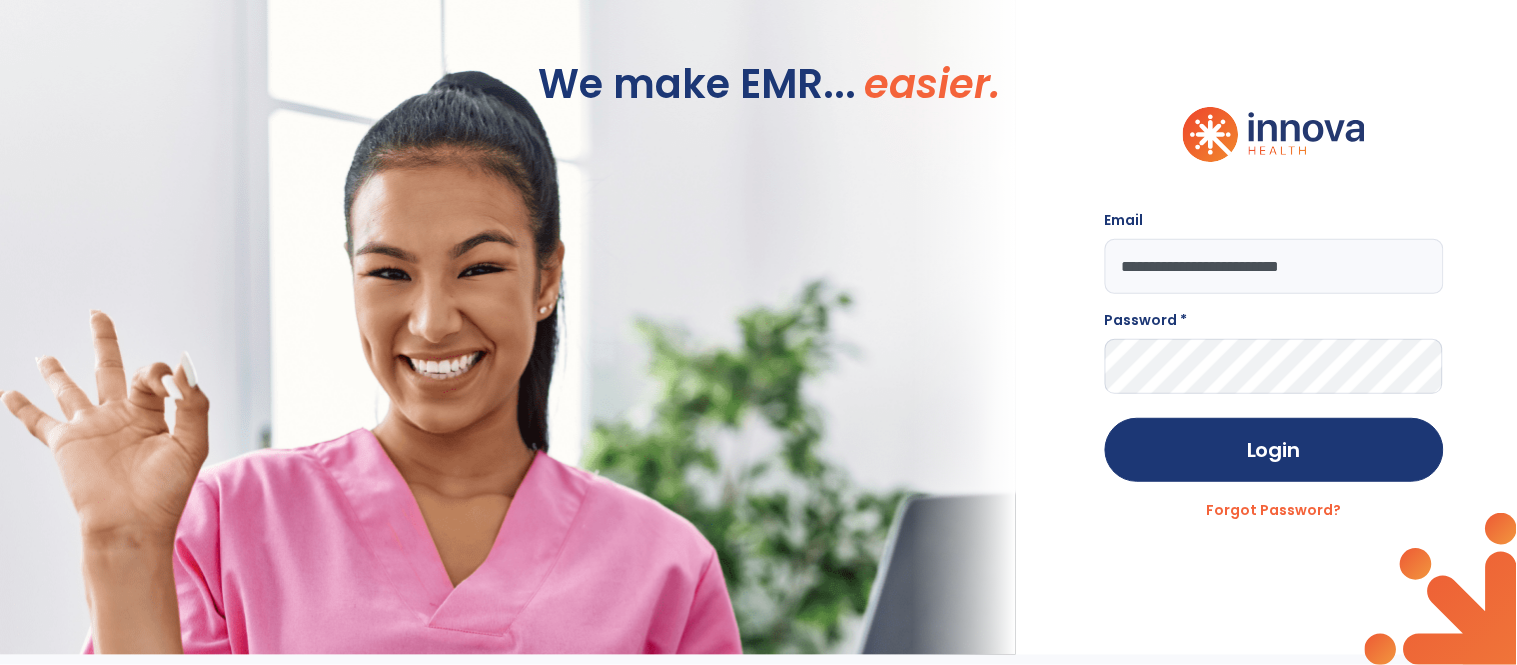 type on "**********" 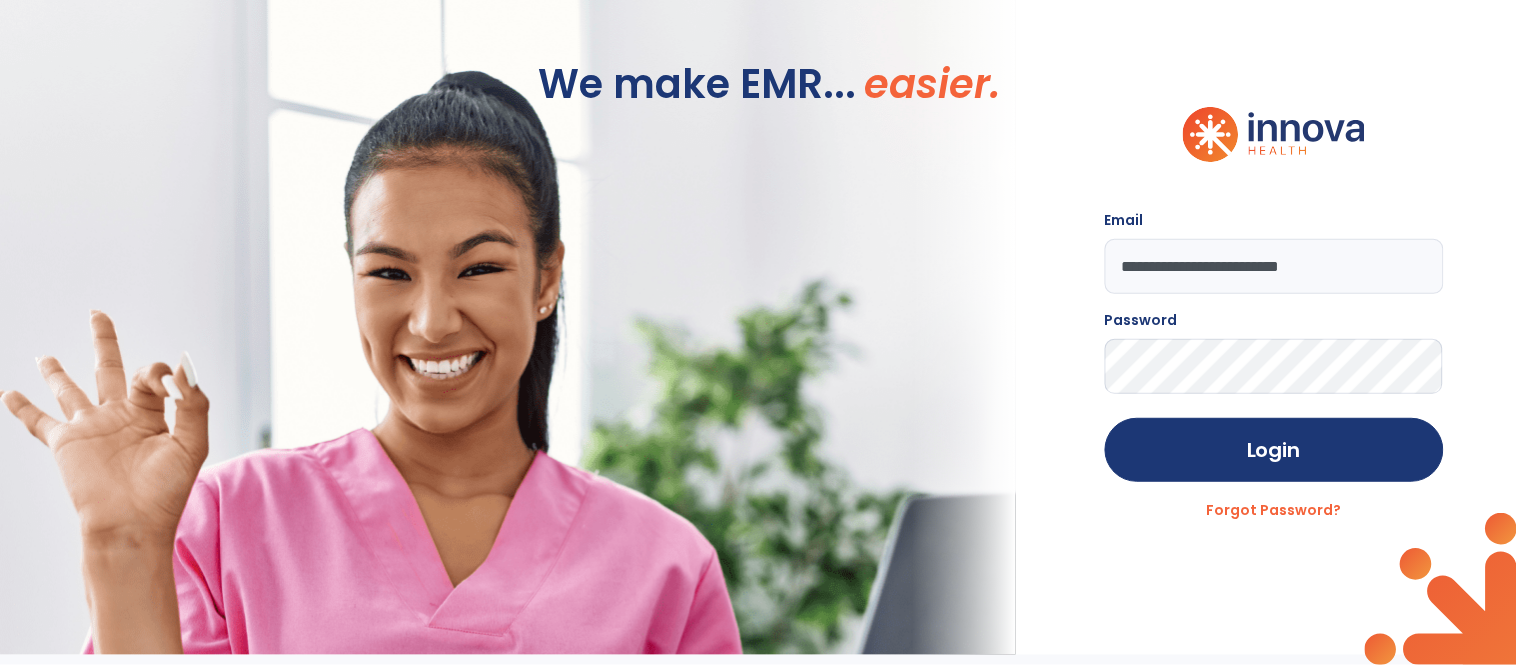 click on "Login" 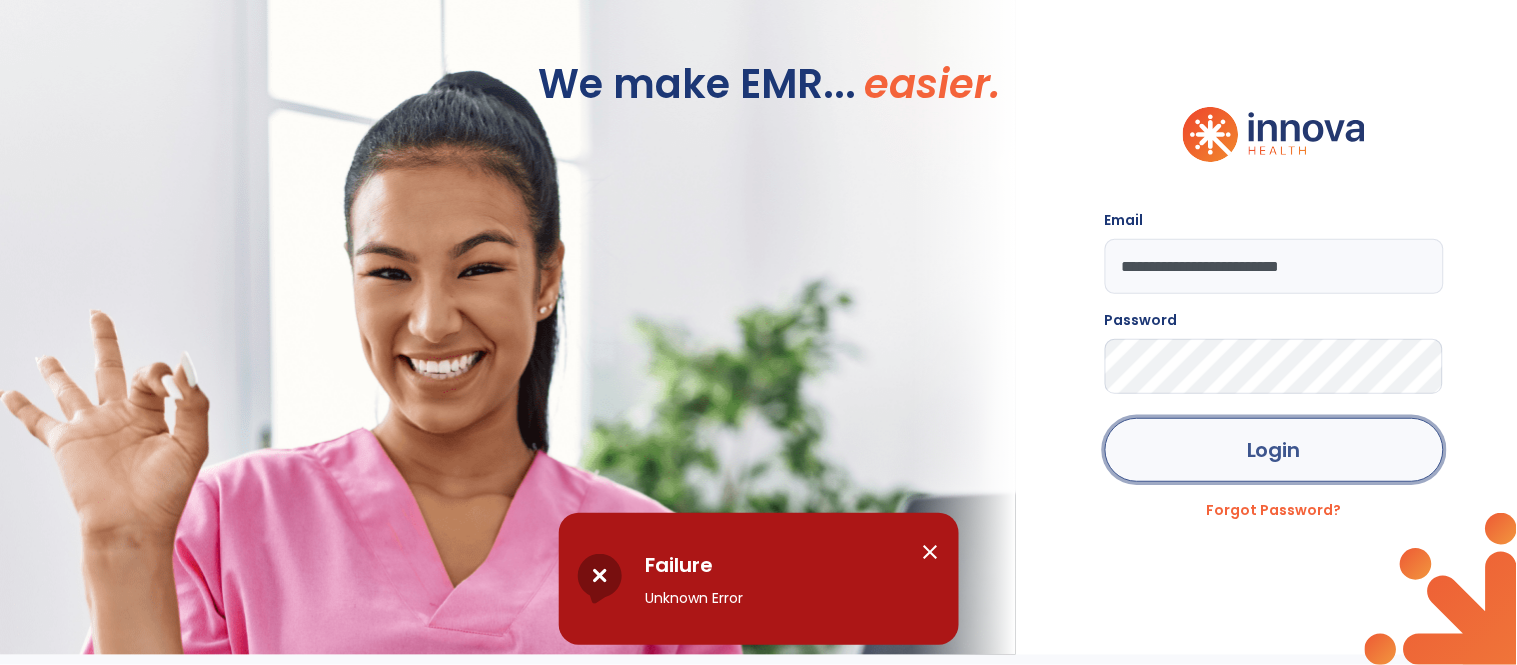 click on "Login" 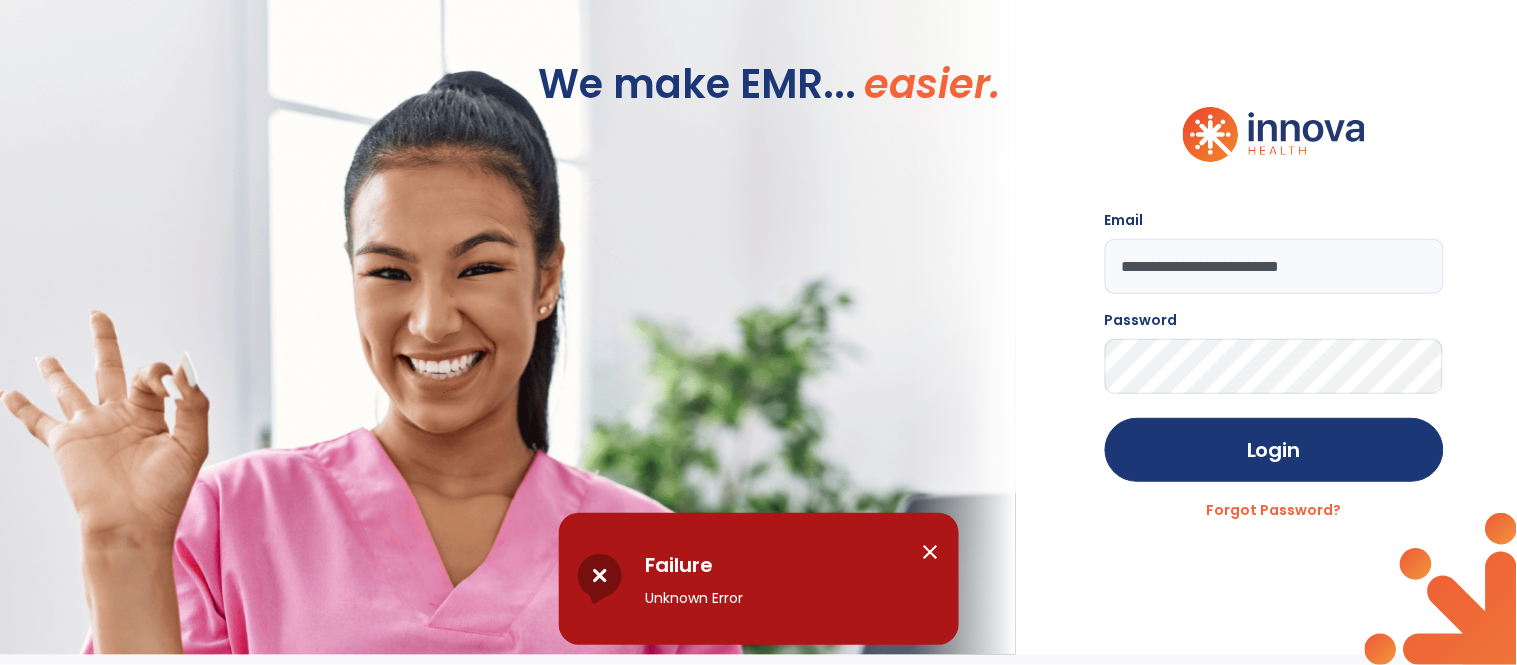 click on "We make EMR... easier." 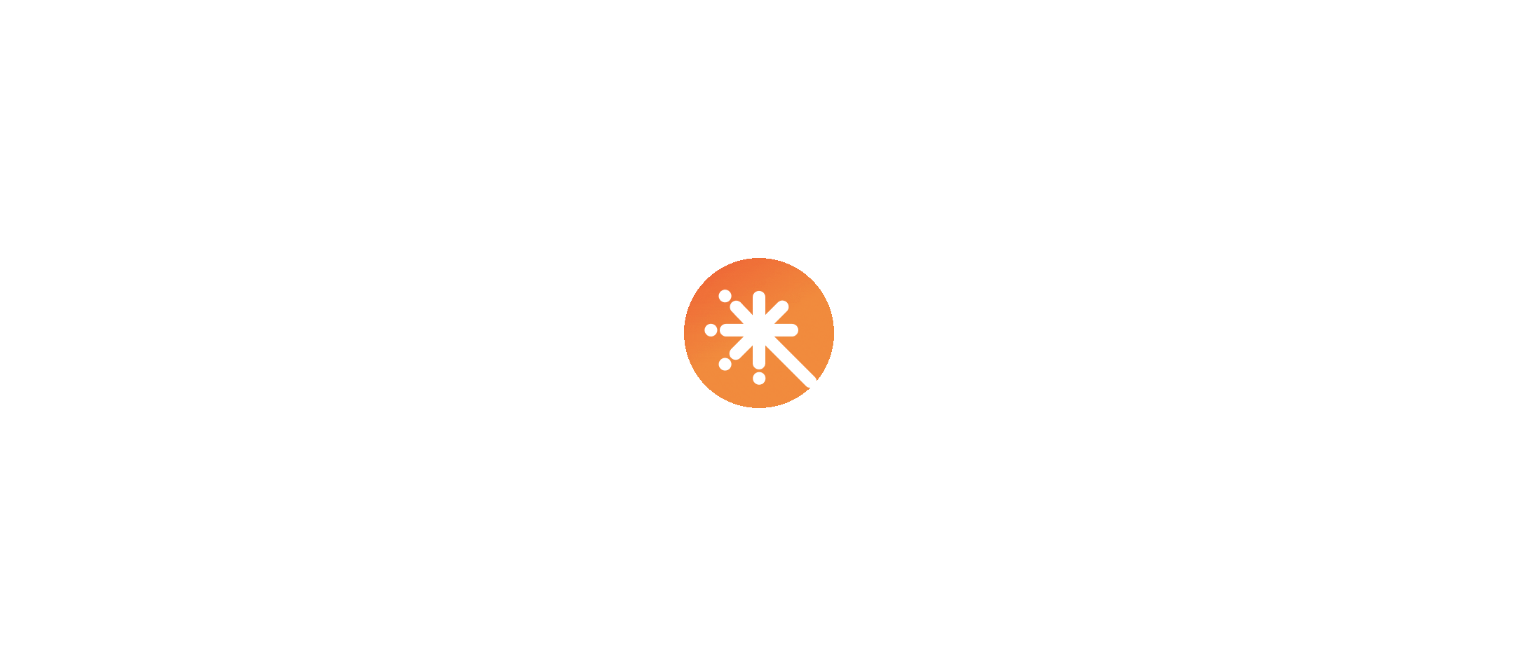 scroll, scrollTop: 0, scrollLeft: 0, axis: both 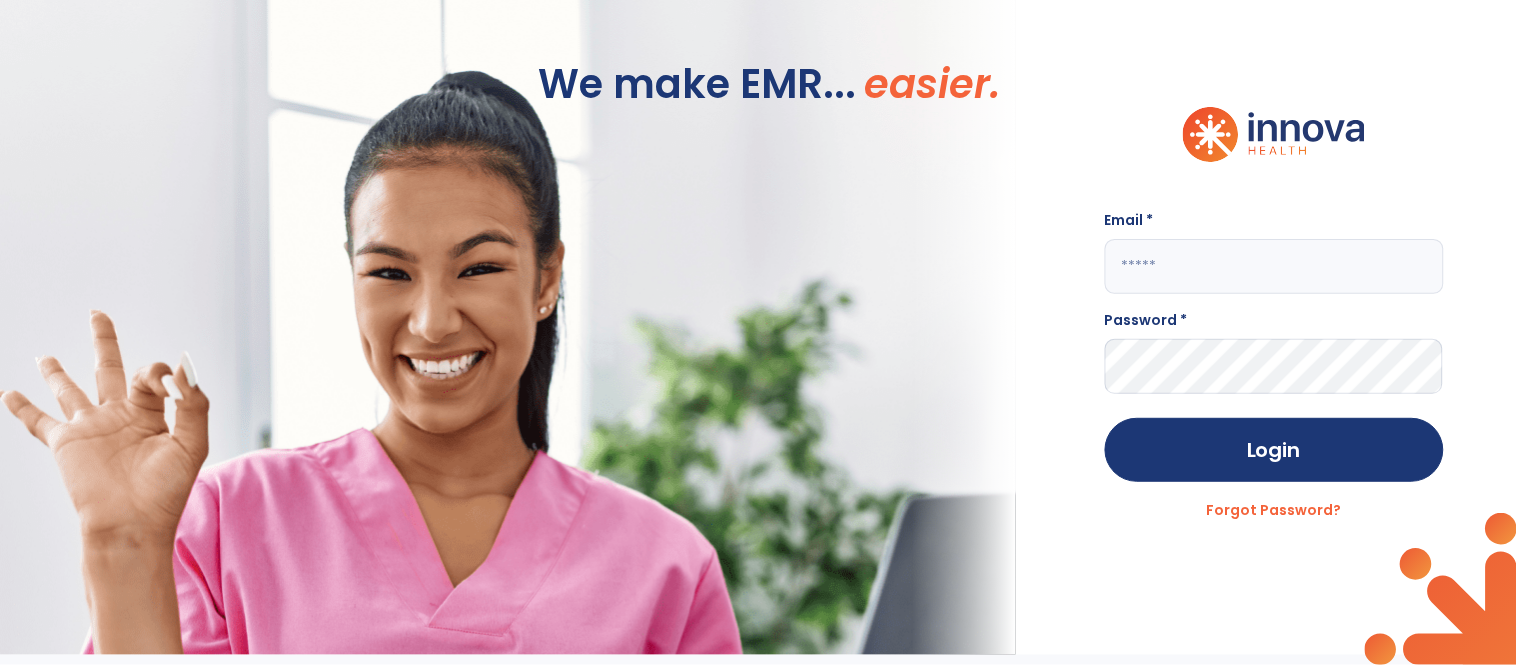 click 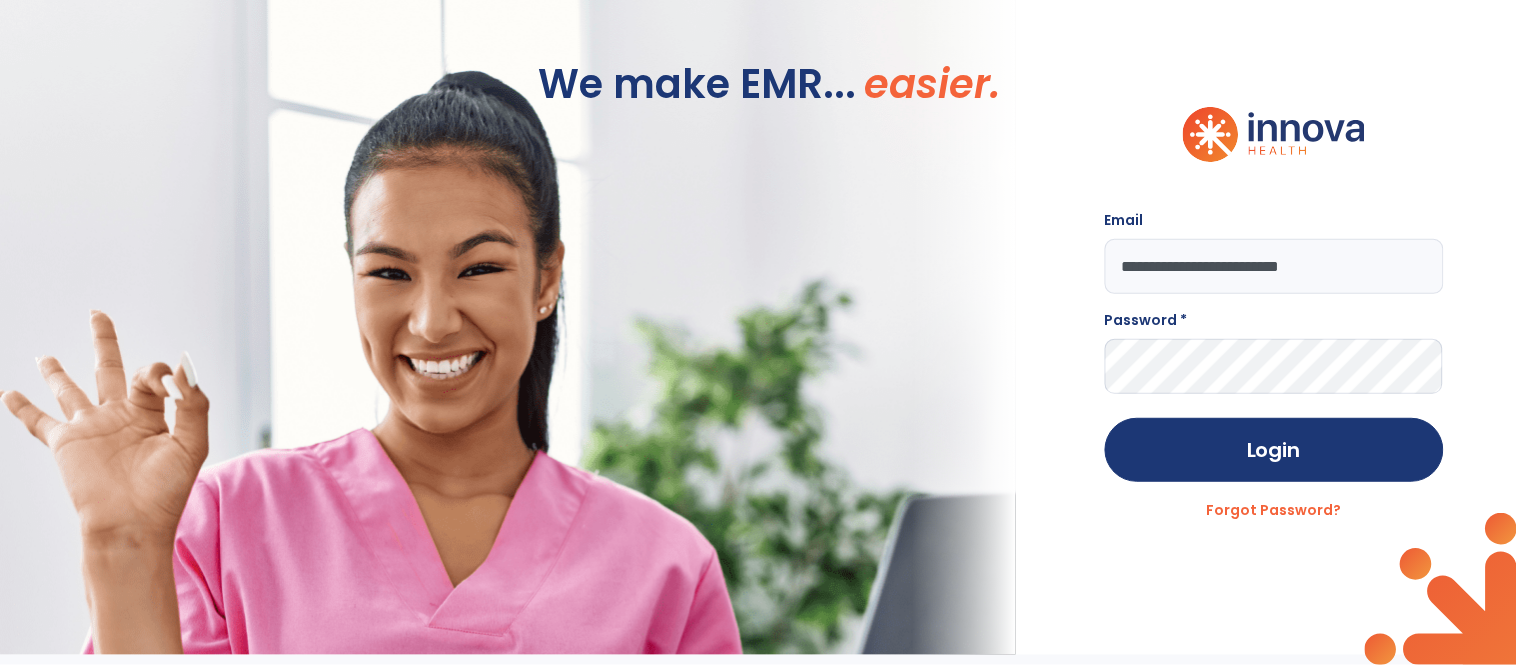 type on "**********" 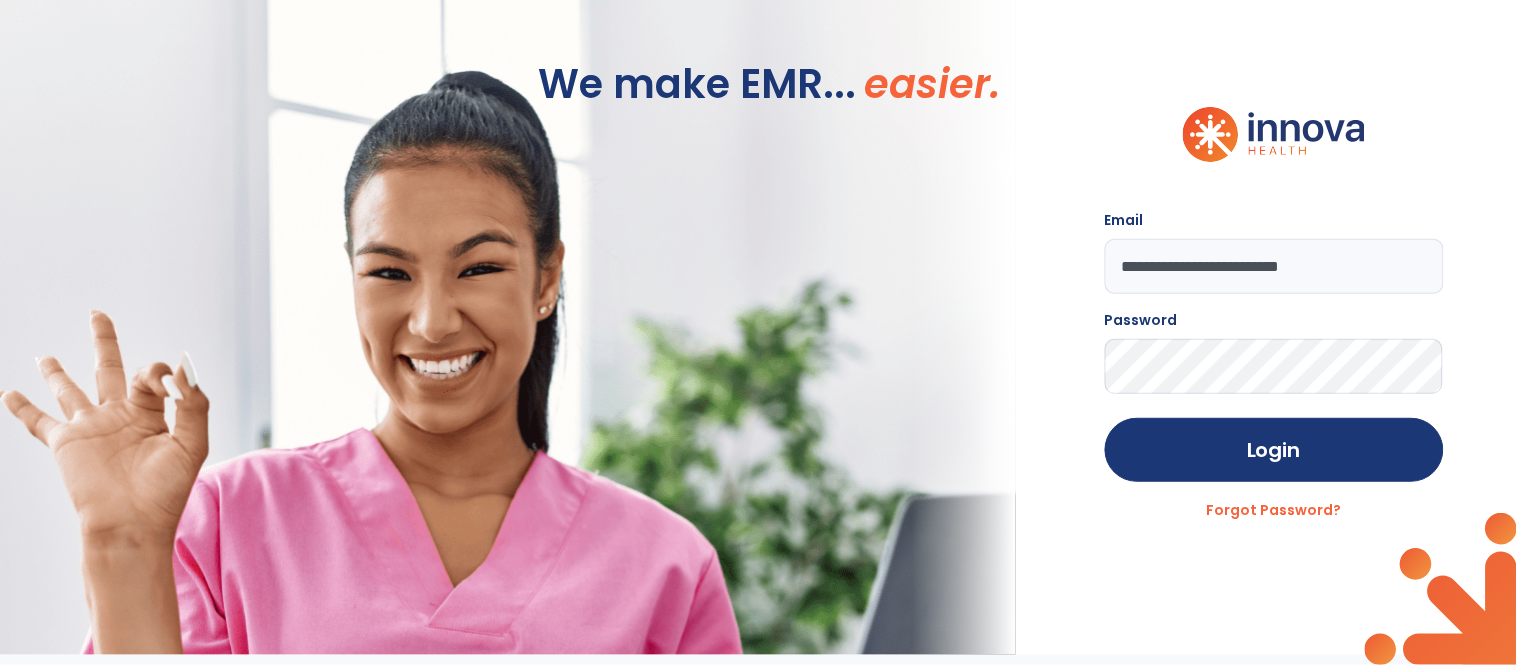 click on "Login" 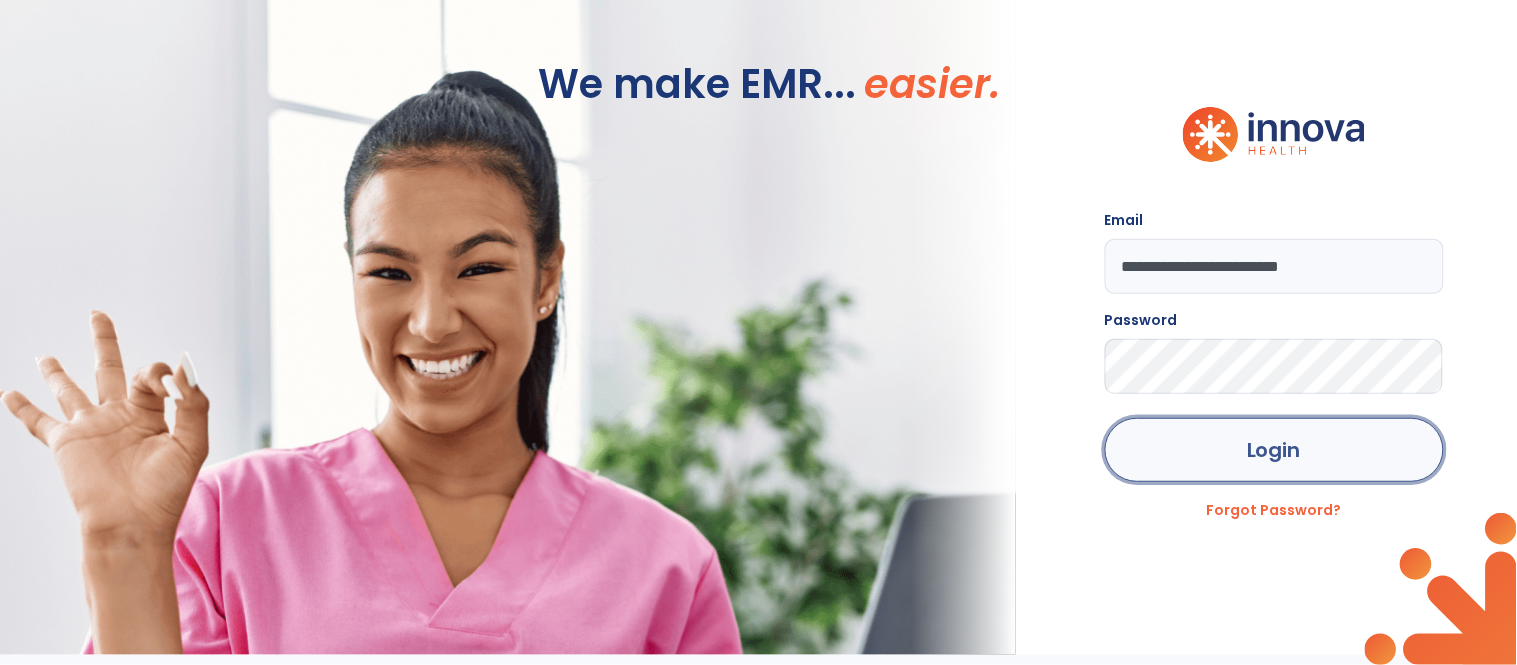 click on "Login" 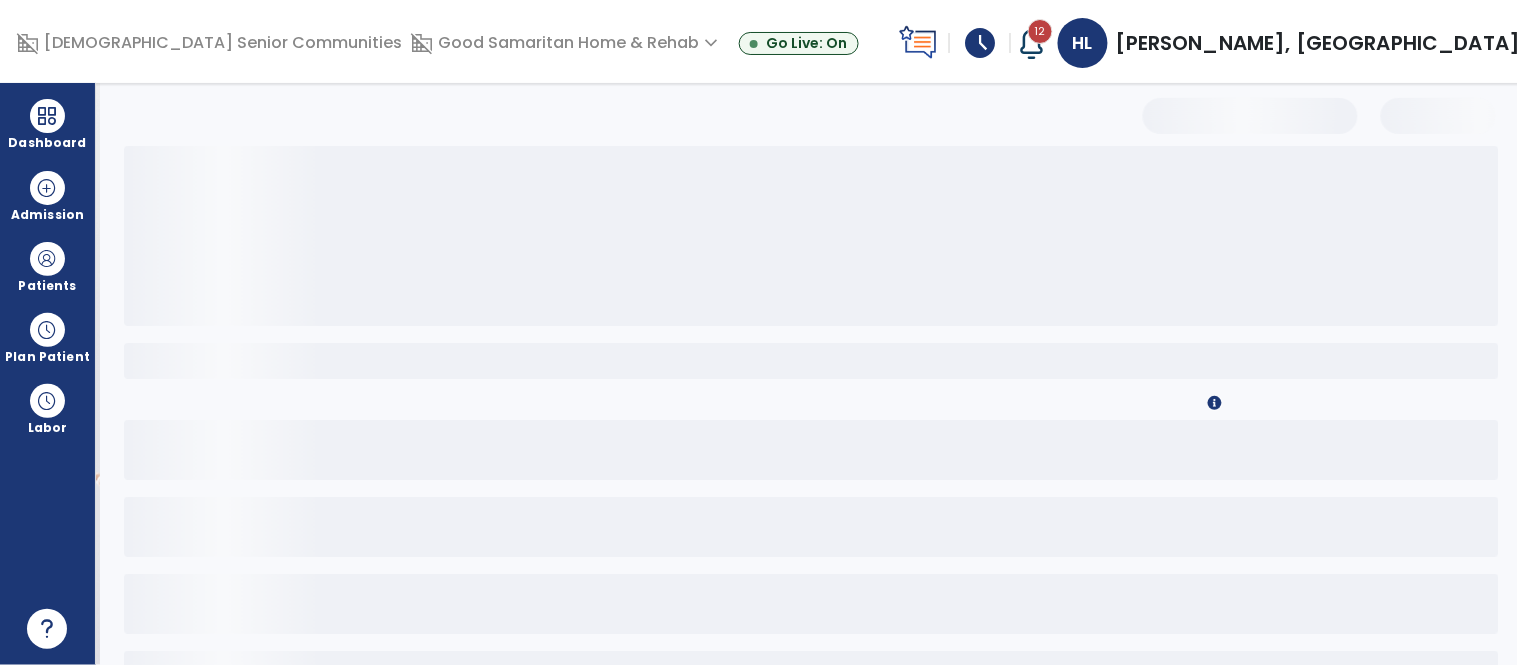 select on "***" 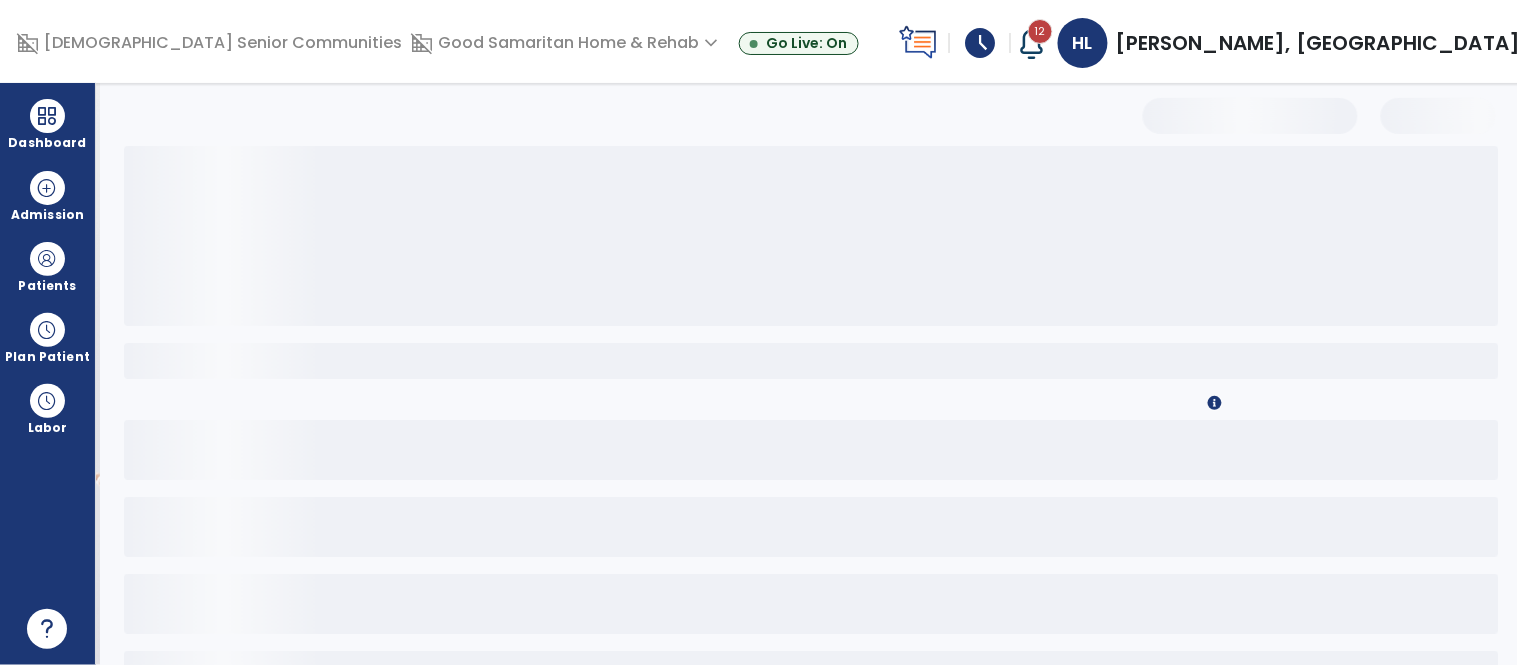 select on "**" 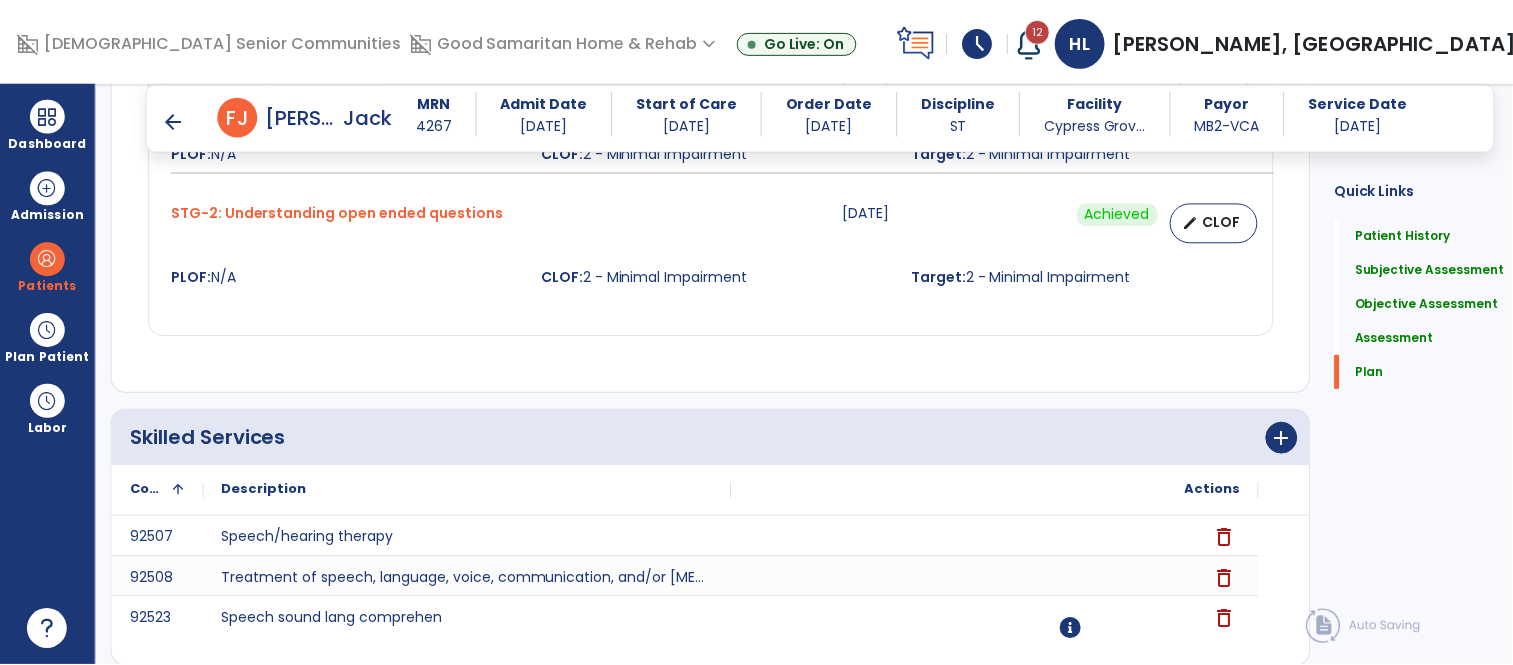 scroll, scrollTop: 6822, scrollLeft: 0, axis: vertical 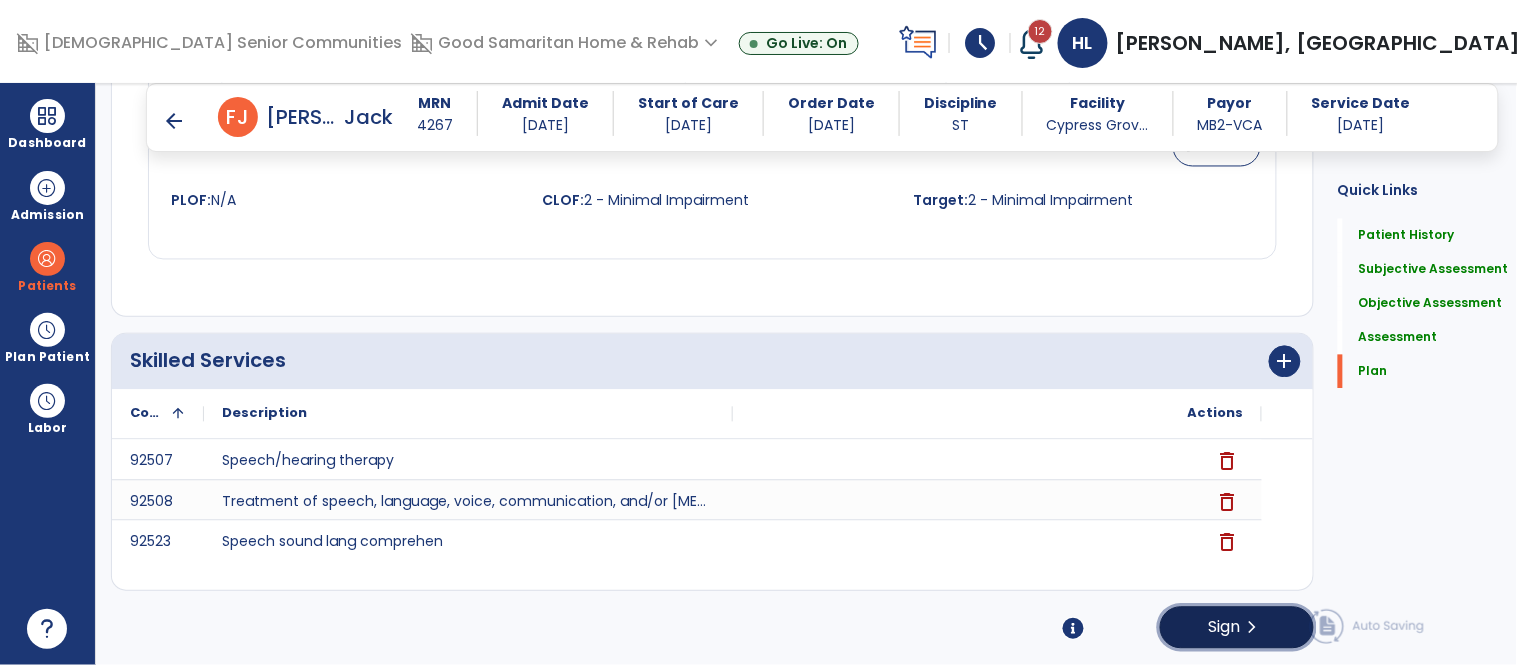 click on "Sign" 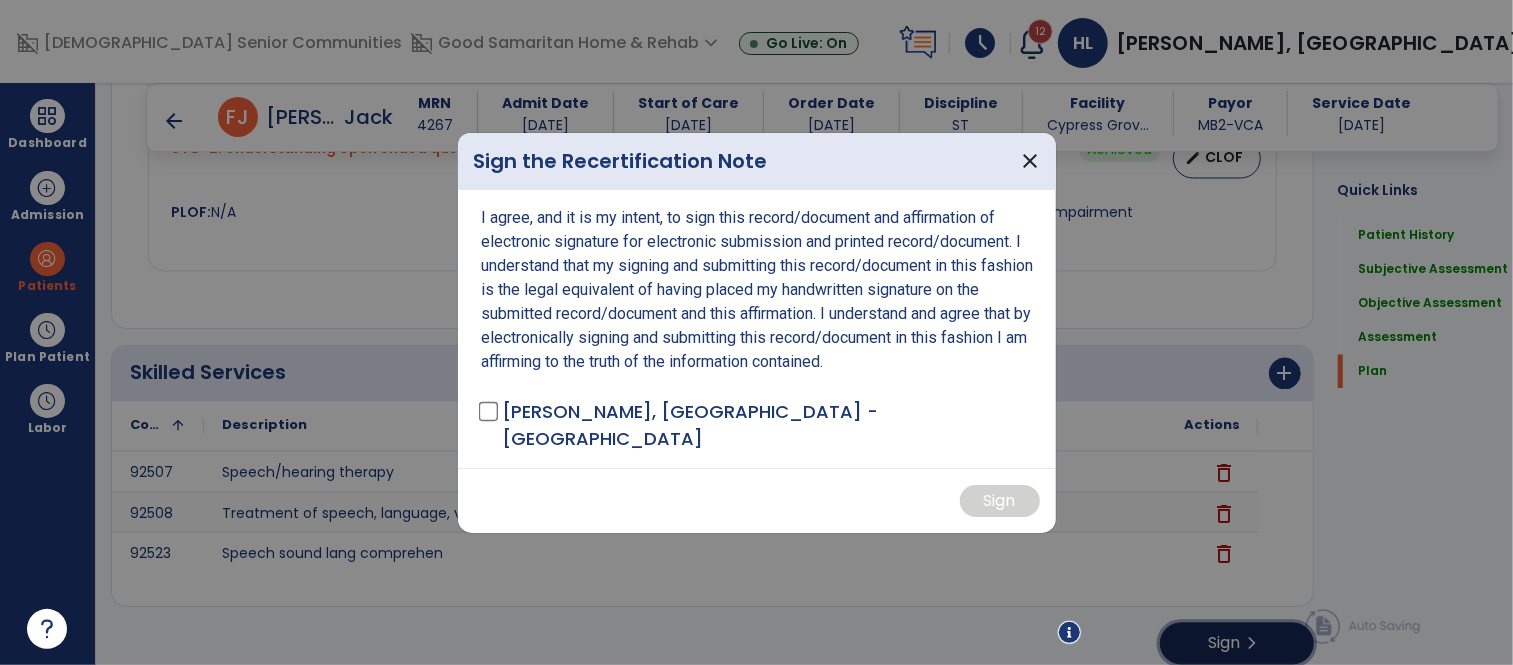 scroll, scrollTop: 6822, scrollLeft: 0, axis: vertical 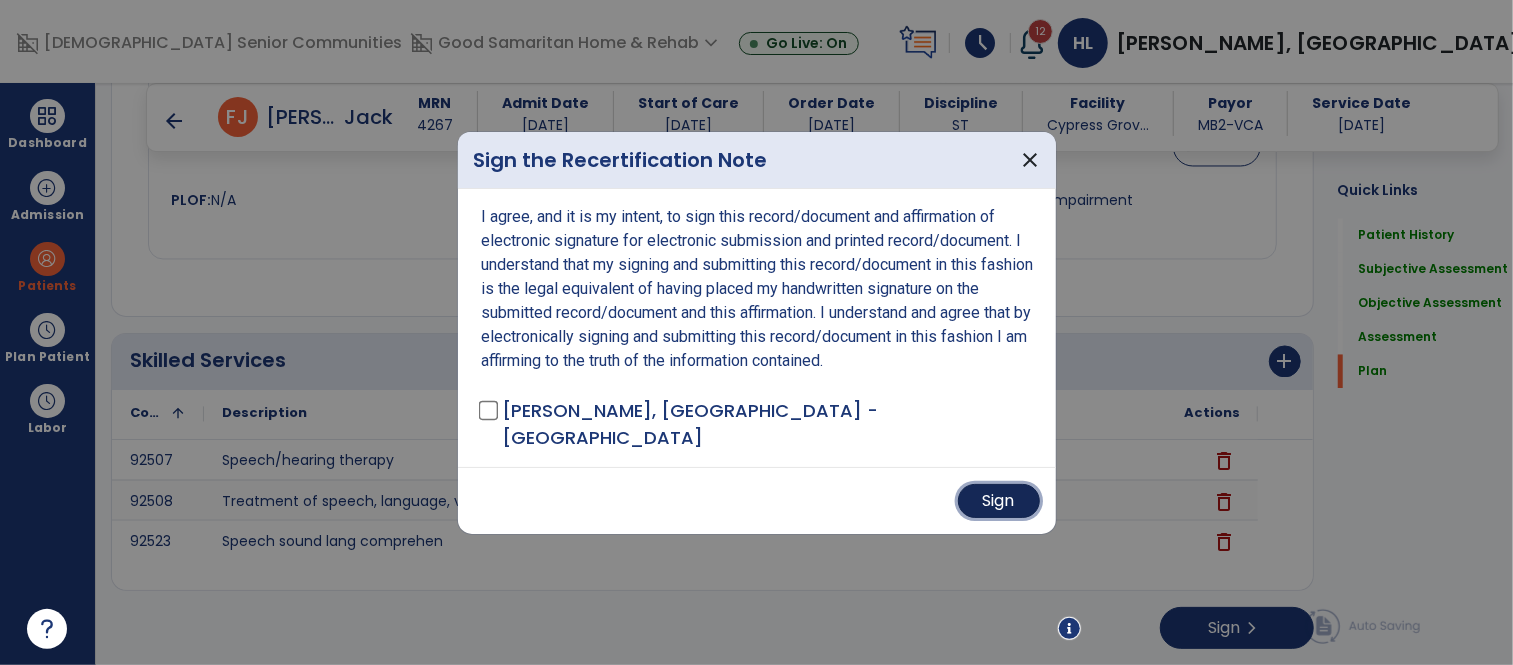 click on "Sign" at bounding box center (999, 501) 